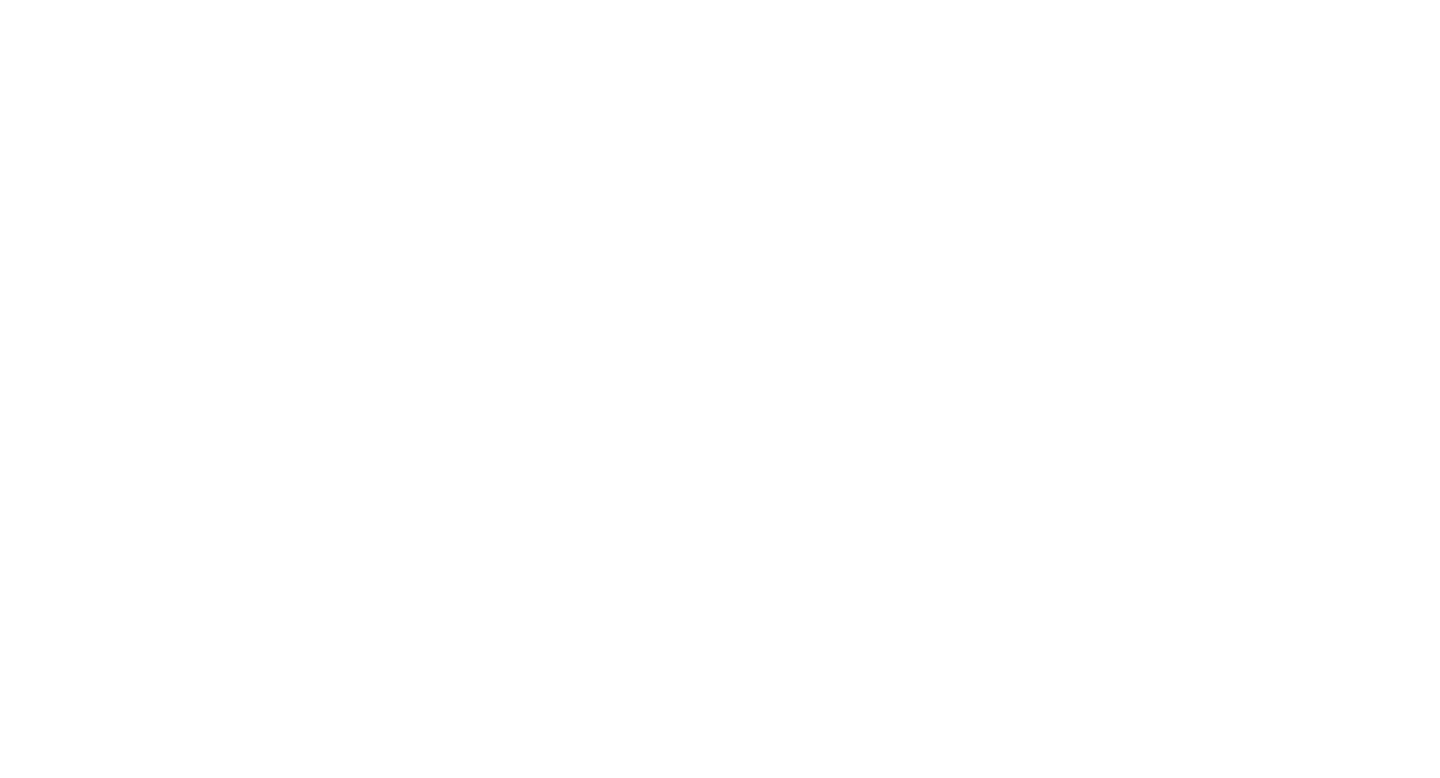 scroll, scrollTop: 0, scrollLeft: 0, axis: both 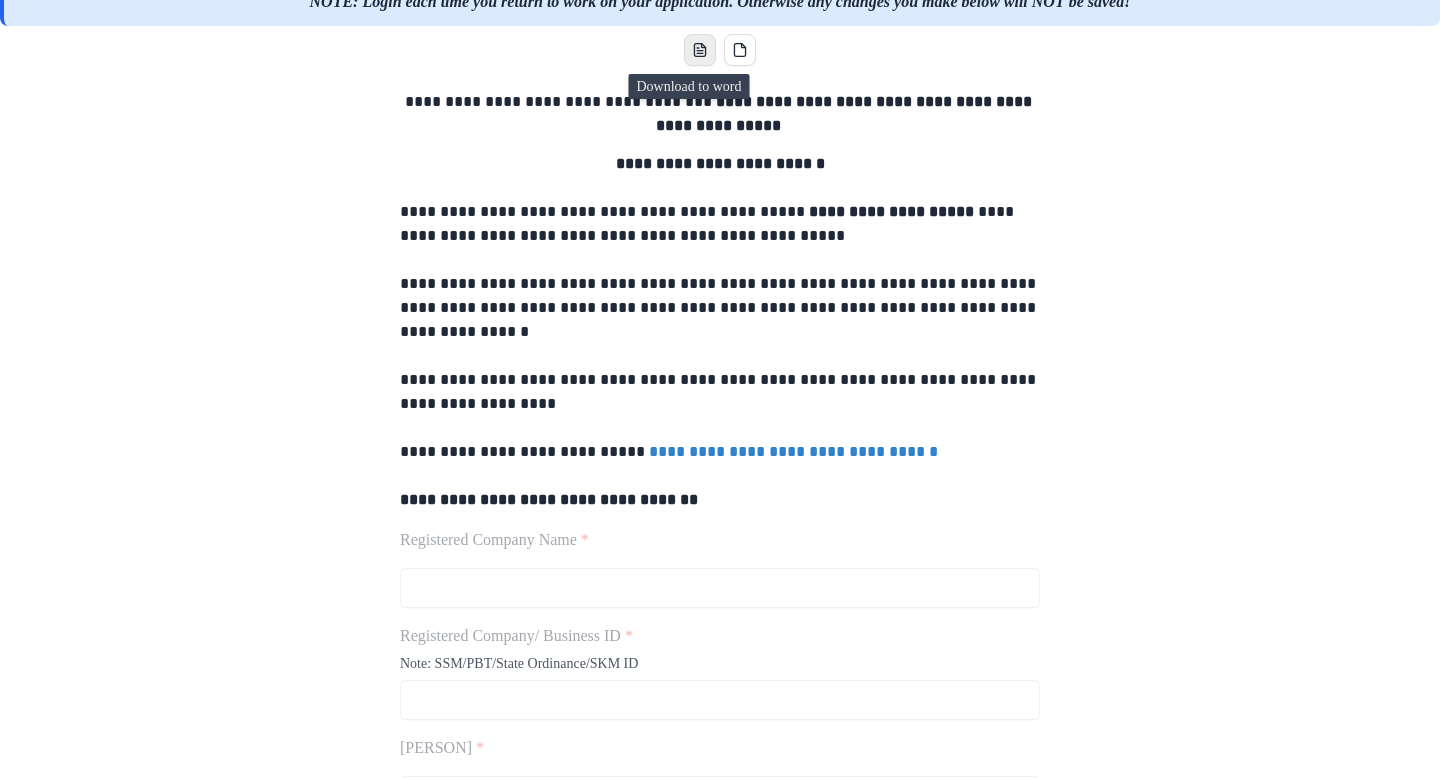 click at bounding box center [700, 50] 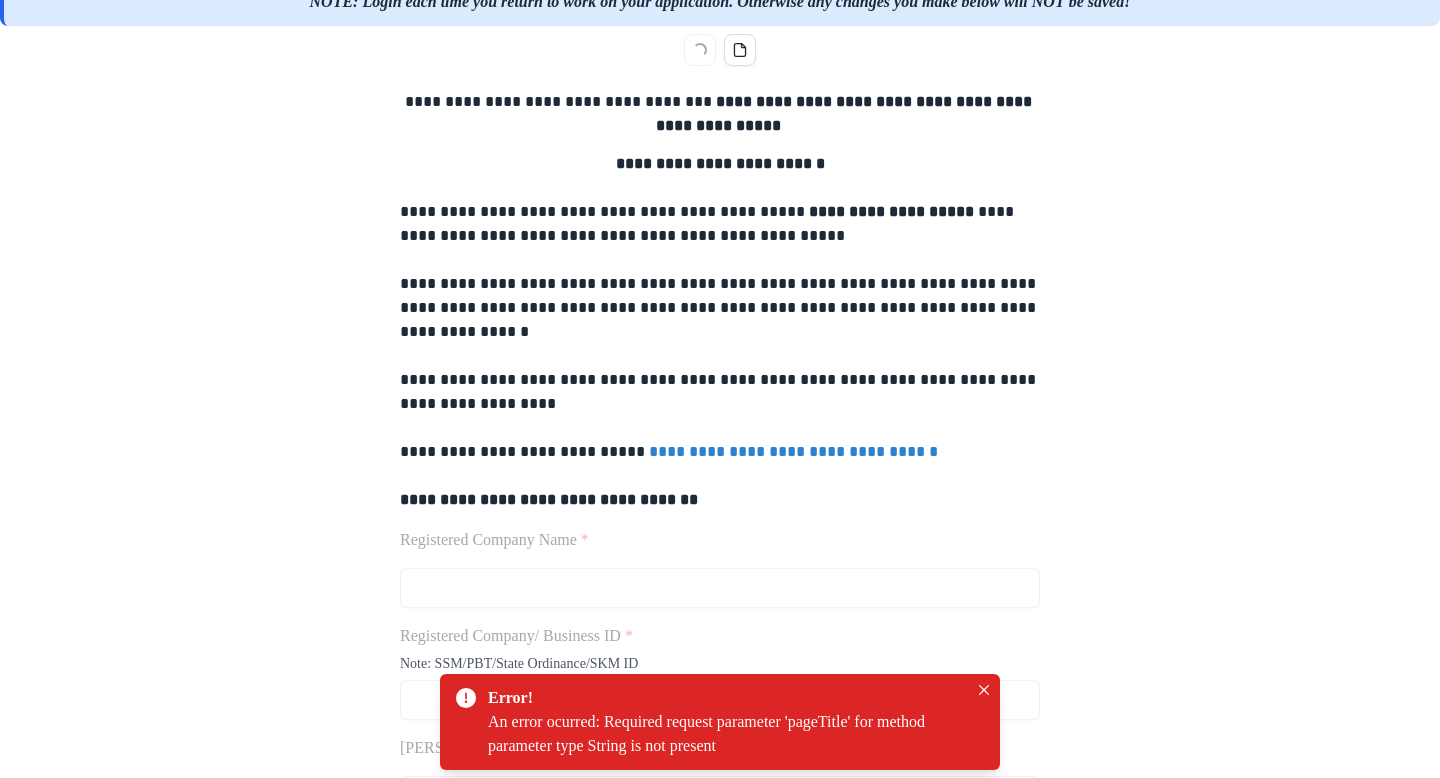 click on "Loading..." at bounding box center (720, 50) 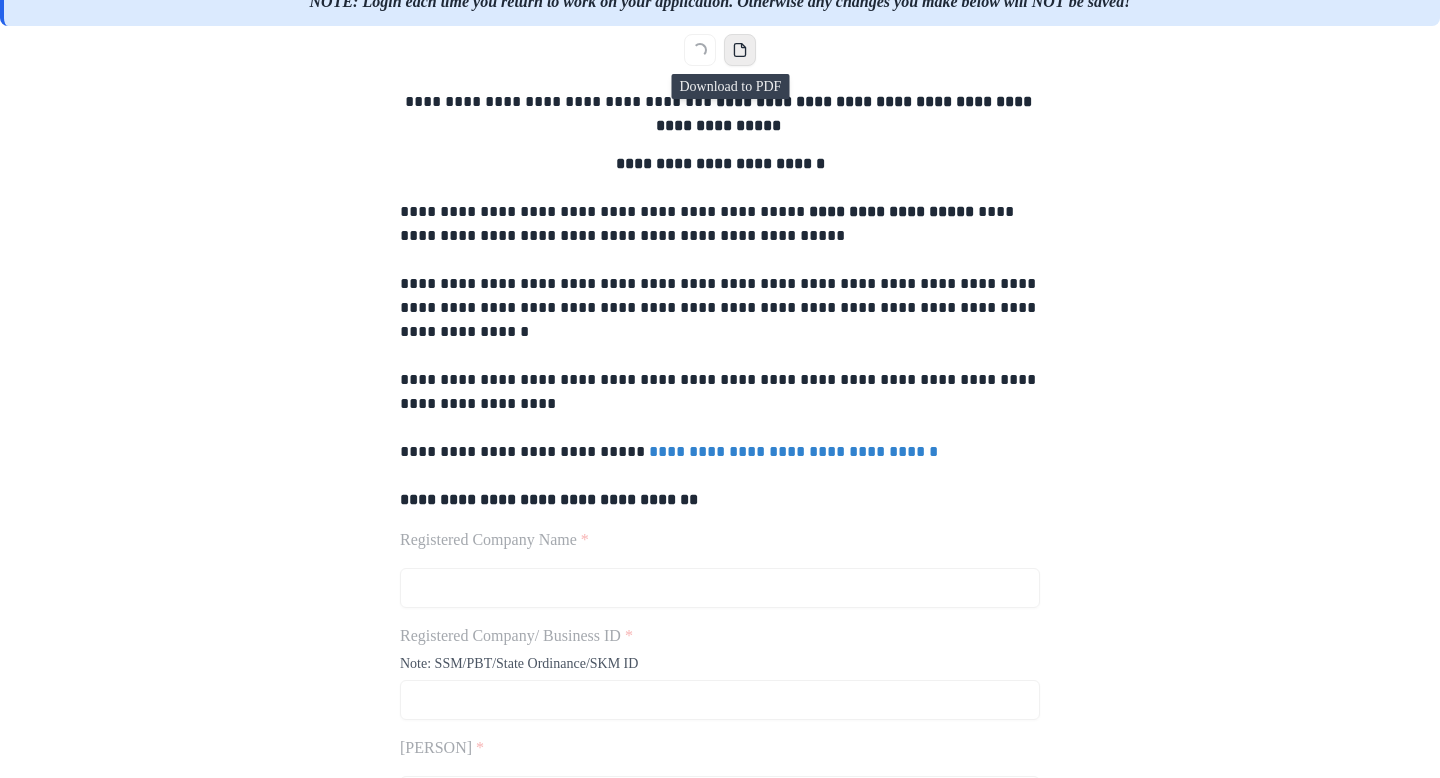 click at bounding box center [740, 50] 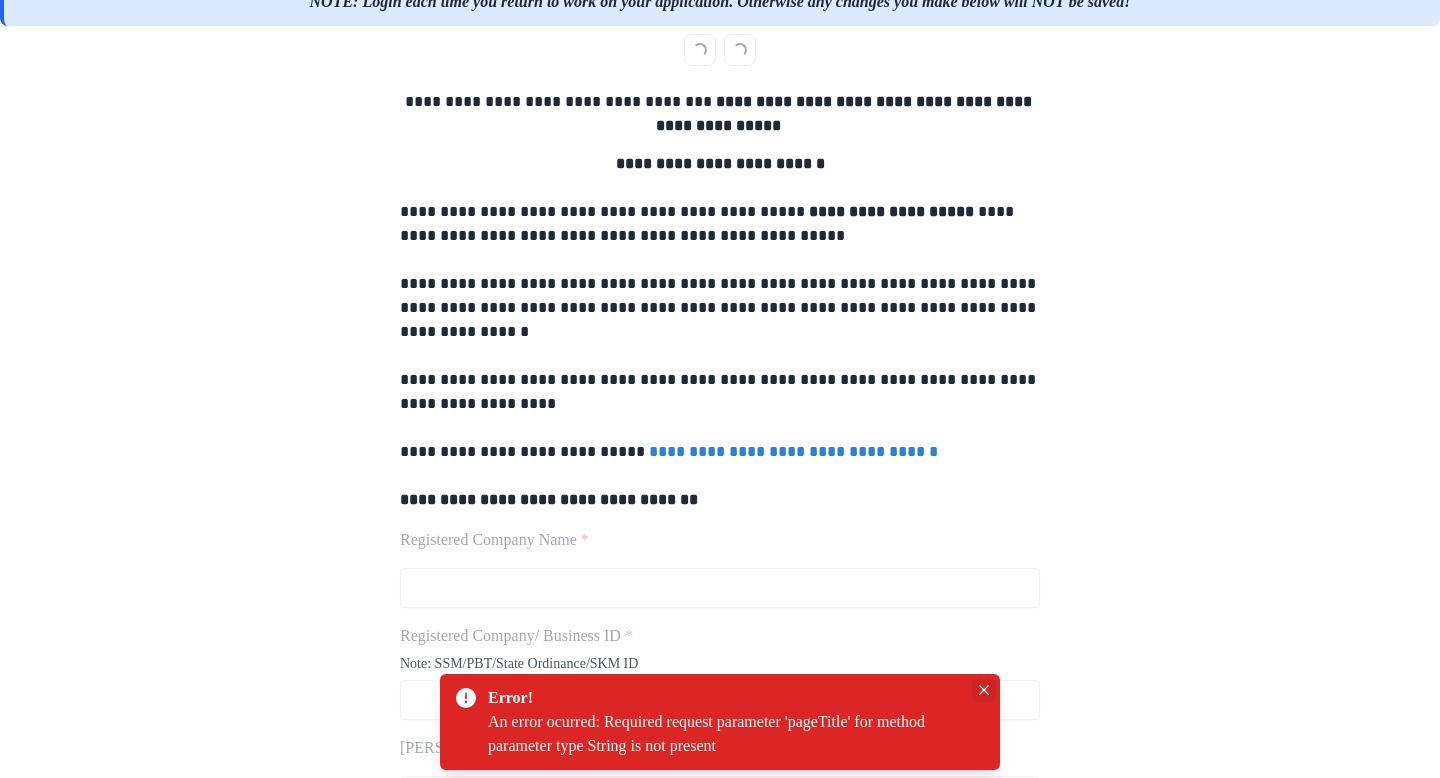 click at bounding box center (984, 690) 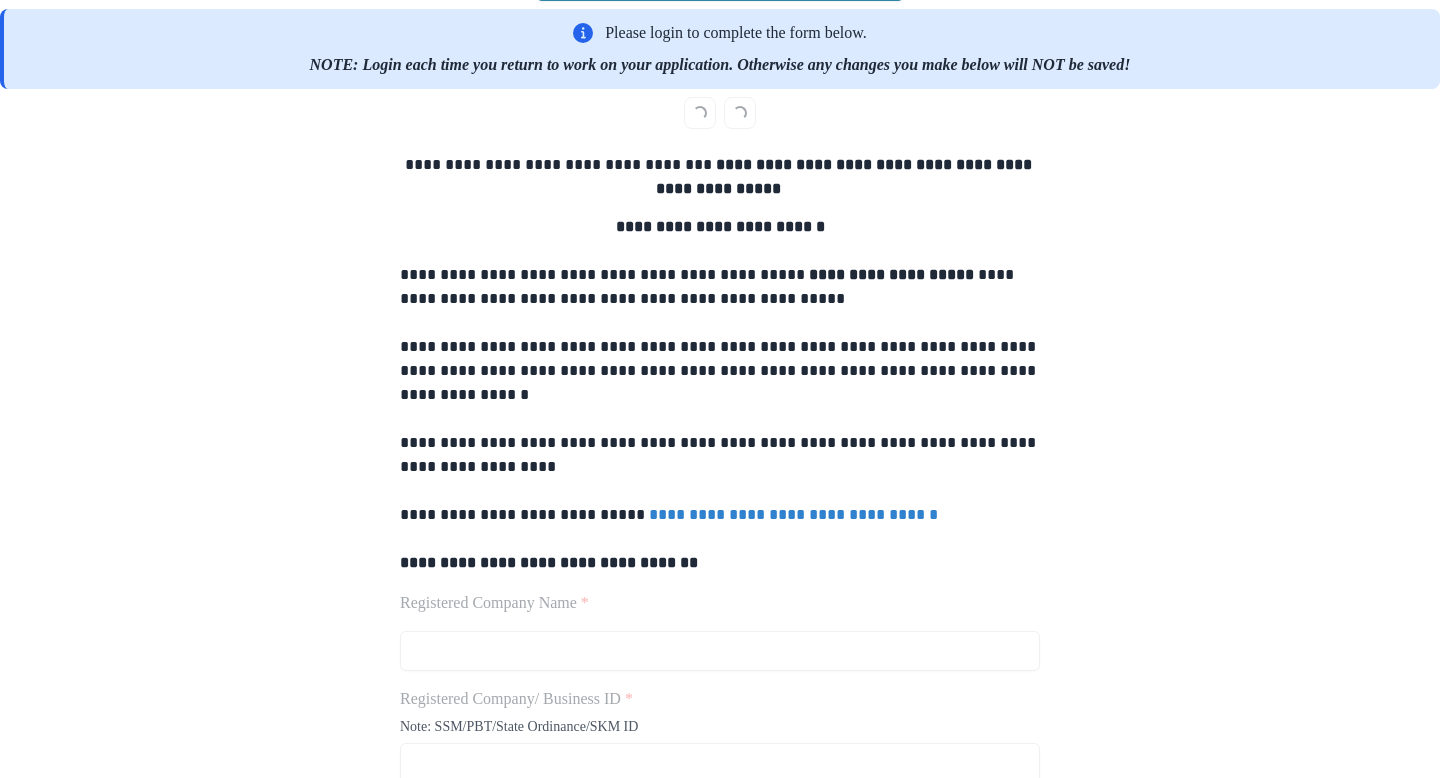 scroll, scrollTop: 0, scrollLeft: 0, axis: both 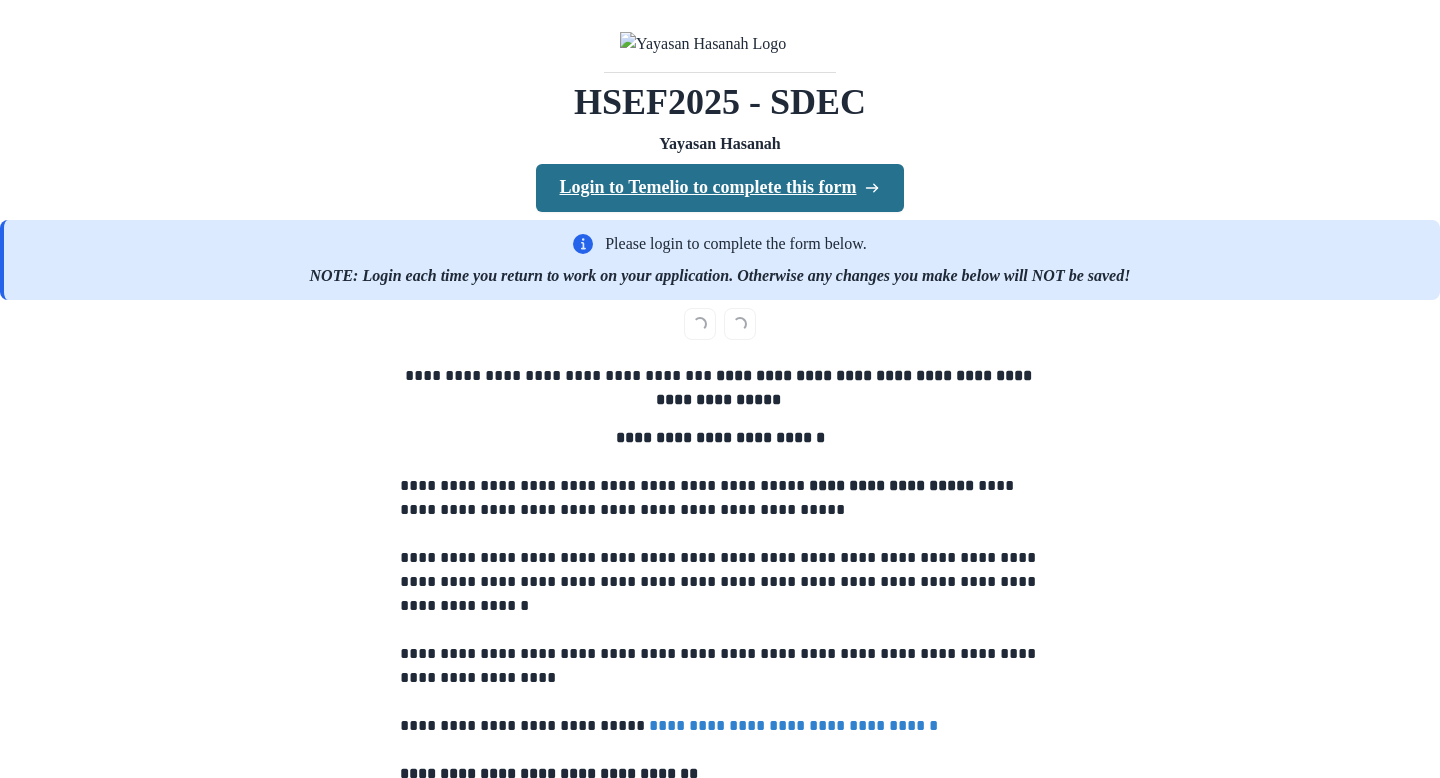 click on "Login to Temelio to complete this form" at bounding box center [720, 188] 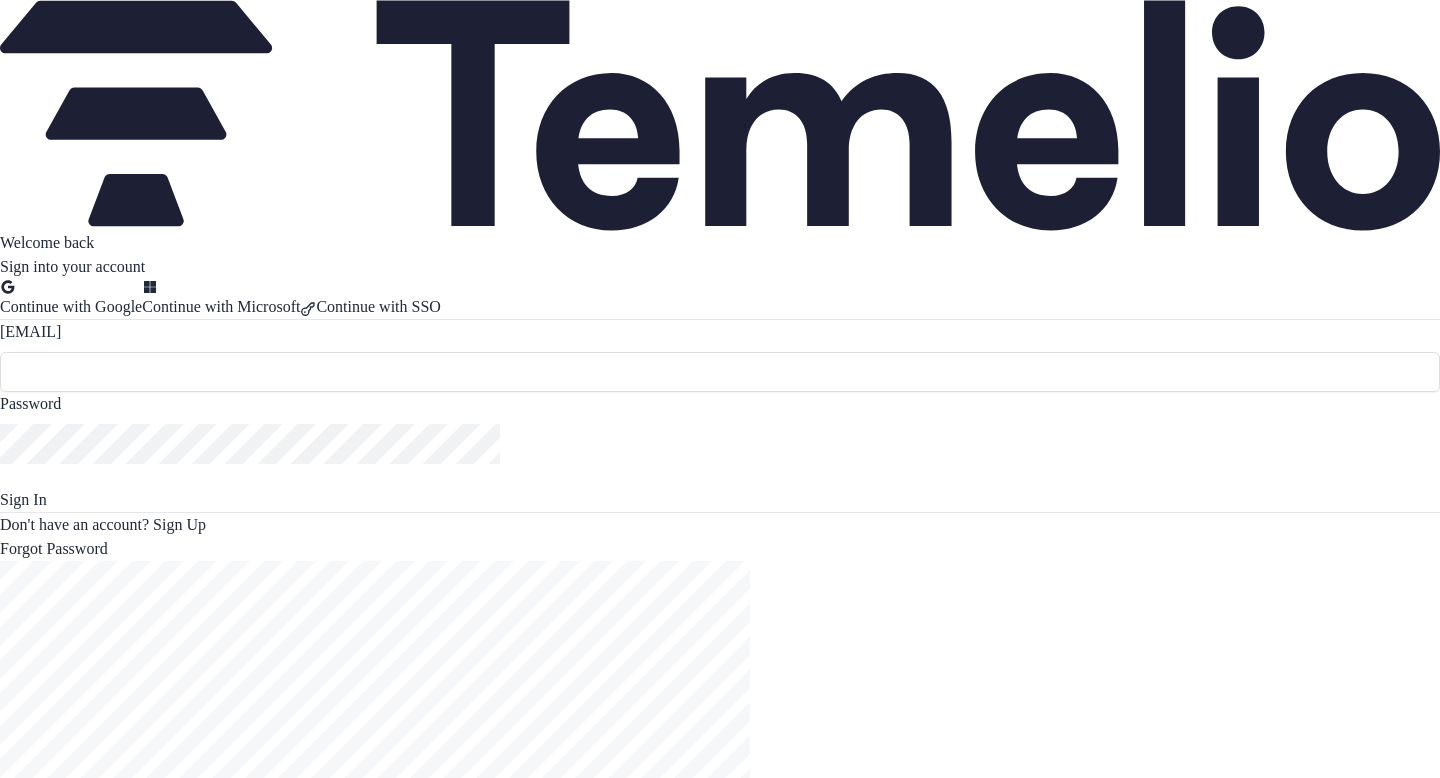 click on "Continue with Google" at bounding box center (71, 299) 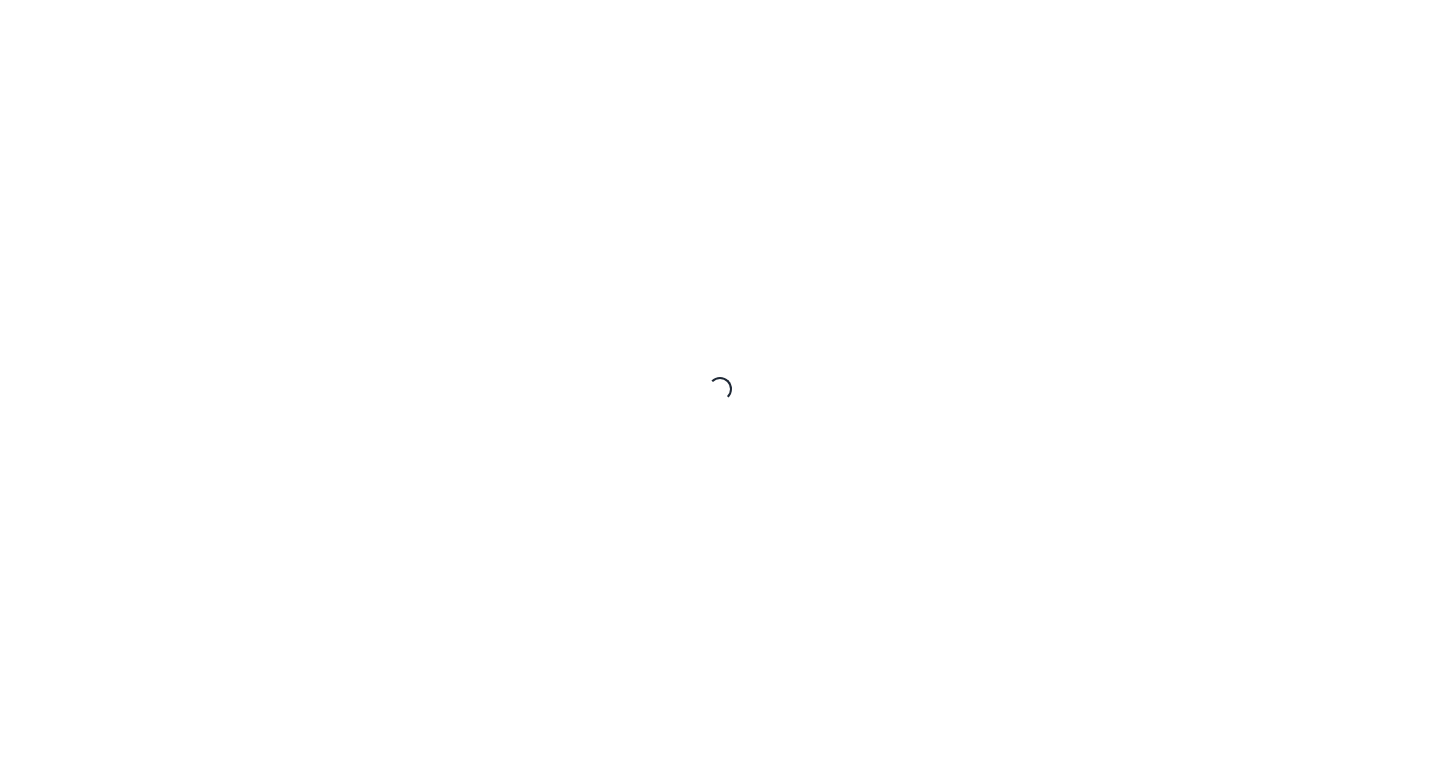scroll, scrollTop: 0, scrollLeft: 0, axis: both 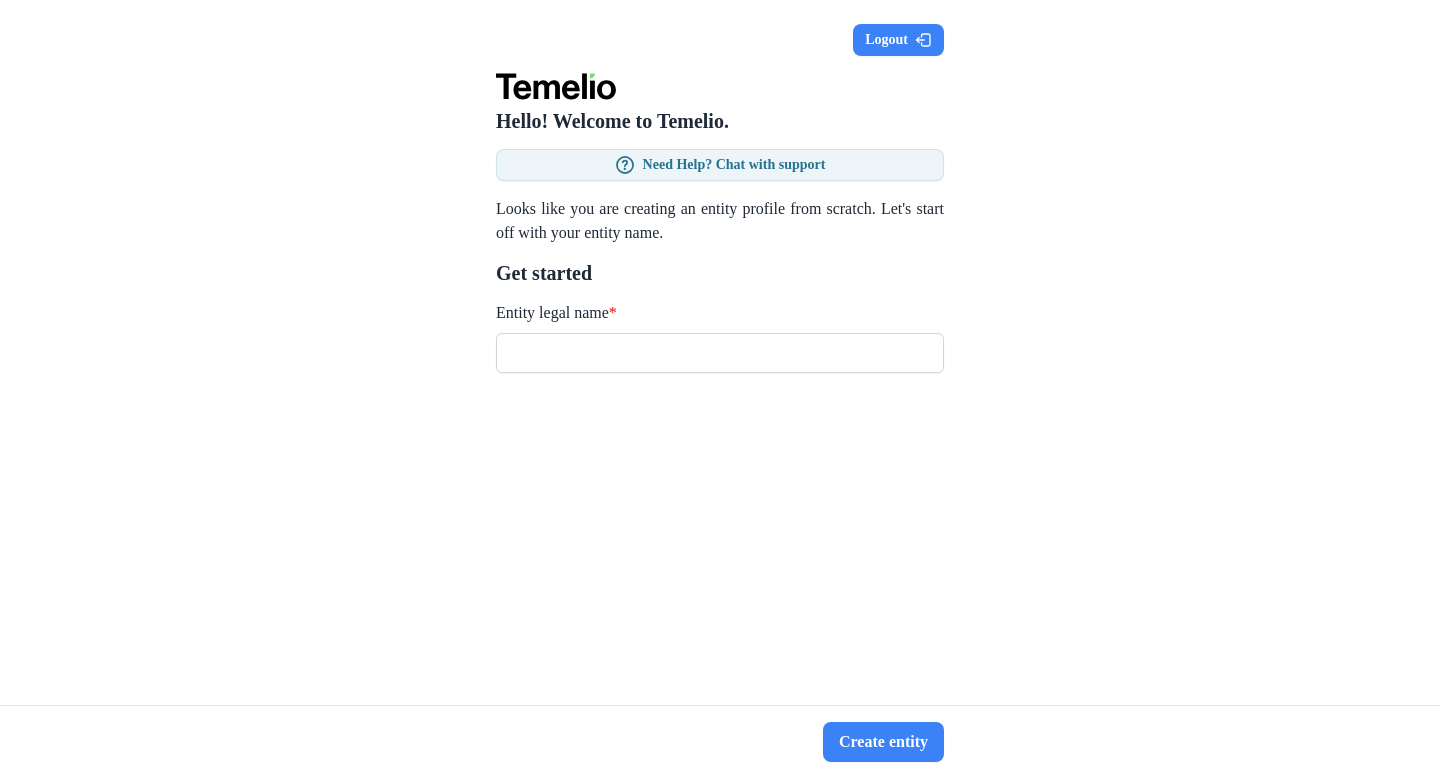 click on "Entity legal name *" at bounding box center (720, 353) 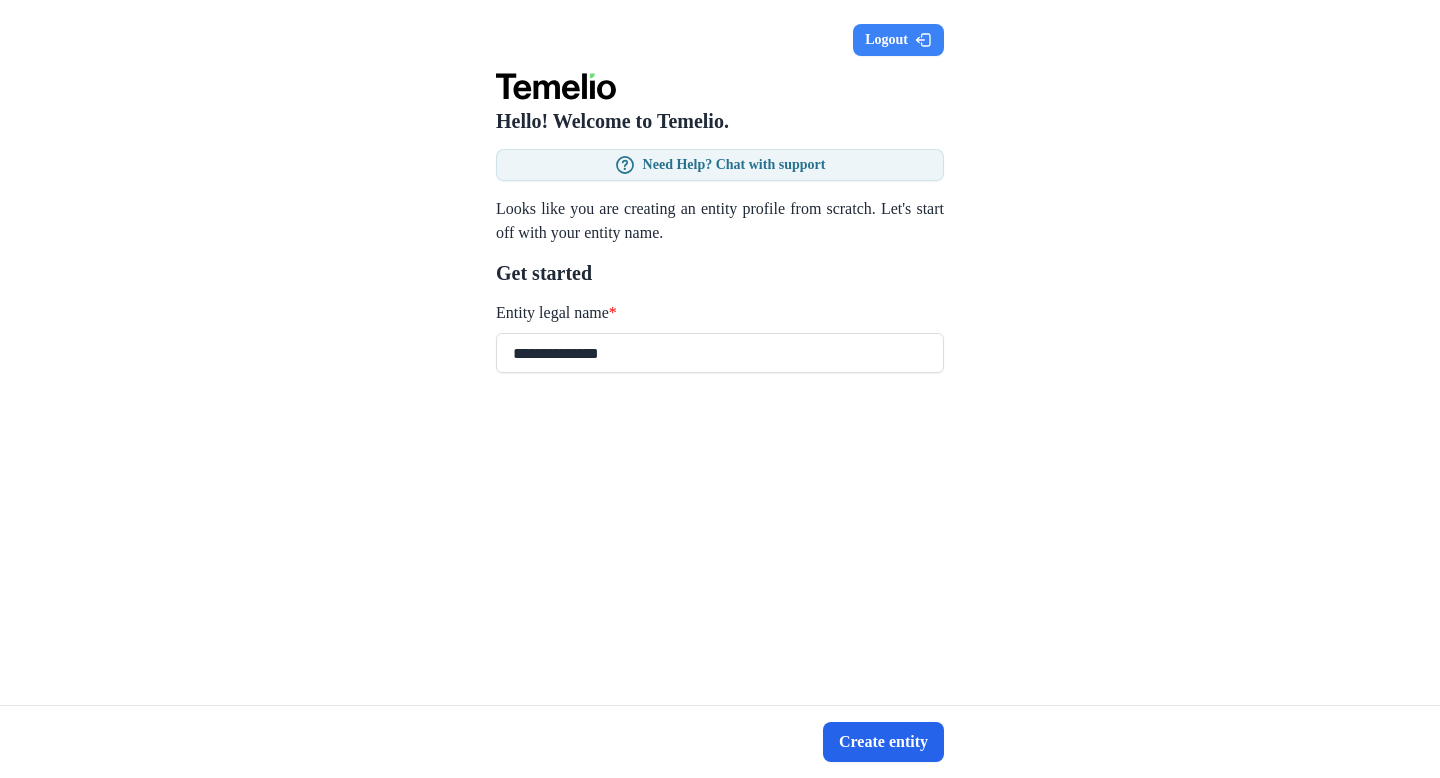 type on "**********" 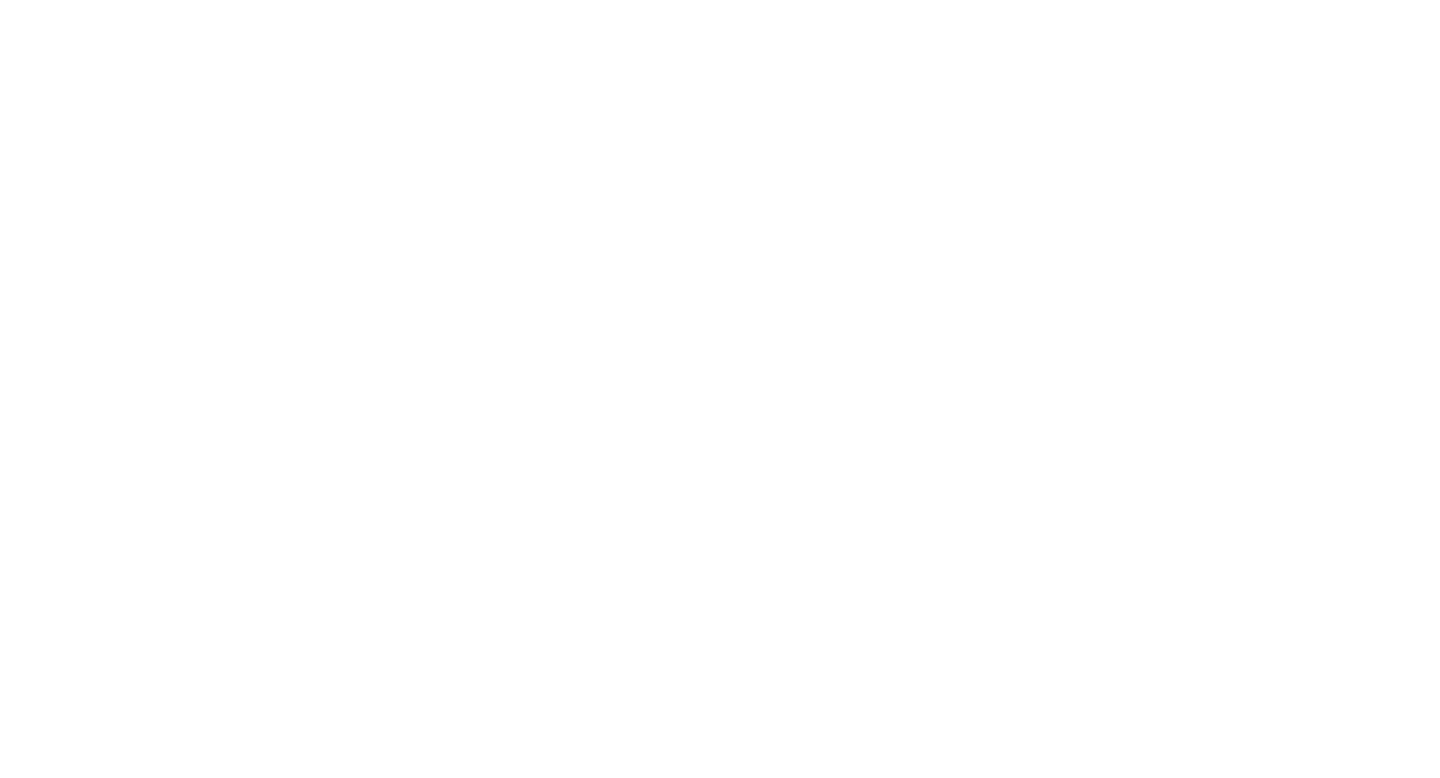 scroll, scrollTop: 0, scrollLeft: 0, axis: both 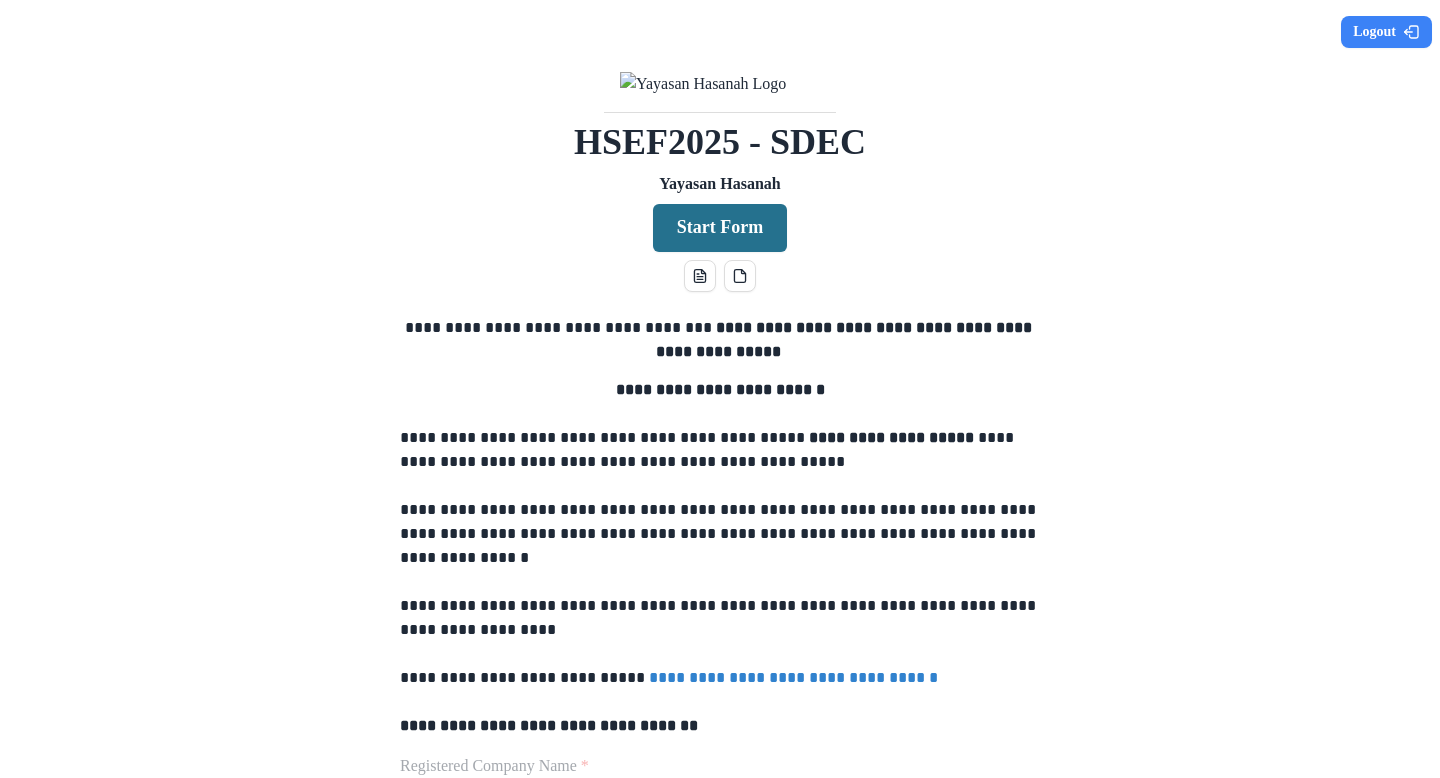 click on "Start Form" at bounding box center (720, 228) 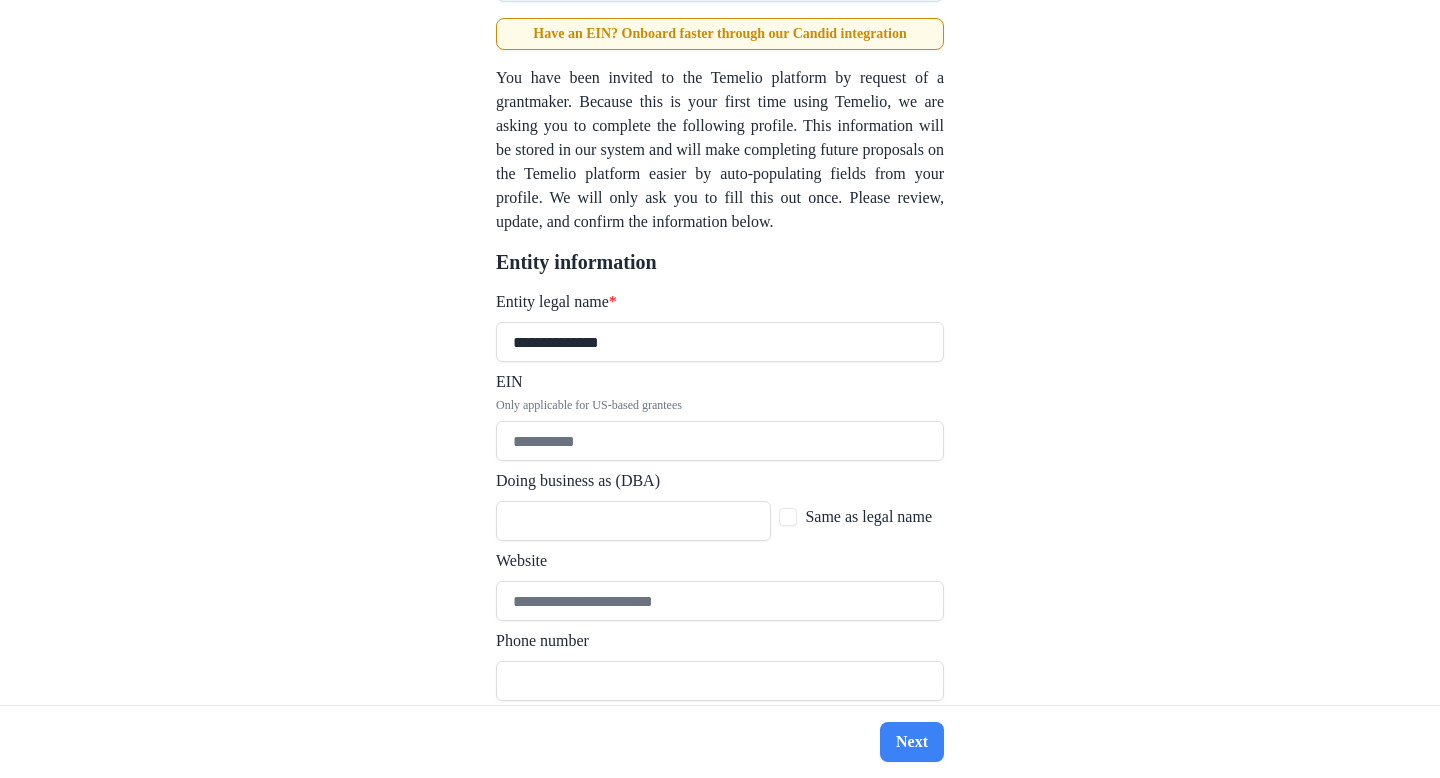 scroll, scrollTop: 232, scrollLeft: 0, axis: vertical 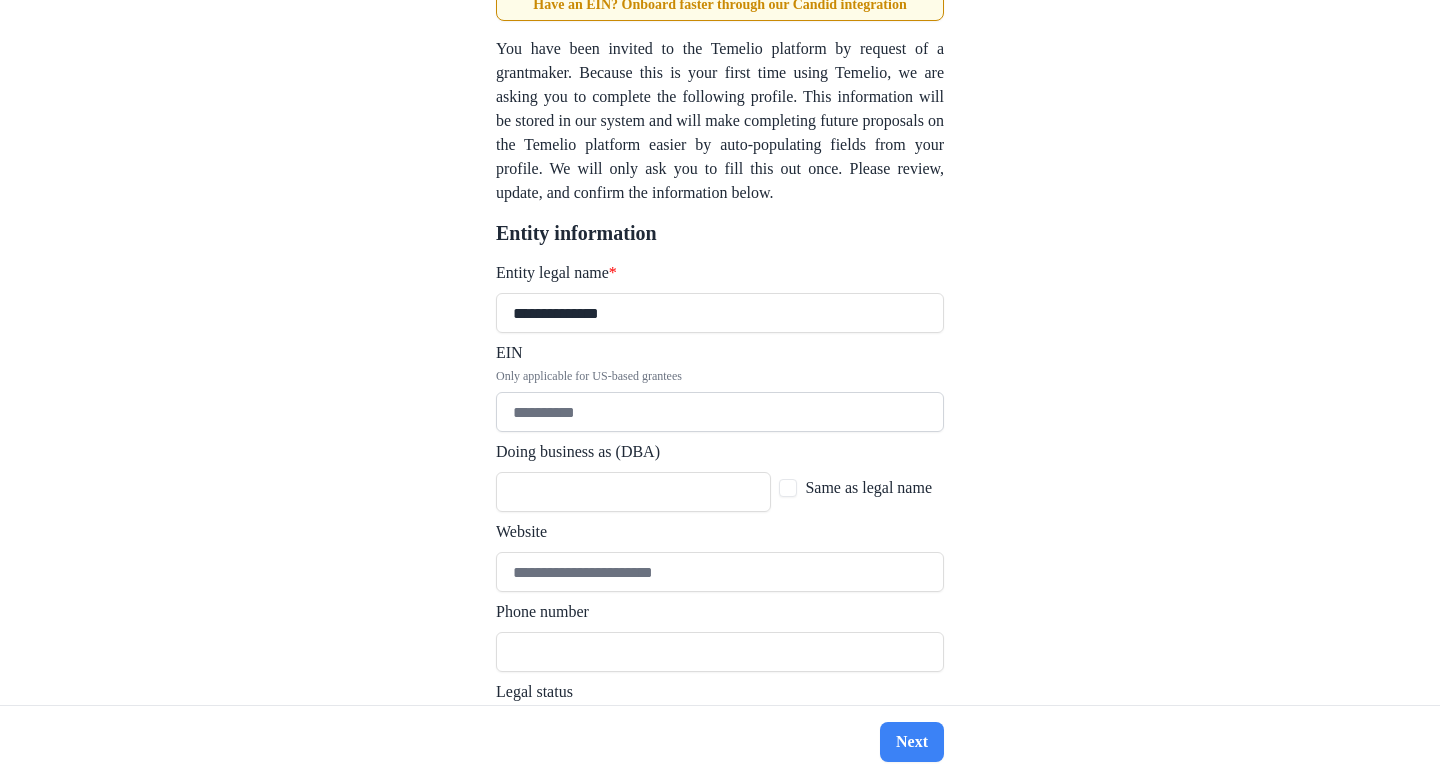 click on "EIN Only applicable for US-based grantees" at bounding box center (720, 412) 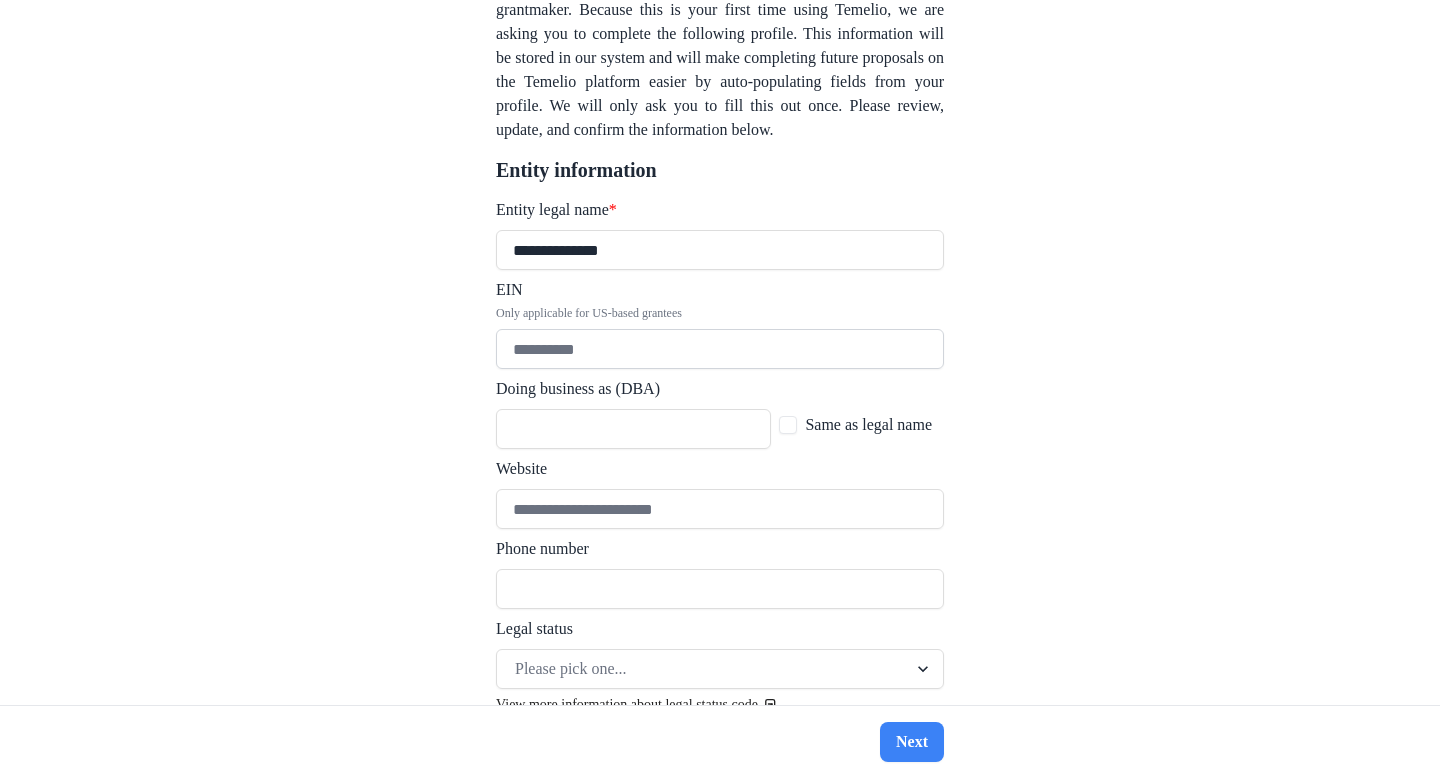 scroll, scrollTop: 328, scrollLeft: 0, axis: vertical 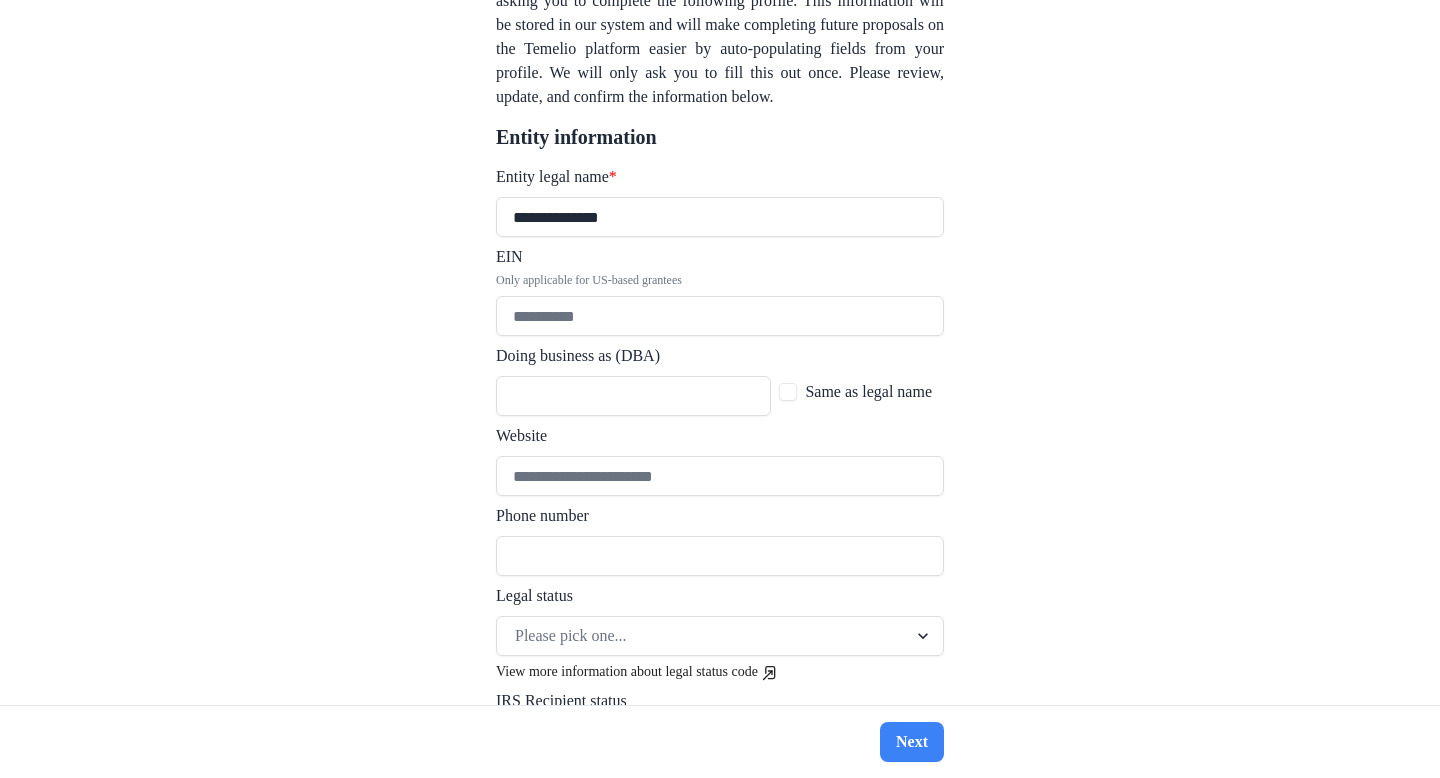 click on "Same as legal name" at bounding box center [855, 392] 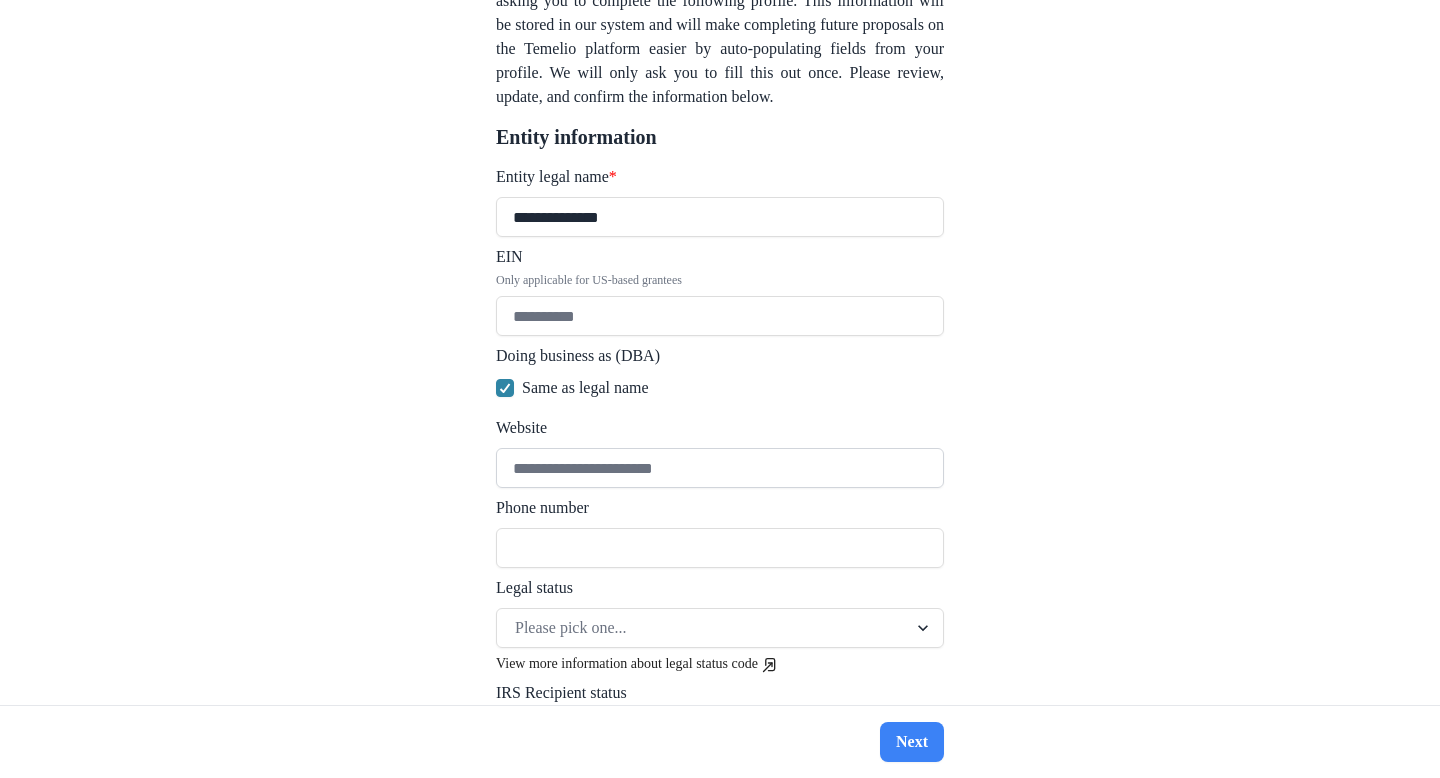 click on "Website" at bounding box center (720, 468) 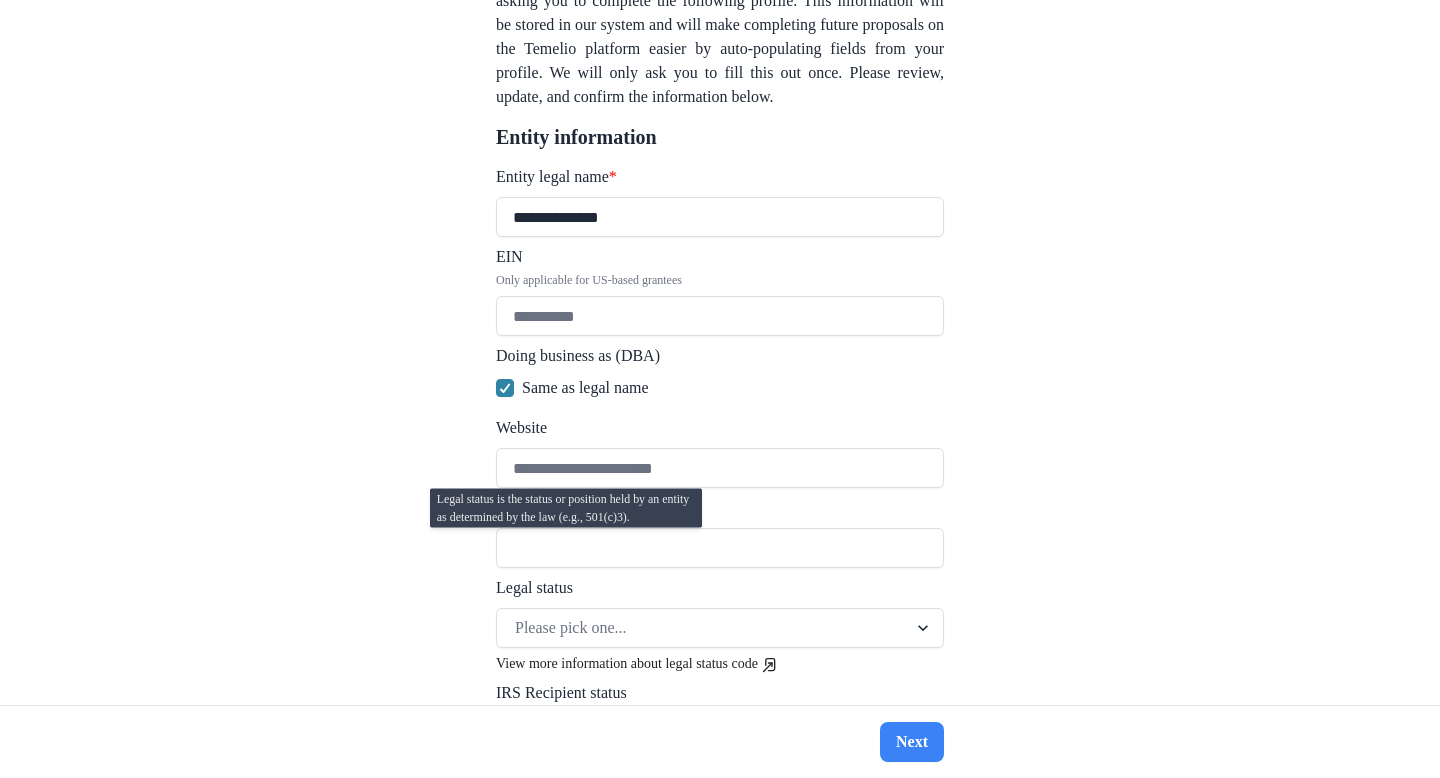 paste on "**********" 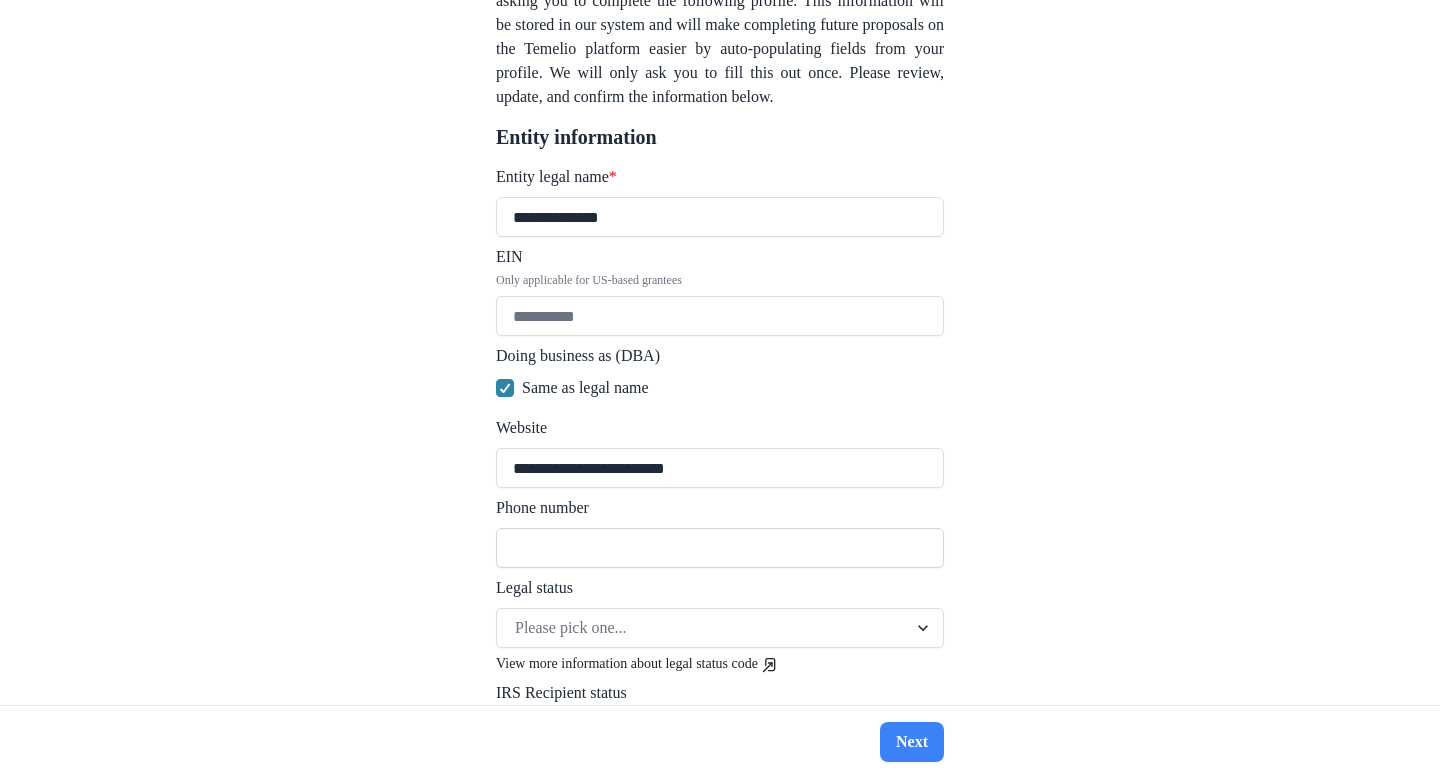 type on "**********" 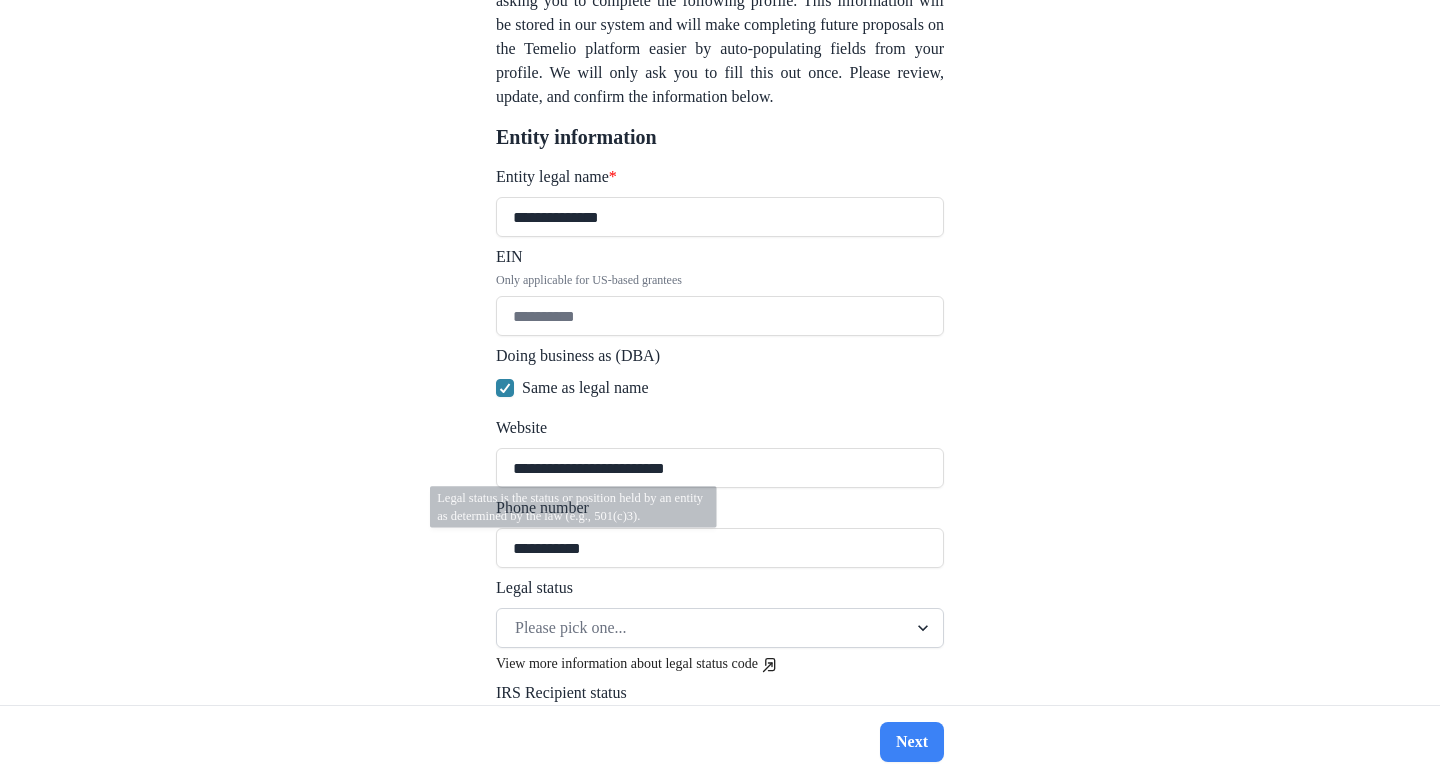 type on "**********" 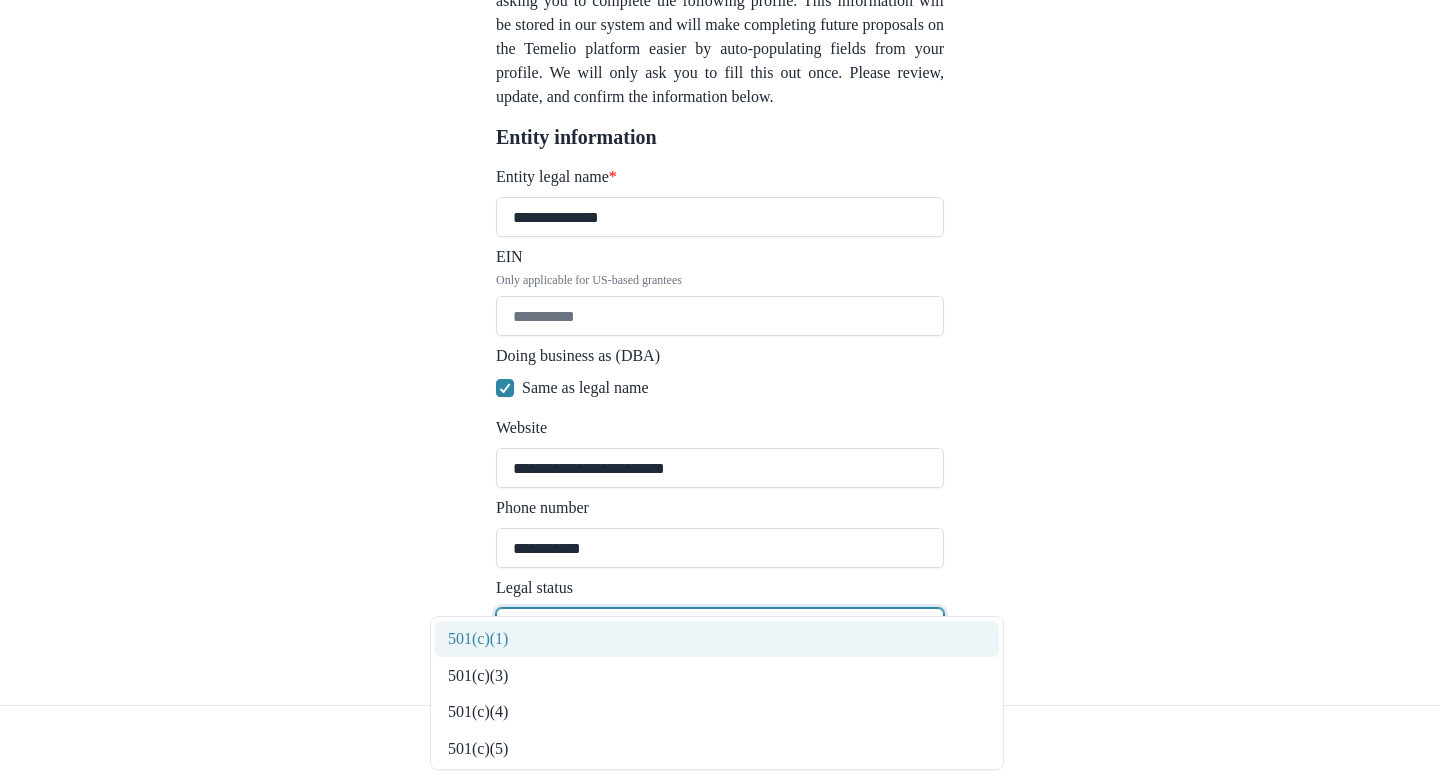 click at bounding box center [702, 628] 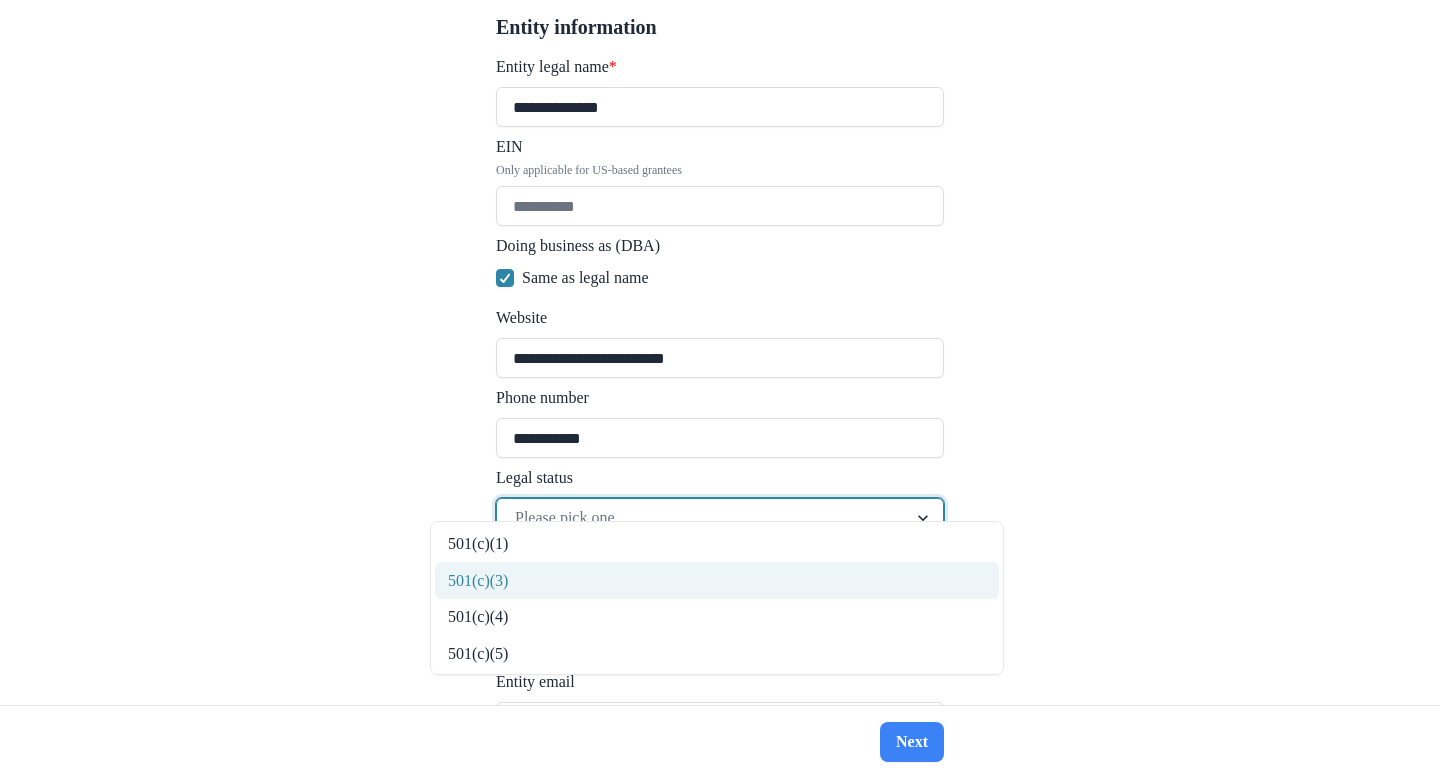 scroll, scrollTop: 439, scrollLeft: 0, axis: vertical 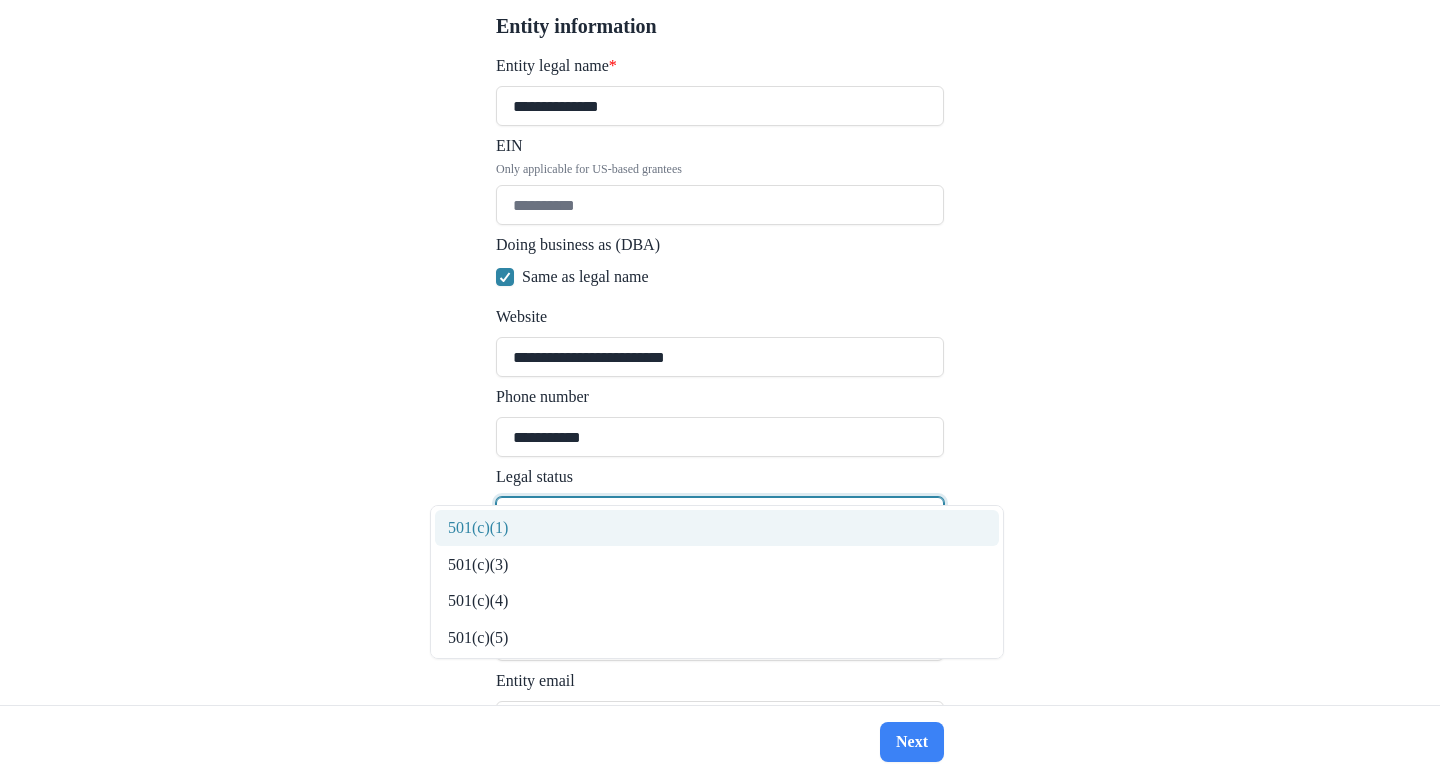 click on "Legal status" at bounding box center (714, 477) 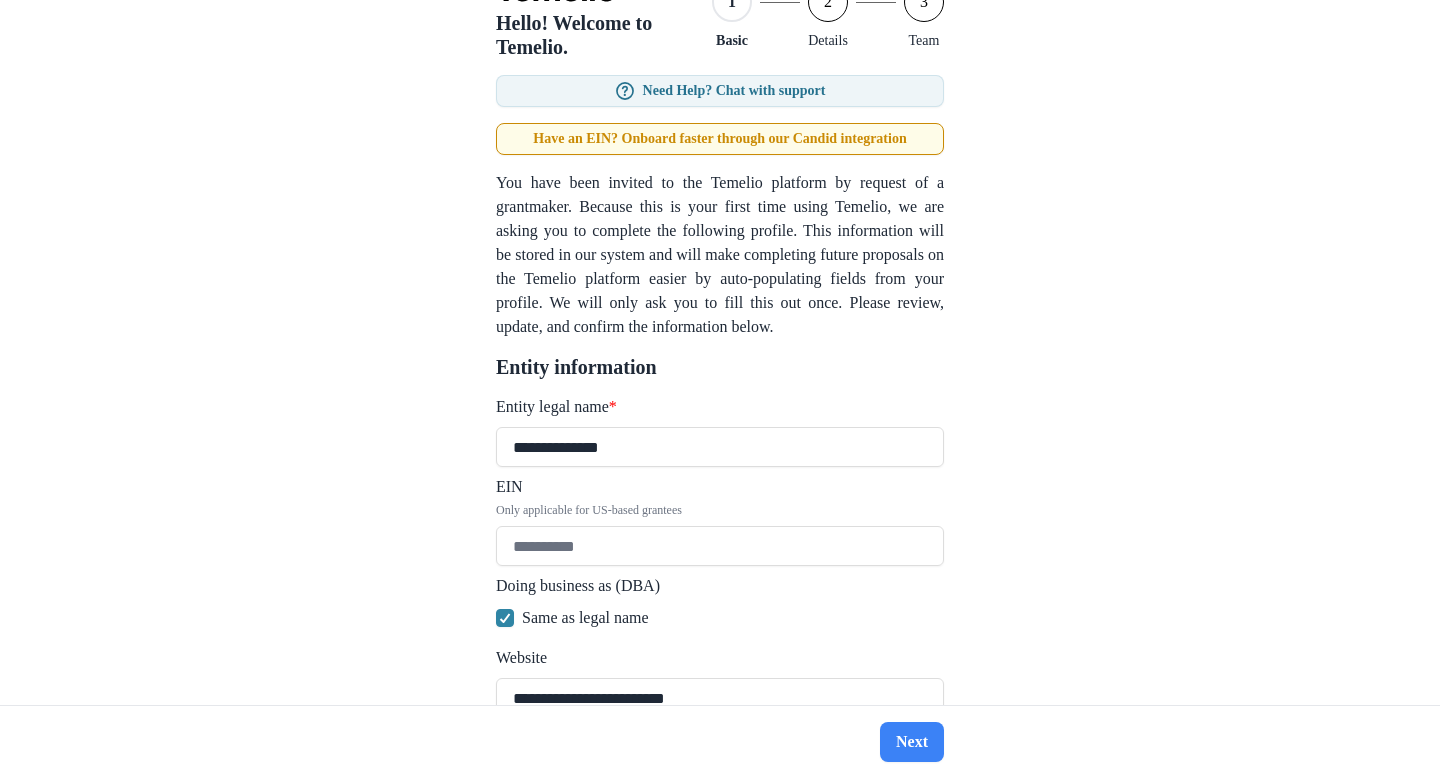 scroll, scrollTop: 0, scrollLeft: 0, axis: both 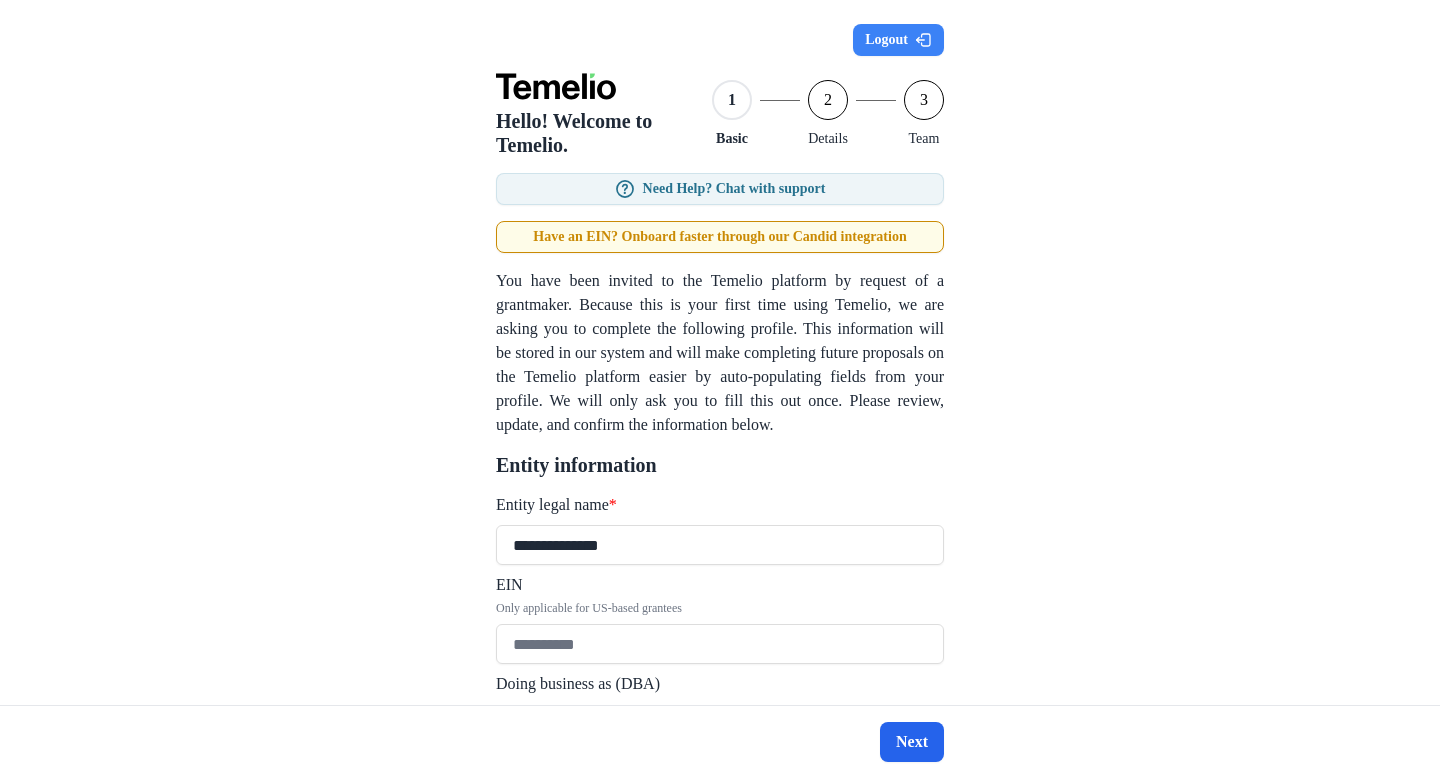 click on "Next" at bounding box center (912, 742) 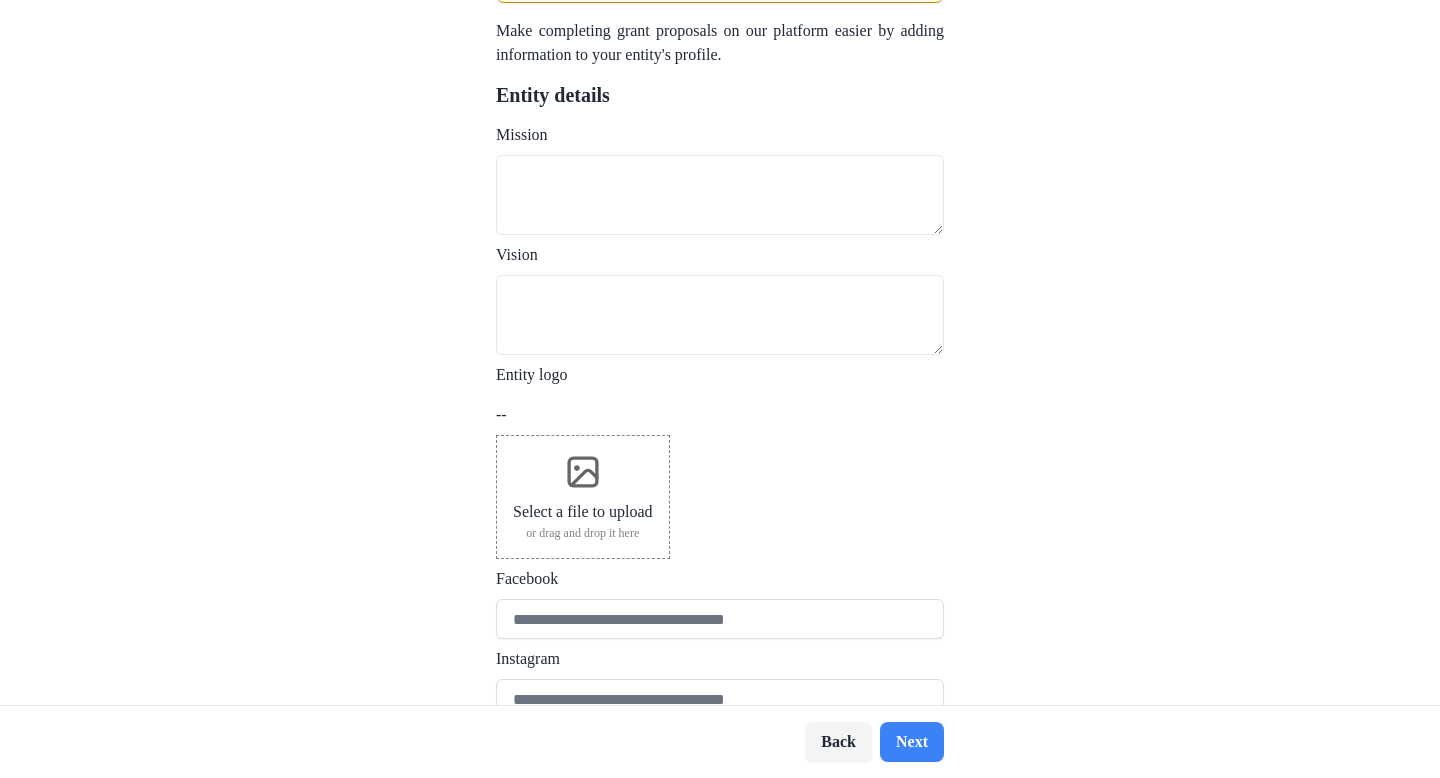 scroll, scrollTop: 0, scrollLeft: 0, axis: both 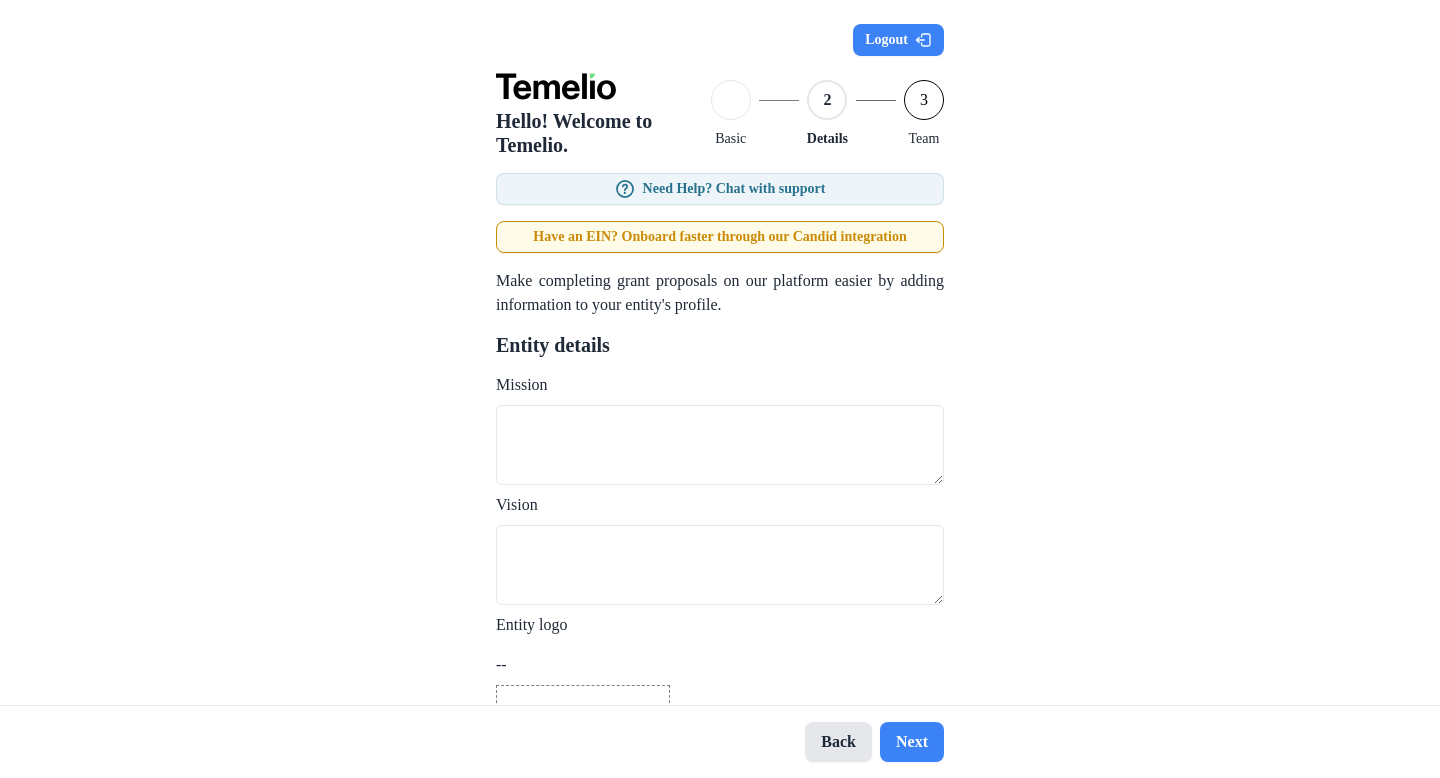 click on "Back" at bounding box center [838, 742] 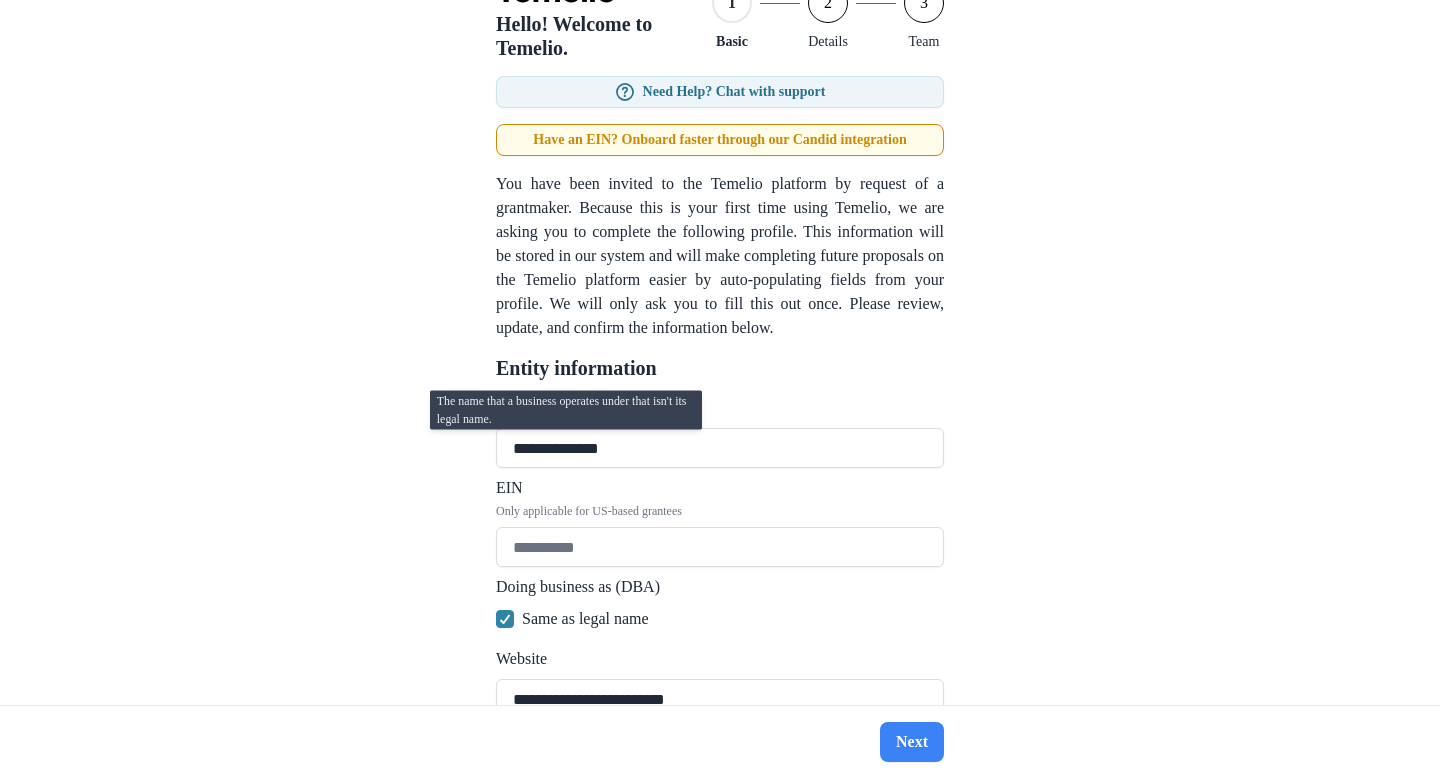 scroll, scrollTop: 194, scrollLeft: 0, axis: vertical 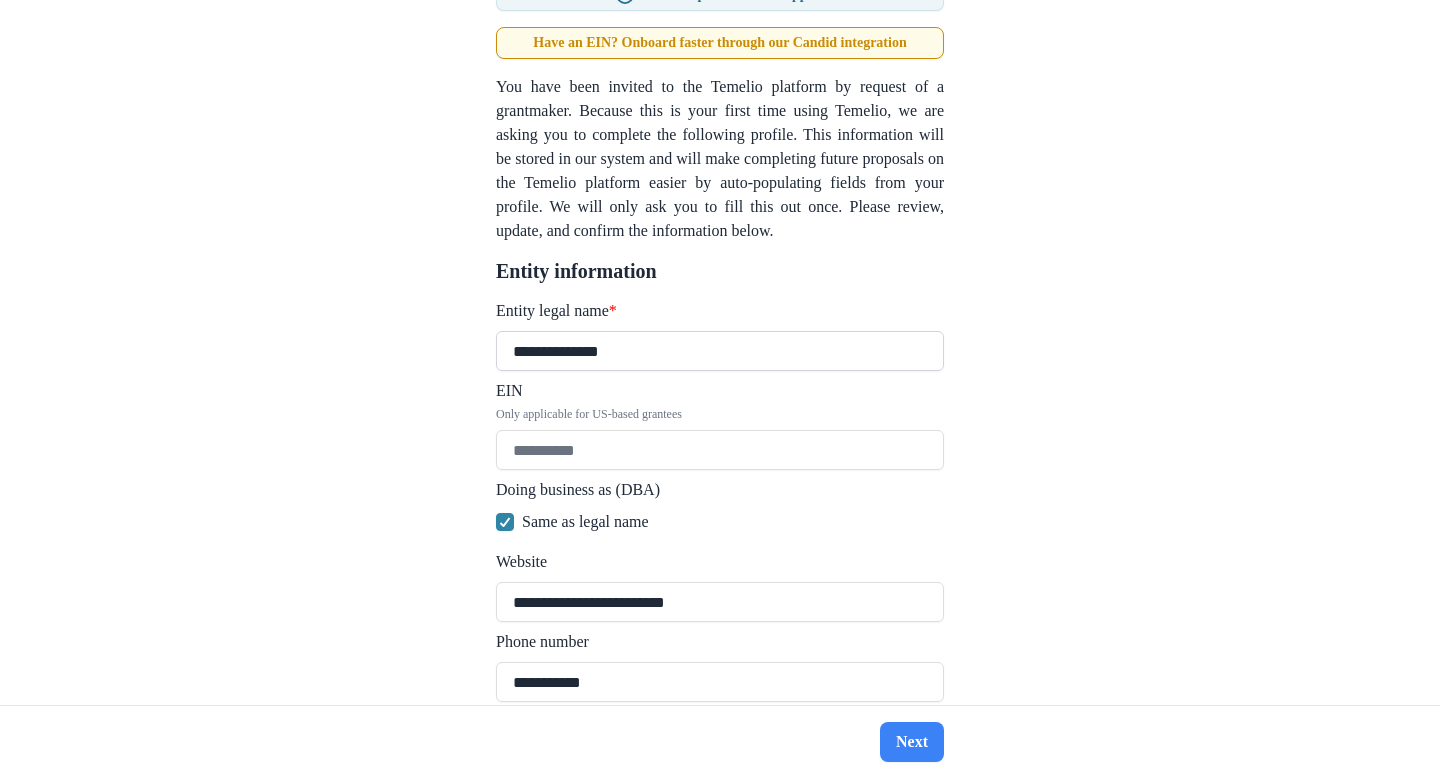 click on "**********" at bounding box center [720, 351] 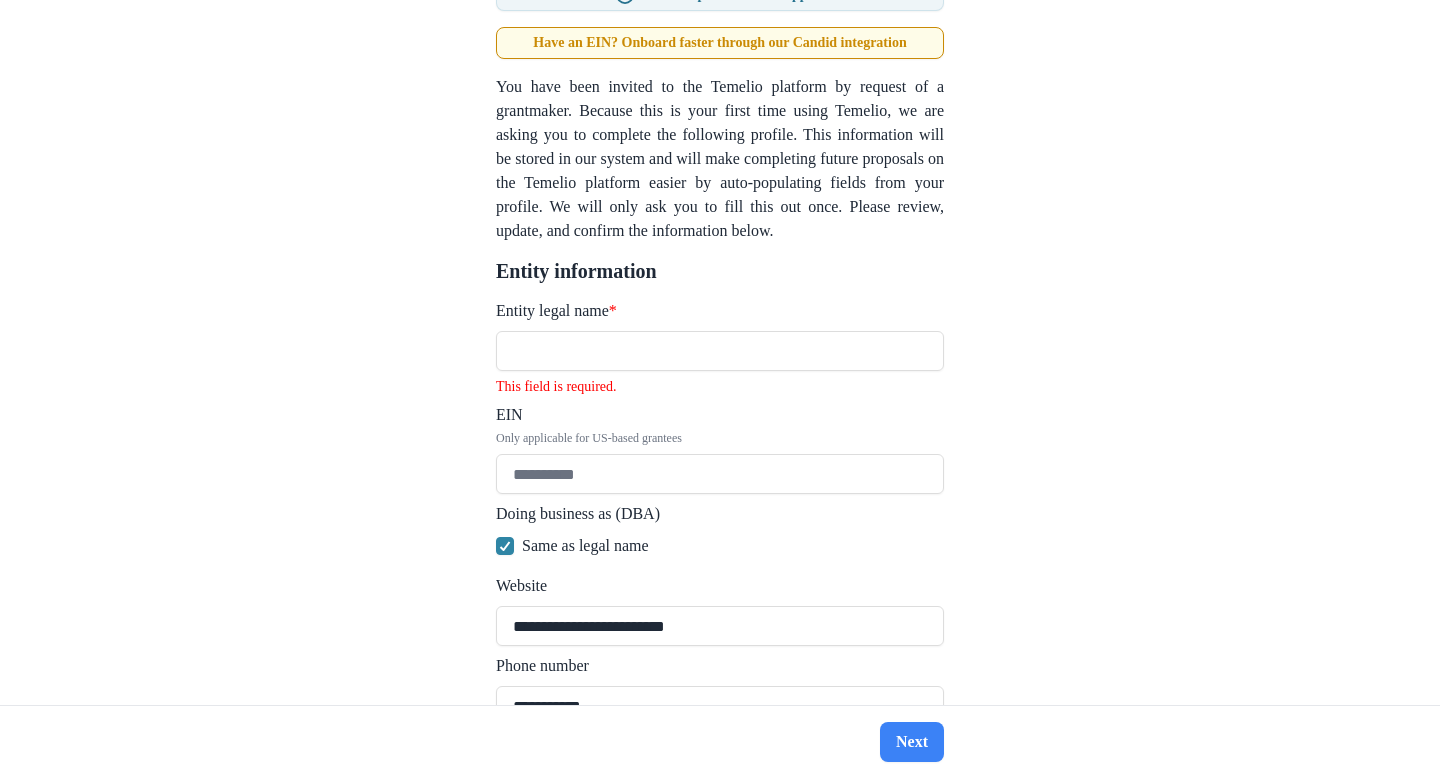 click on "Same as legal name" at bounding box center (585, 546) 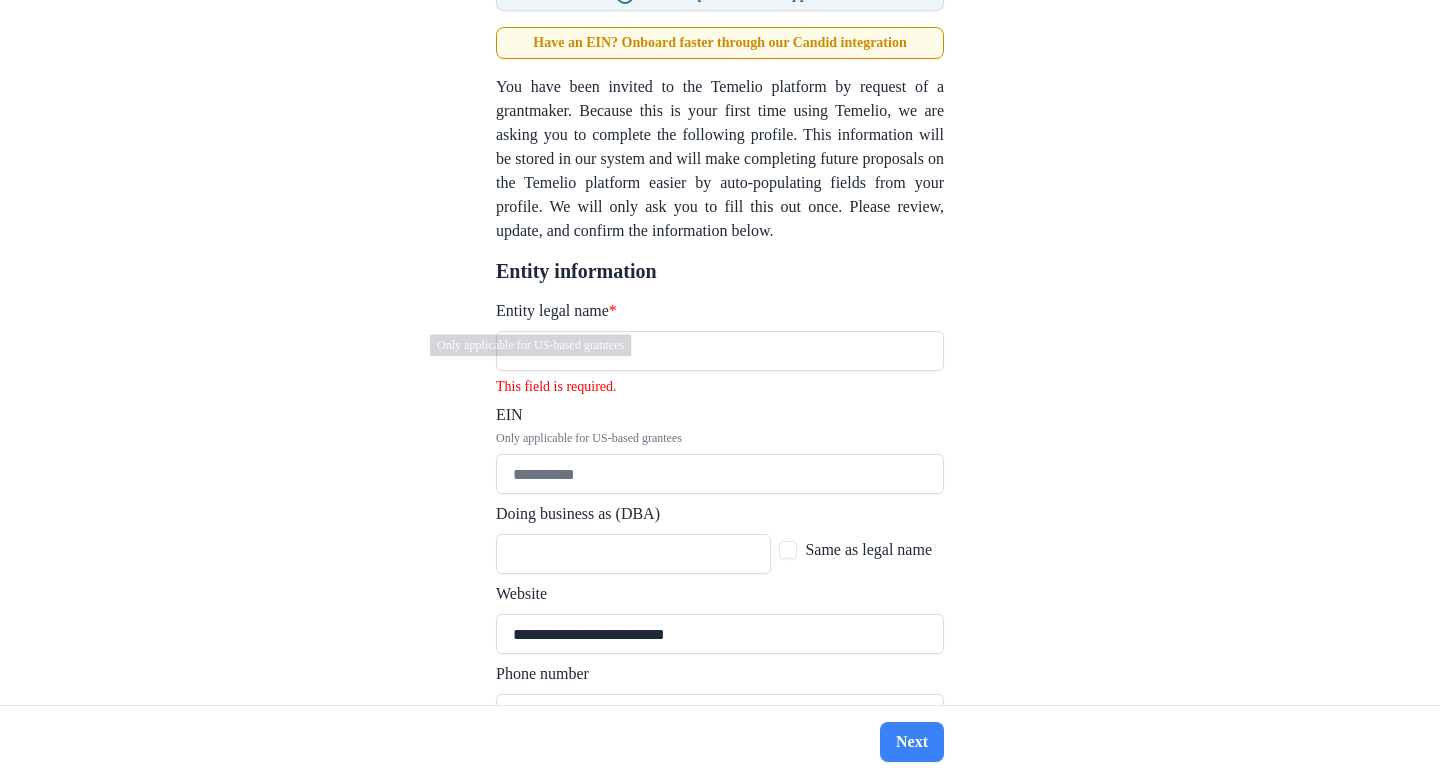 click on "**********" at bounding box center [720, 352] 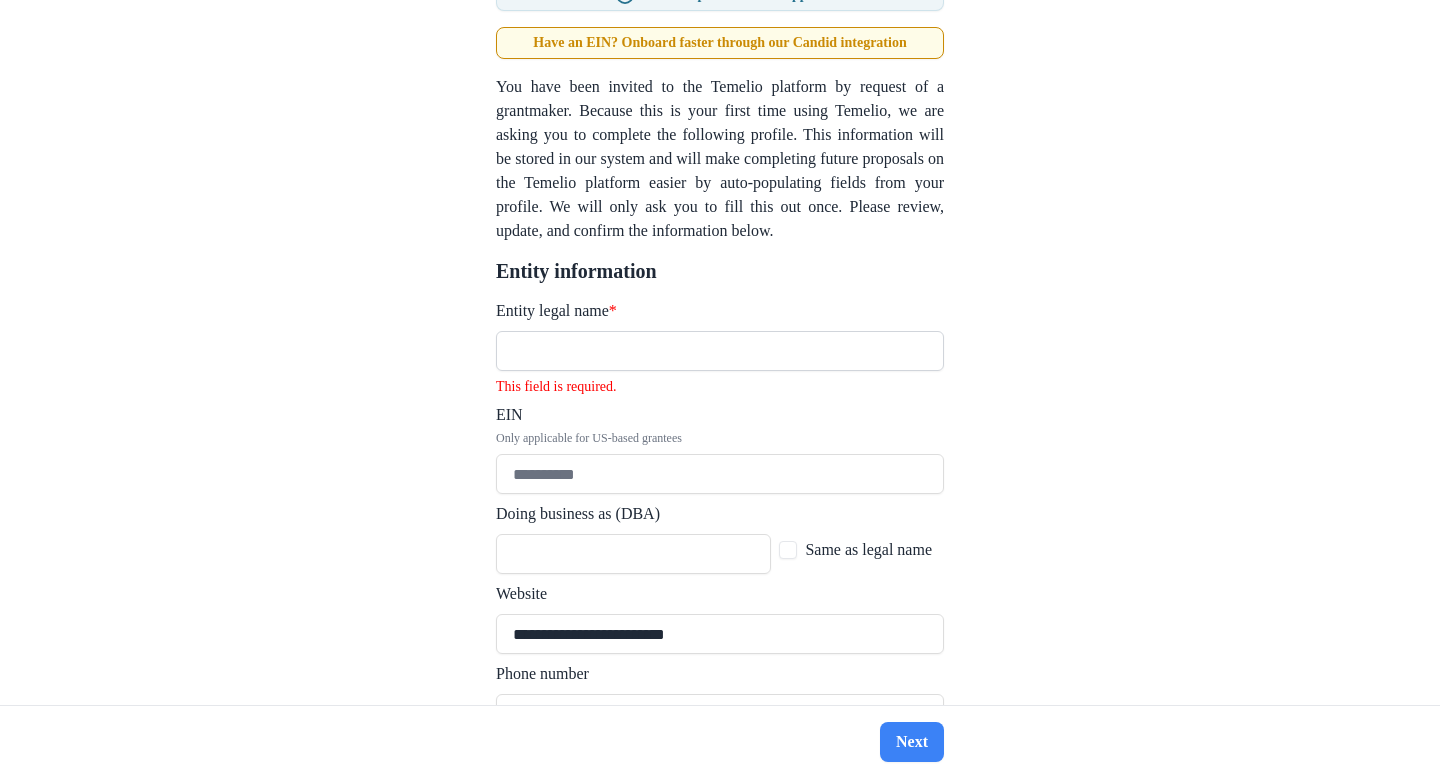click on "Entity legal name *" at bounding box center (720, 351) 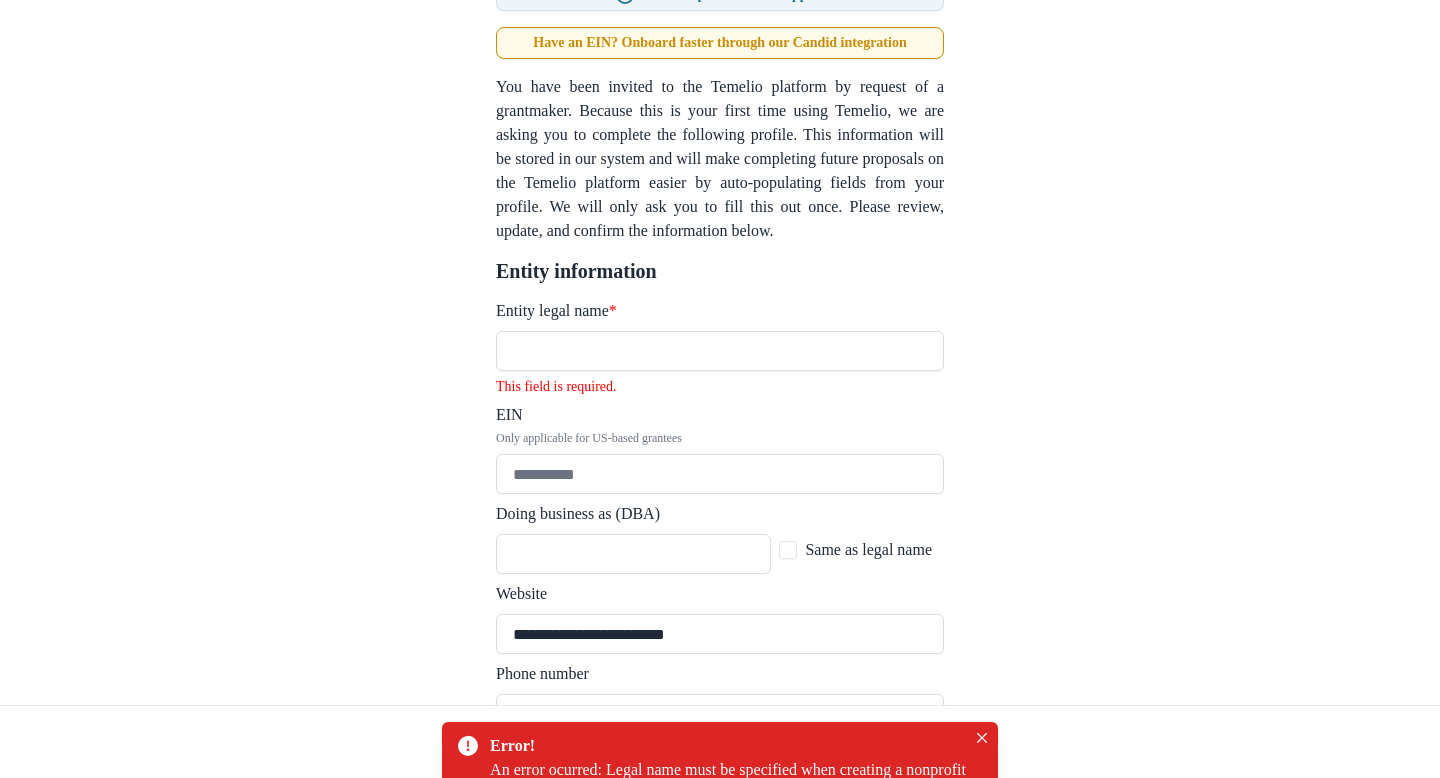 type on "**********" 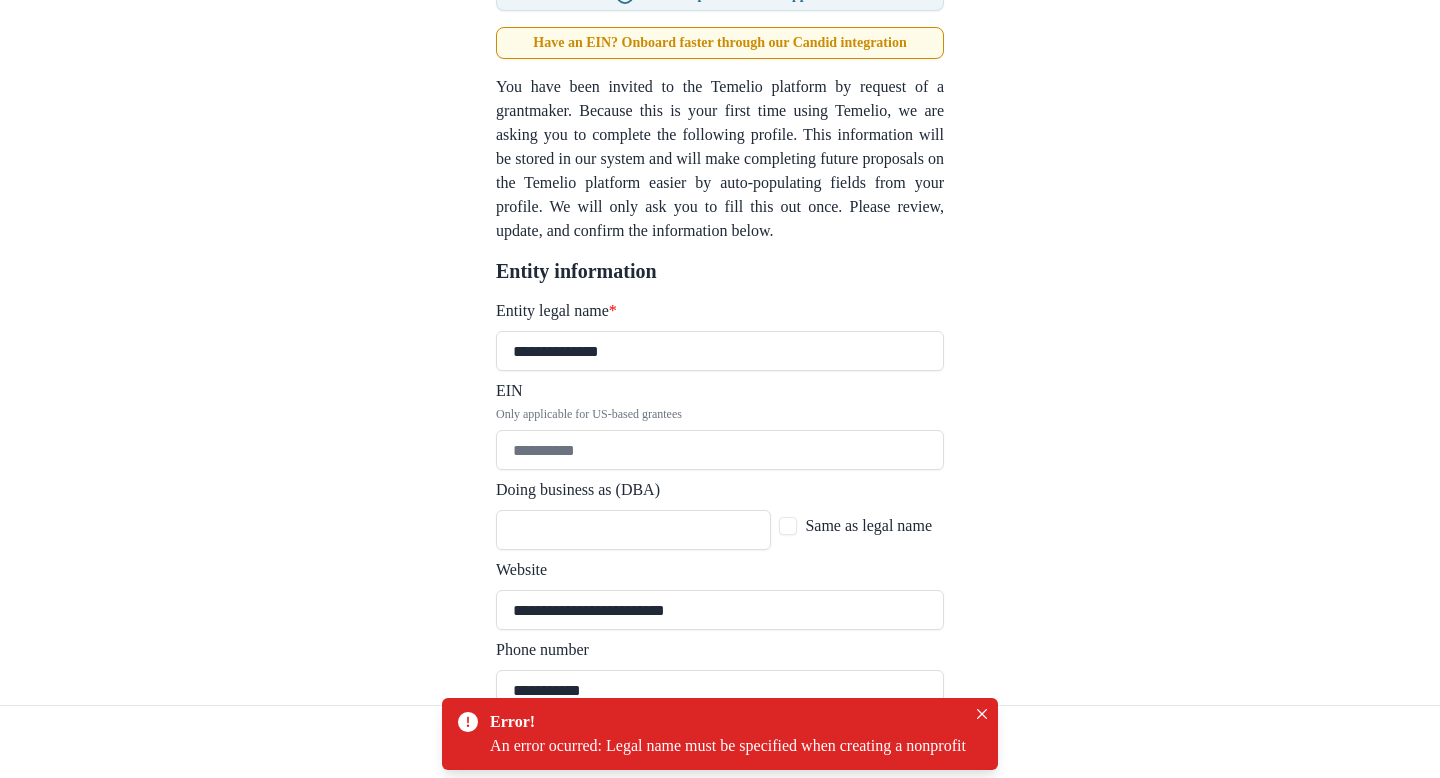 click on "**********" at bounding box center [720, 352] 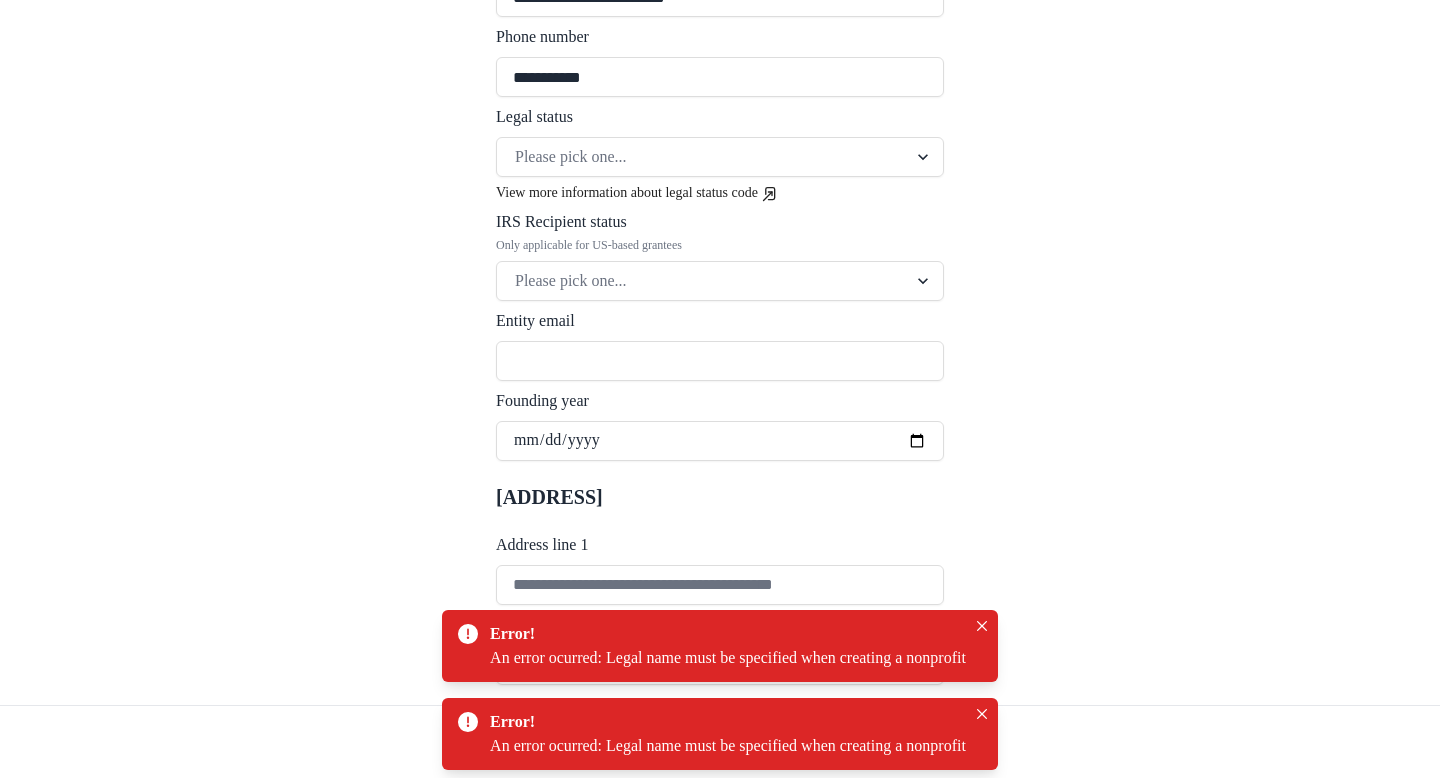 scroll, scrollTop: 808, scrollLeft: 0, axis: vertical 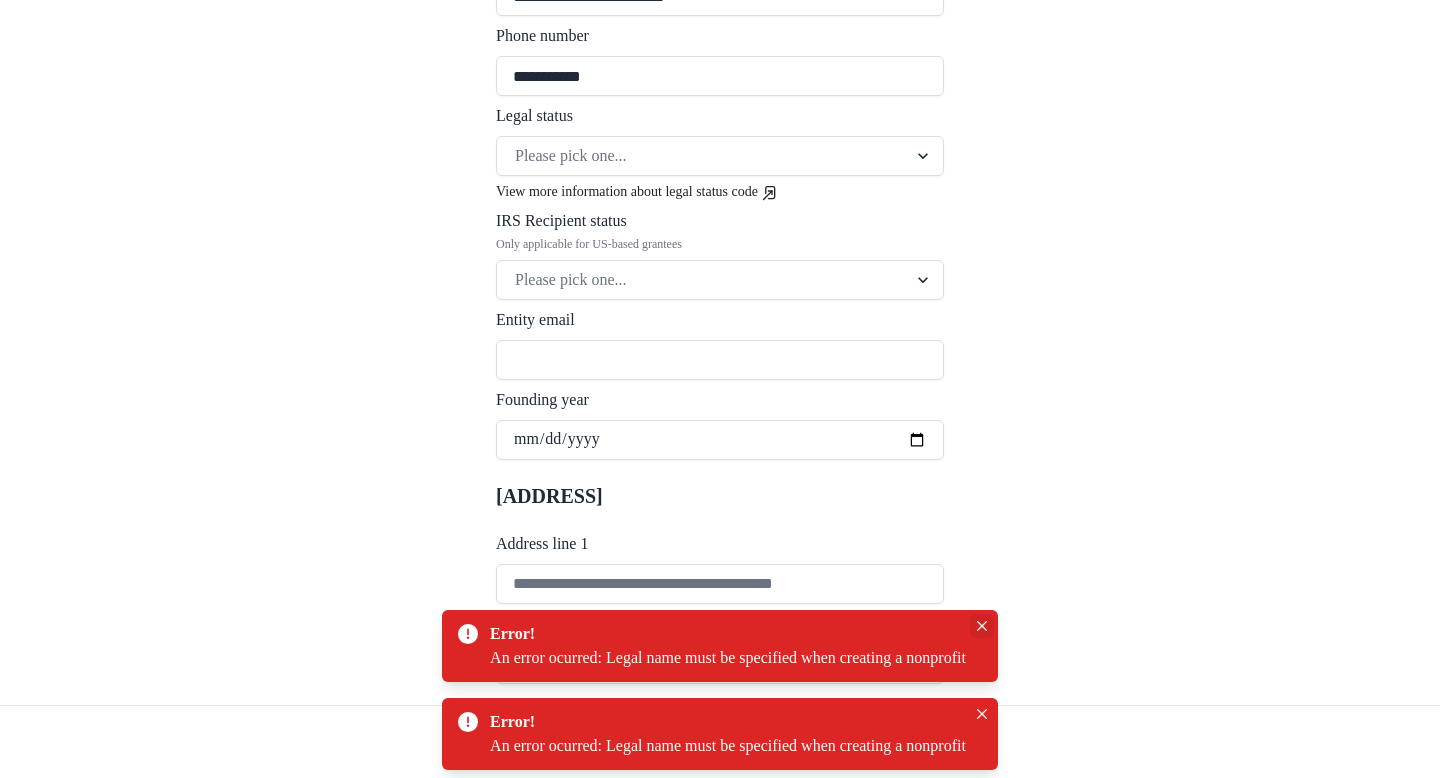 click at bounding box center [982, 626] 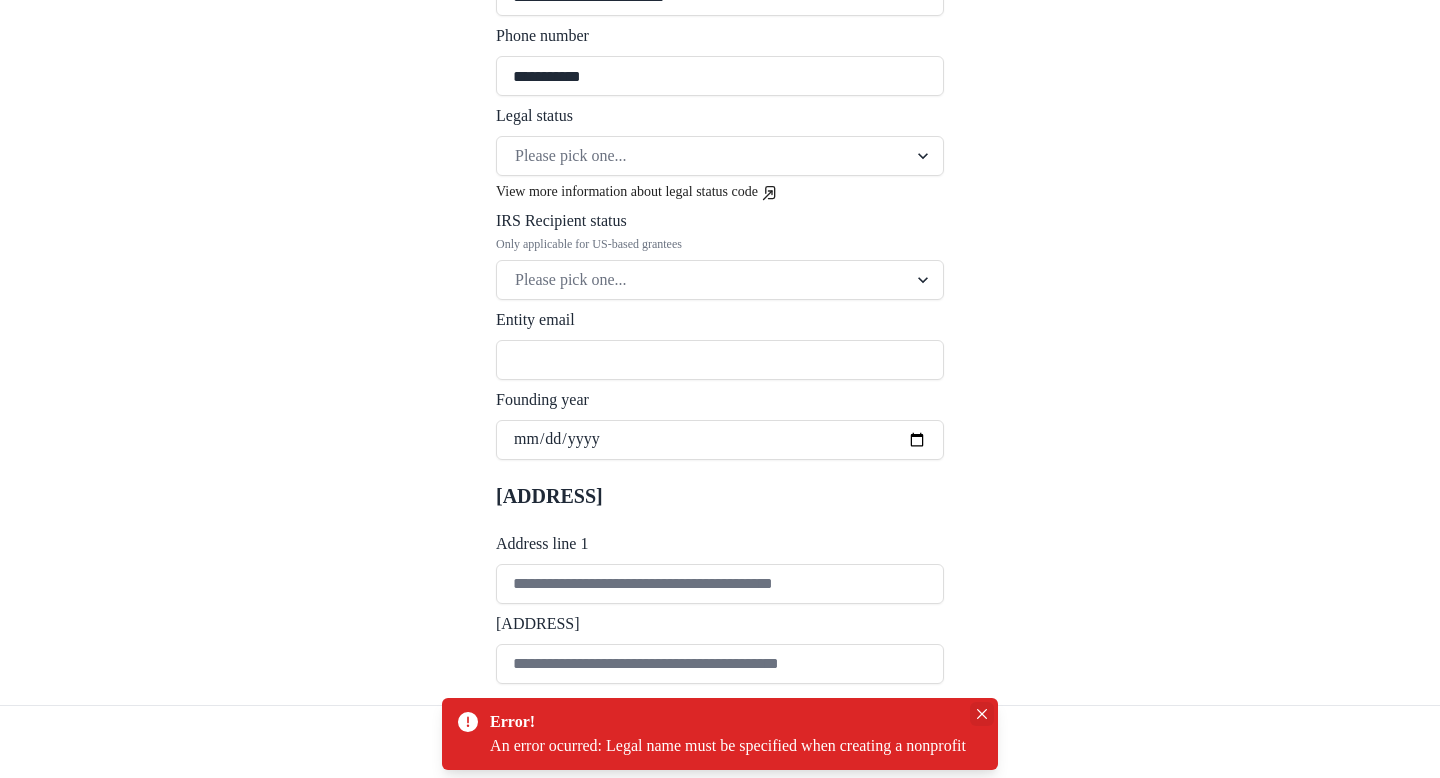 click at bounding box center (982, 714) 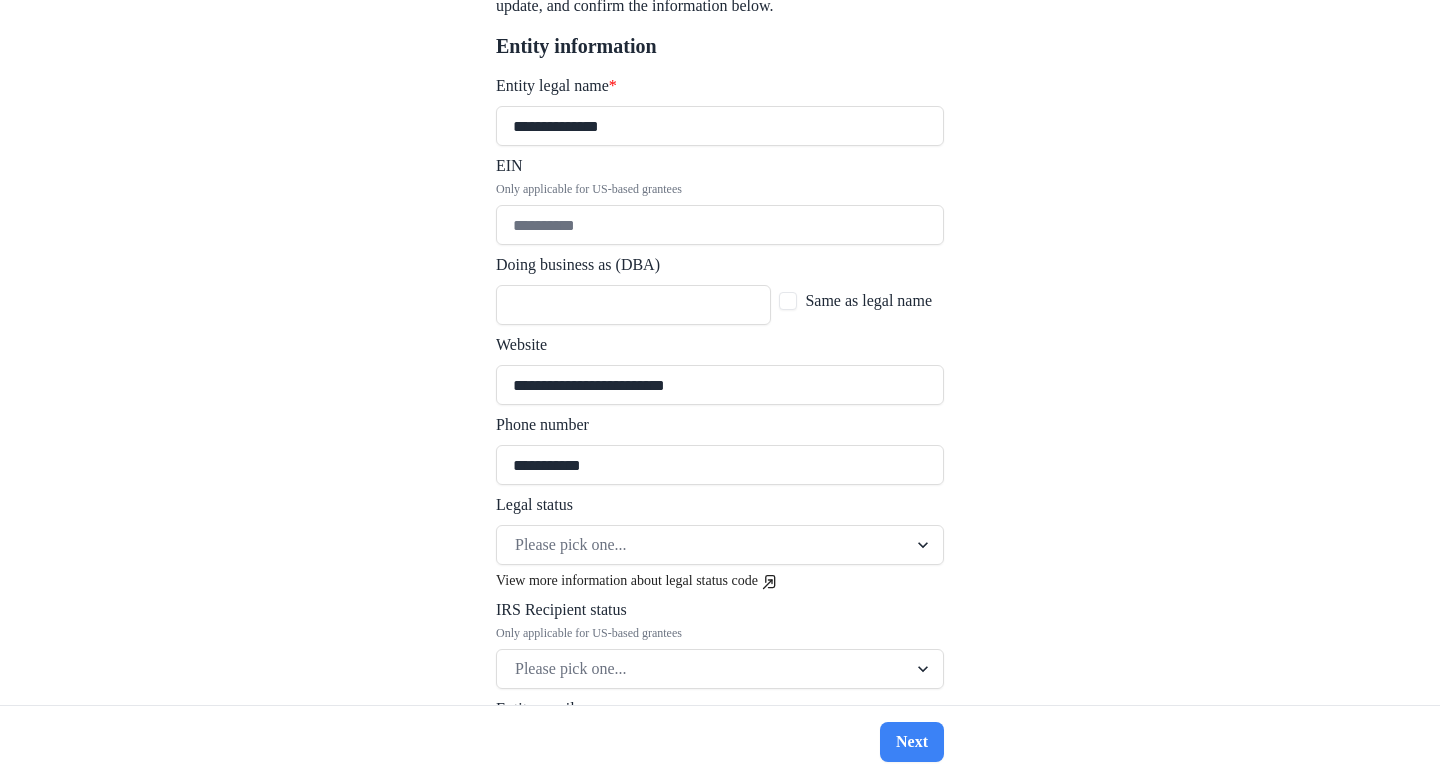 scroll, scrollTop: 339, scrollLeft: 0, axis: vertical 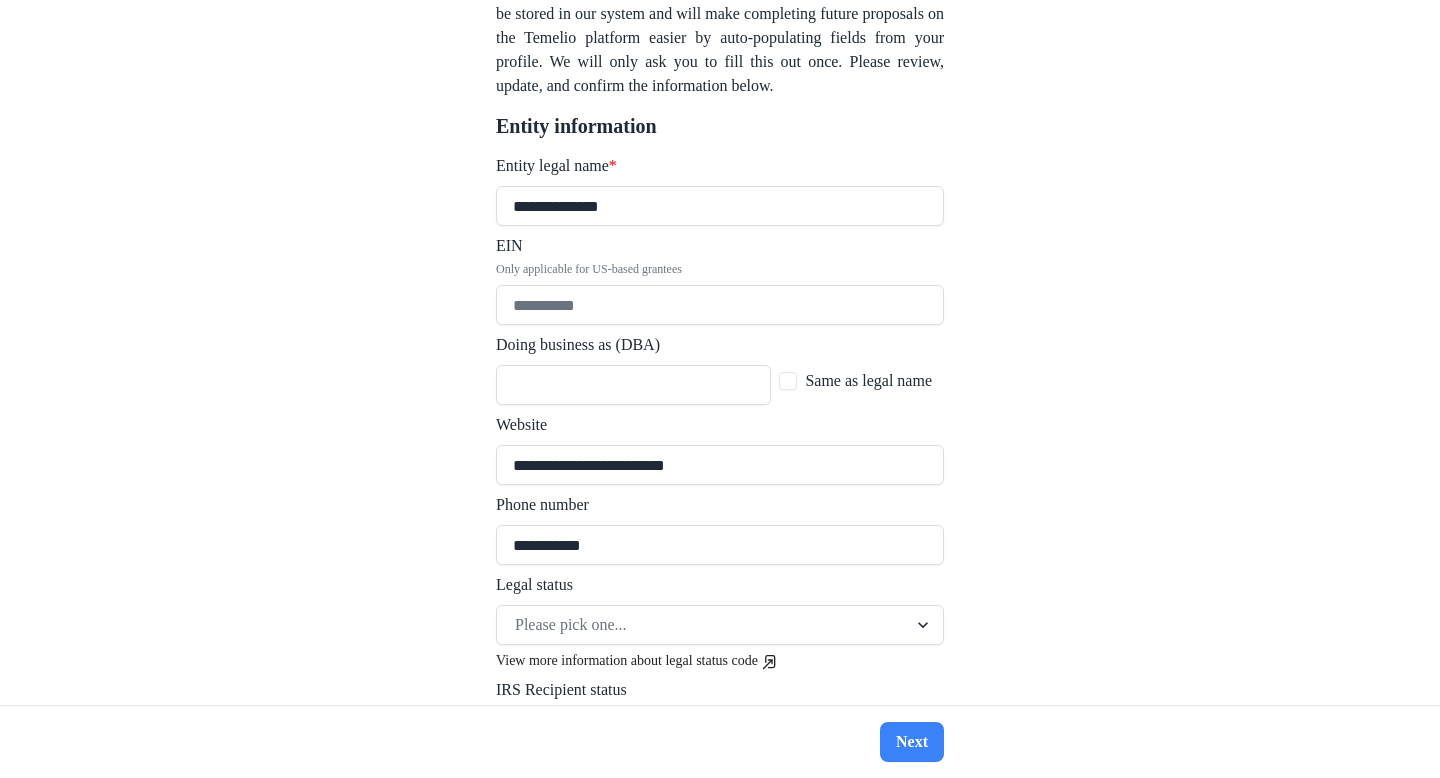 click at bounding box center (788, 381) 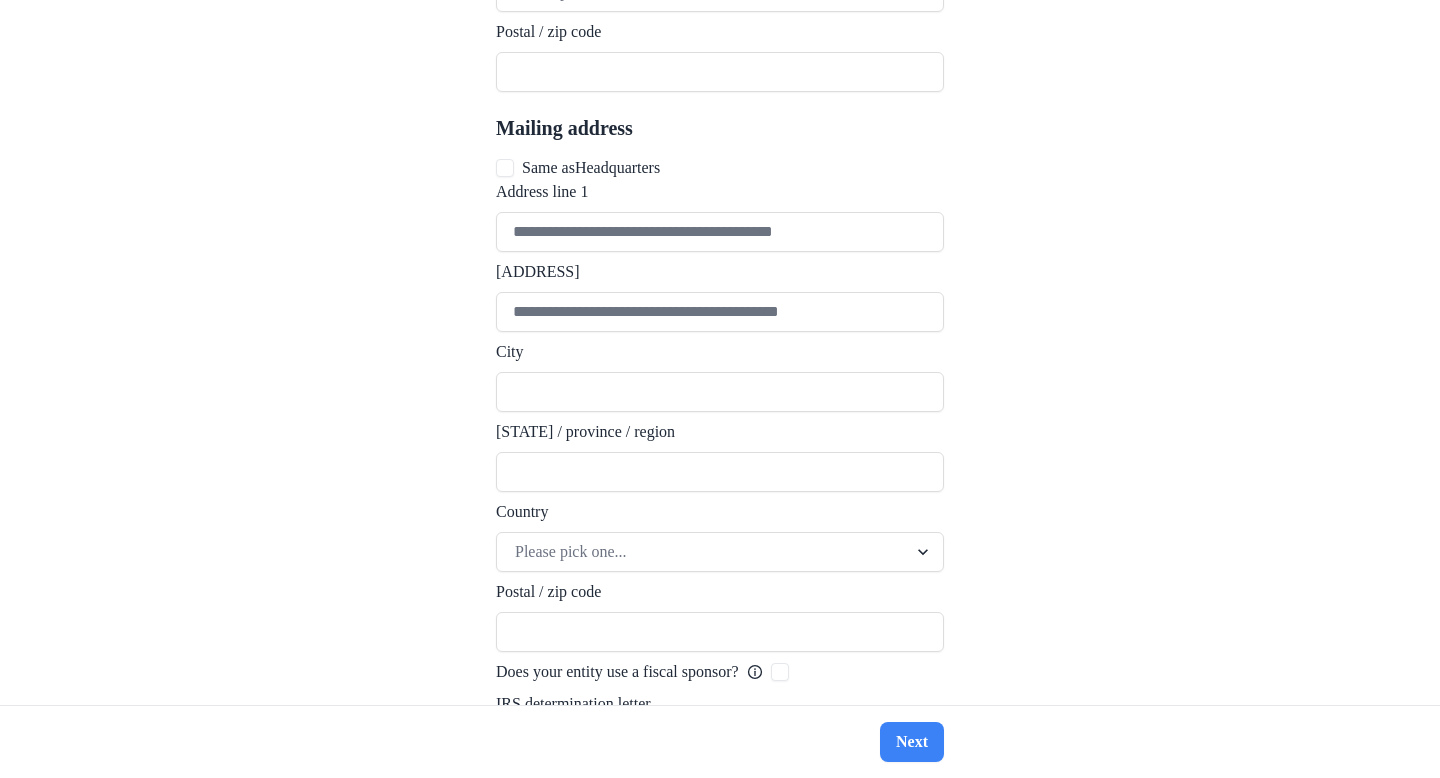 scroll, scrollTop: 1878, scrollLeft: 0, axis: vertical 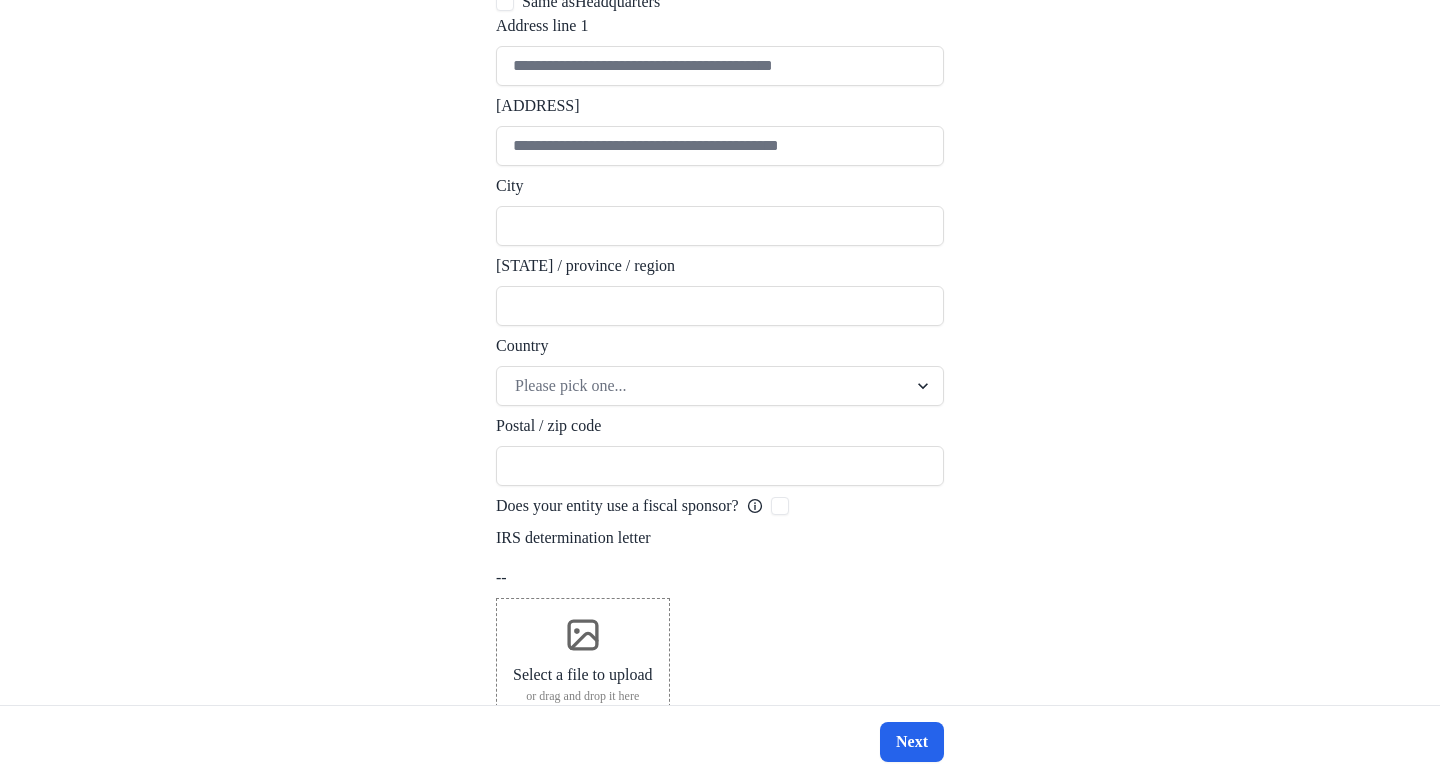 click on "Next" at bounding box center [912, 742] 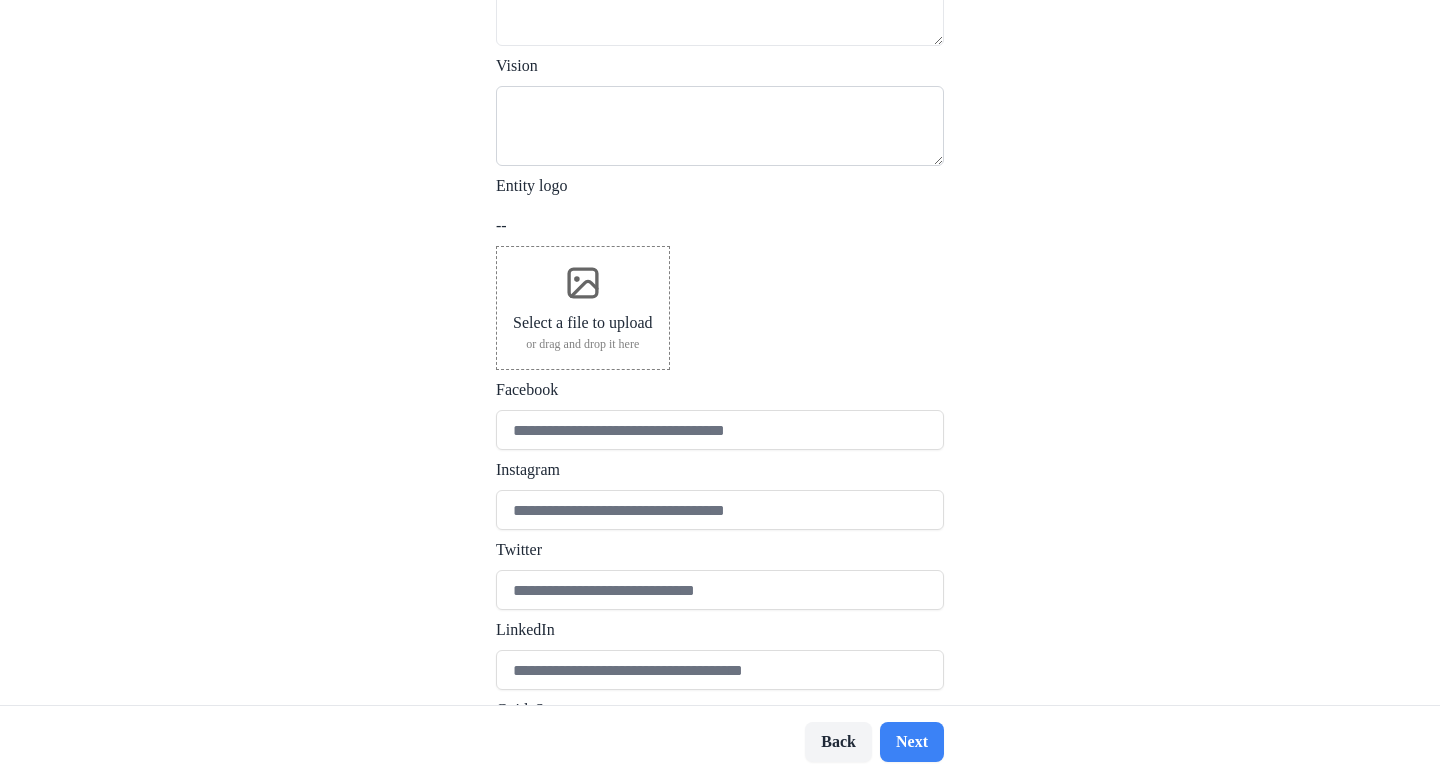 scroll, scrollTop: 512, scrollLeft: 0, axis: vertical 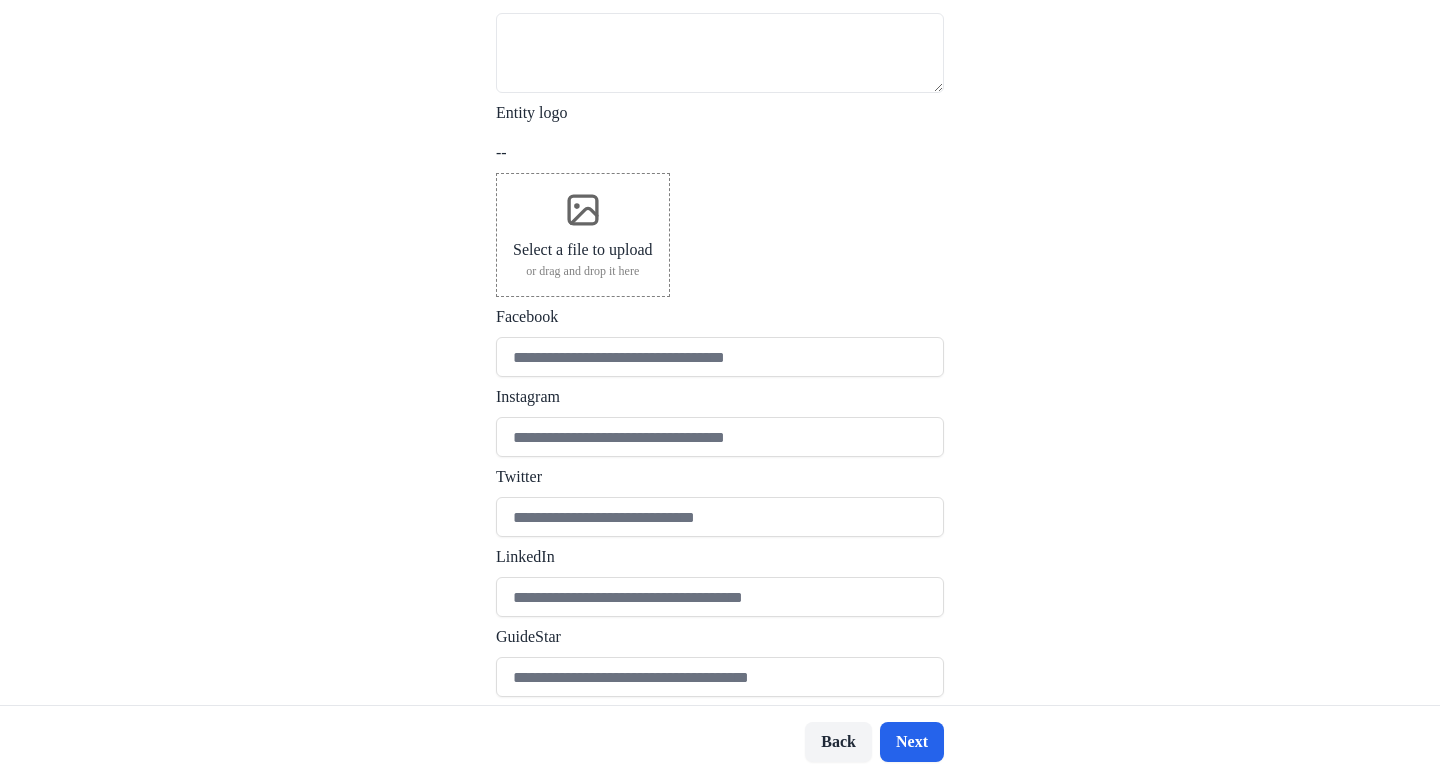 click on "Next" at bounding box center (912, 742) 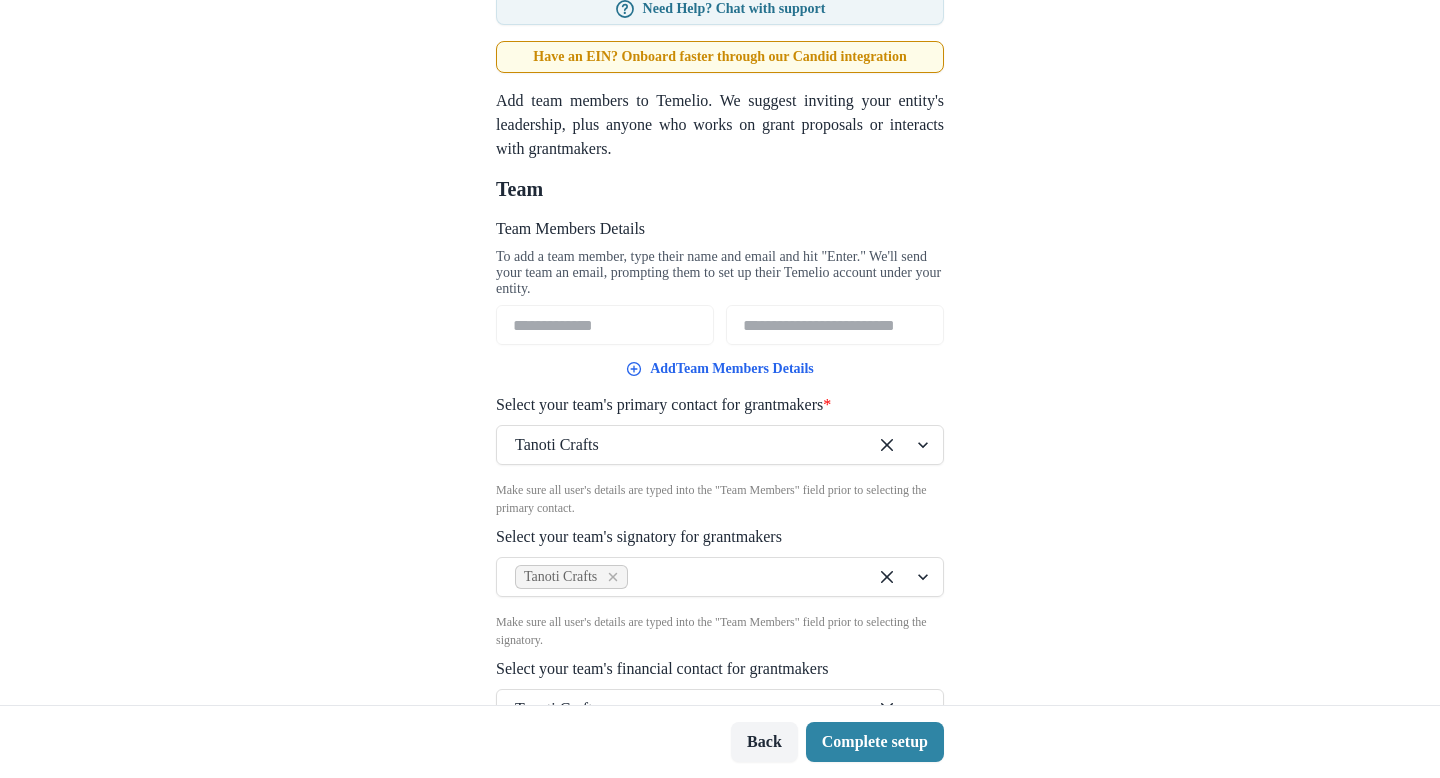 scroll, scrollTop: 0, scrollLeft: 0, axis: both 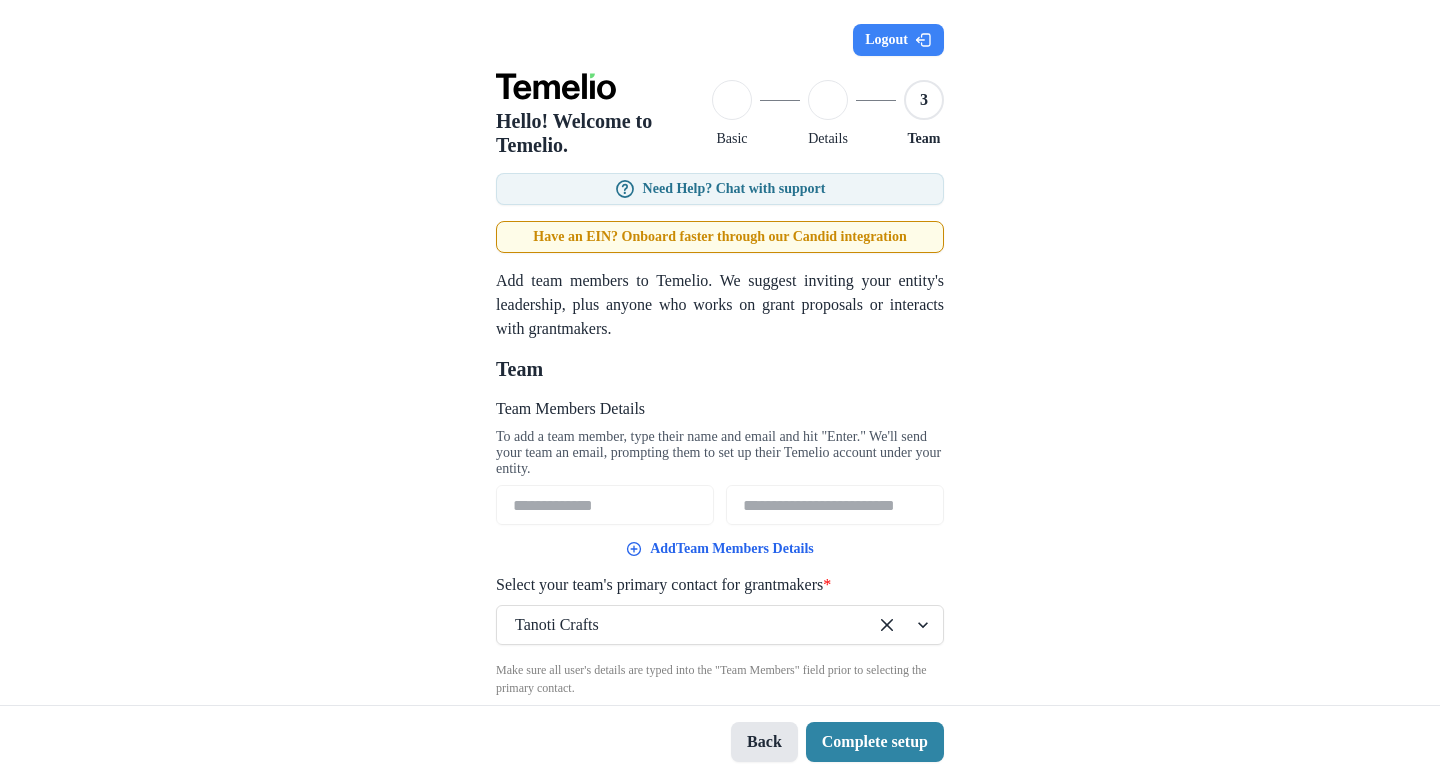 click on "Back" at bounding box center [764, 742] 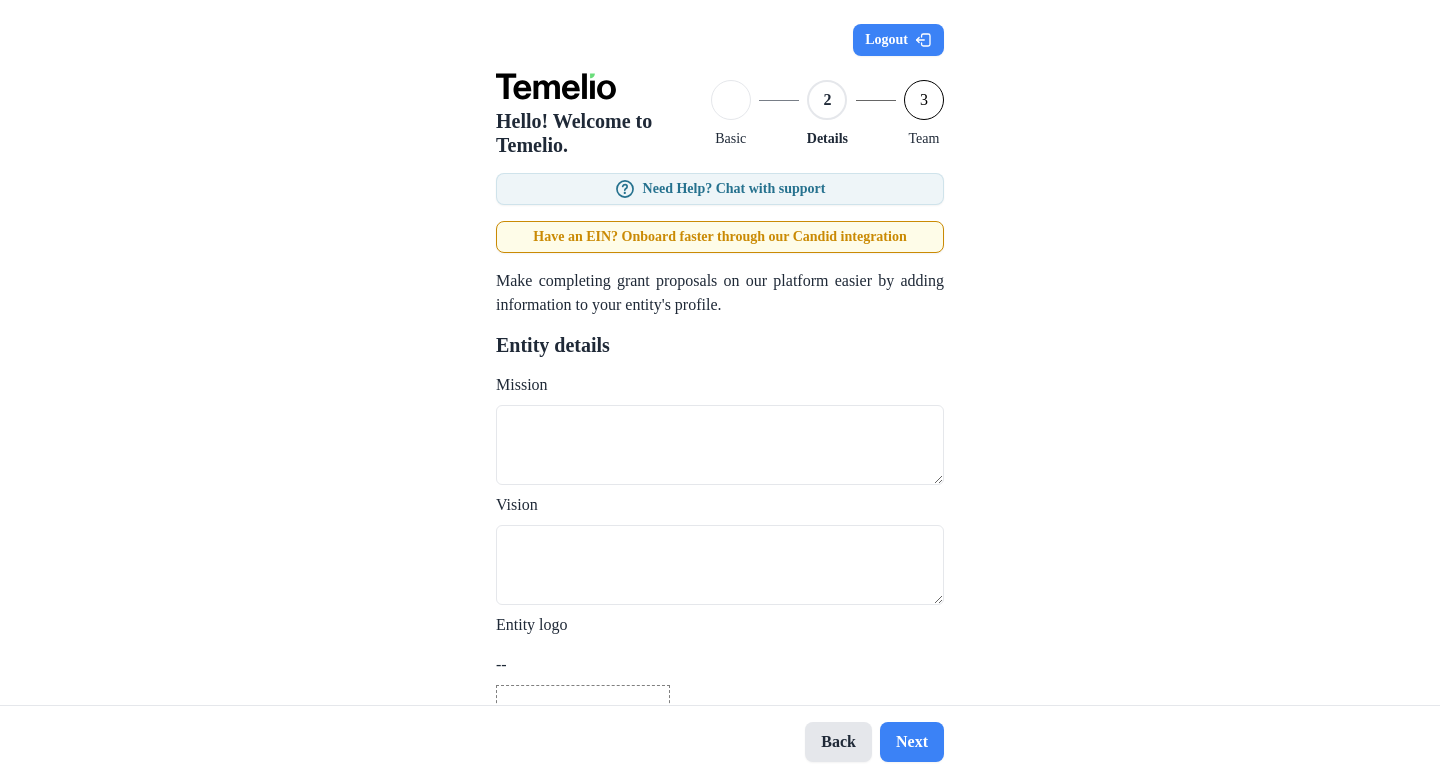 click on "Back" at bounding box center (838, 742) 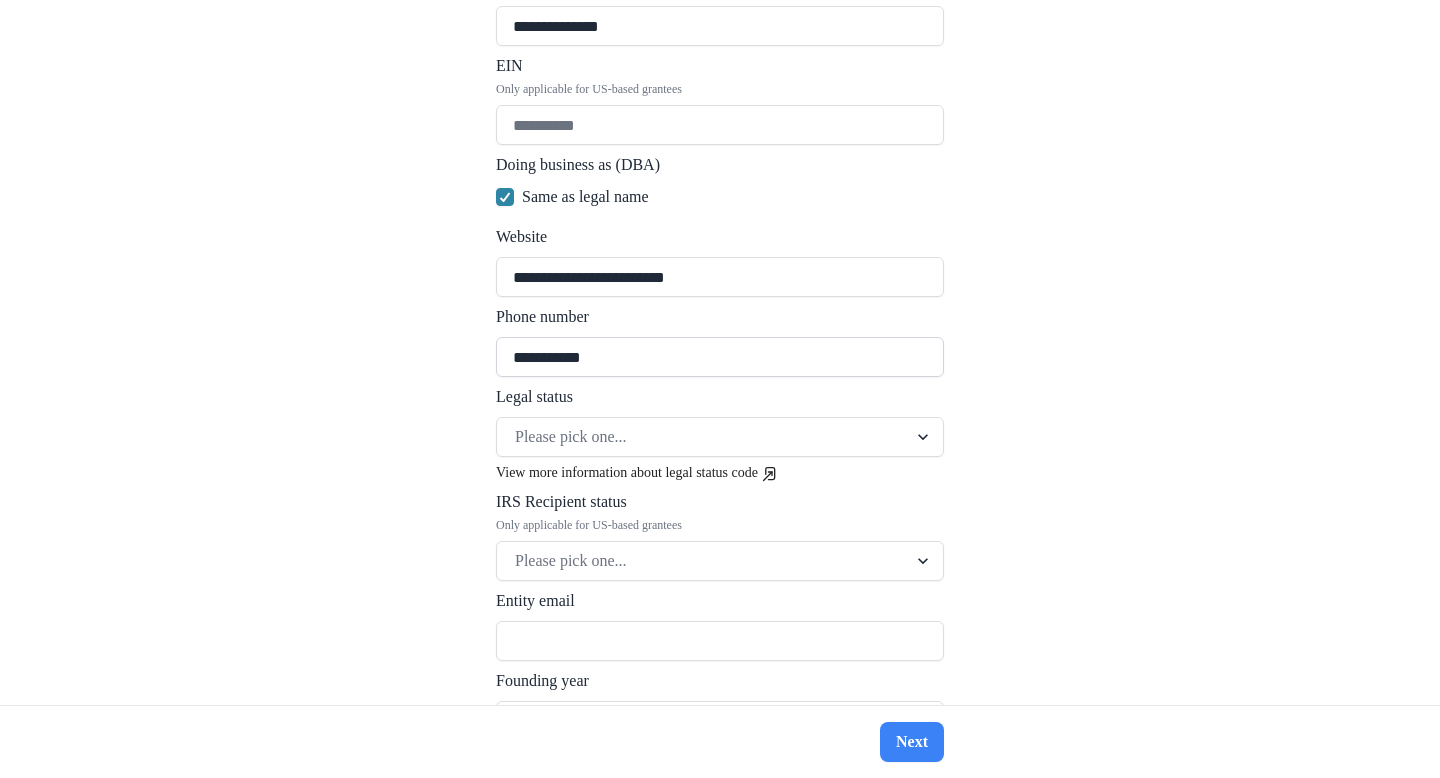 scroll, scrollTop: 559, scrollLeft: 0, axis: vertical 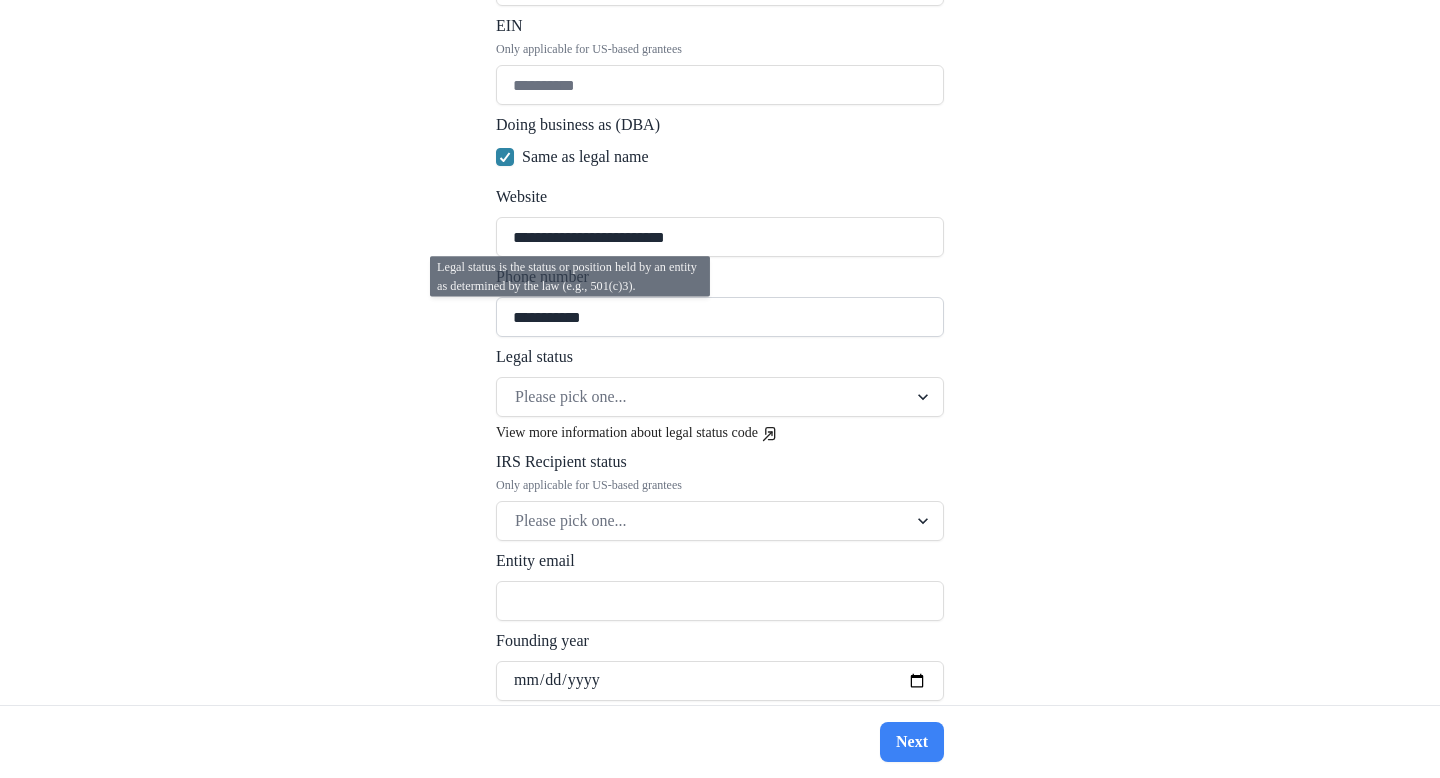 click on "**********" at bounding box center [720, 317] 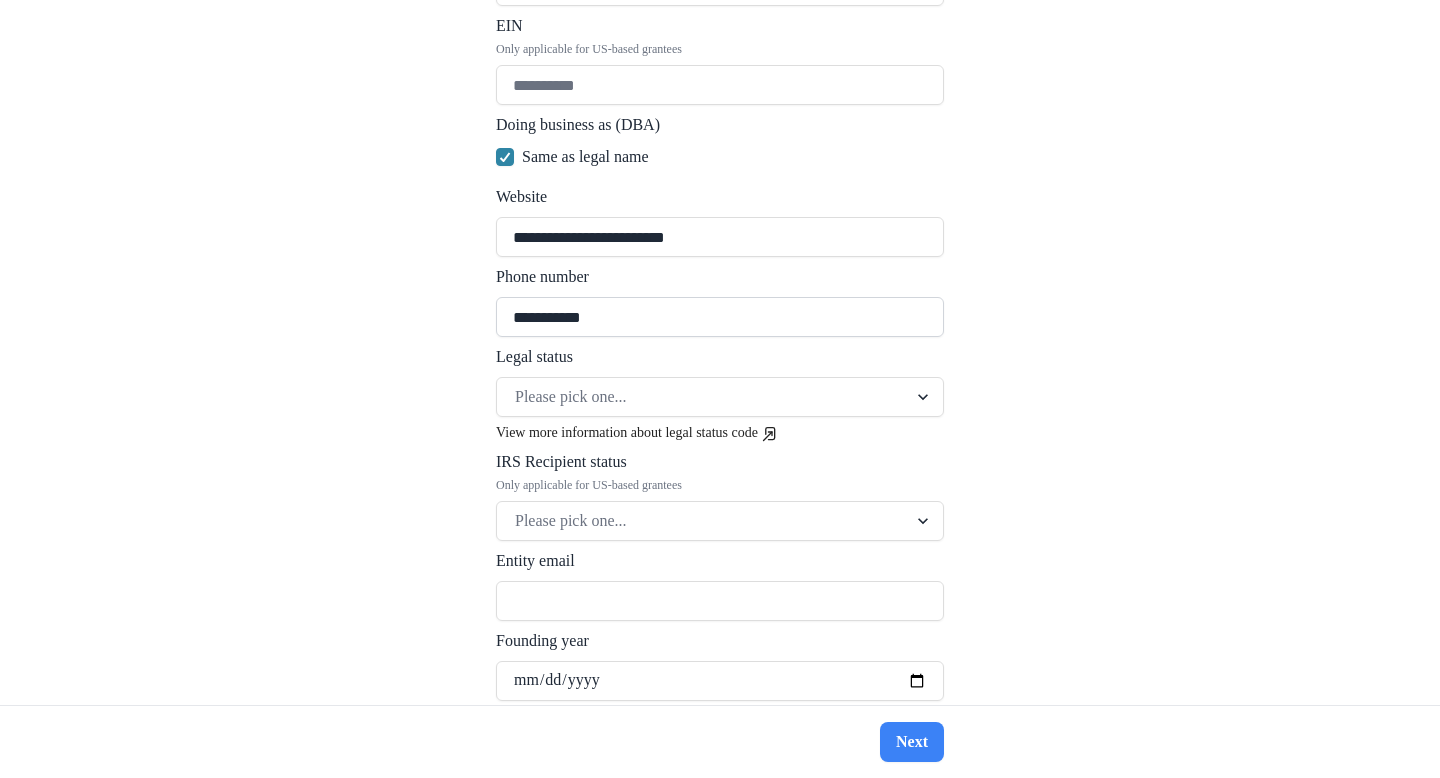 paste on "***" 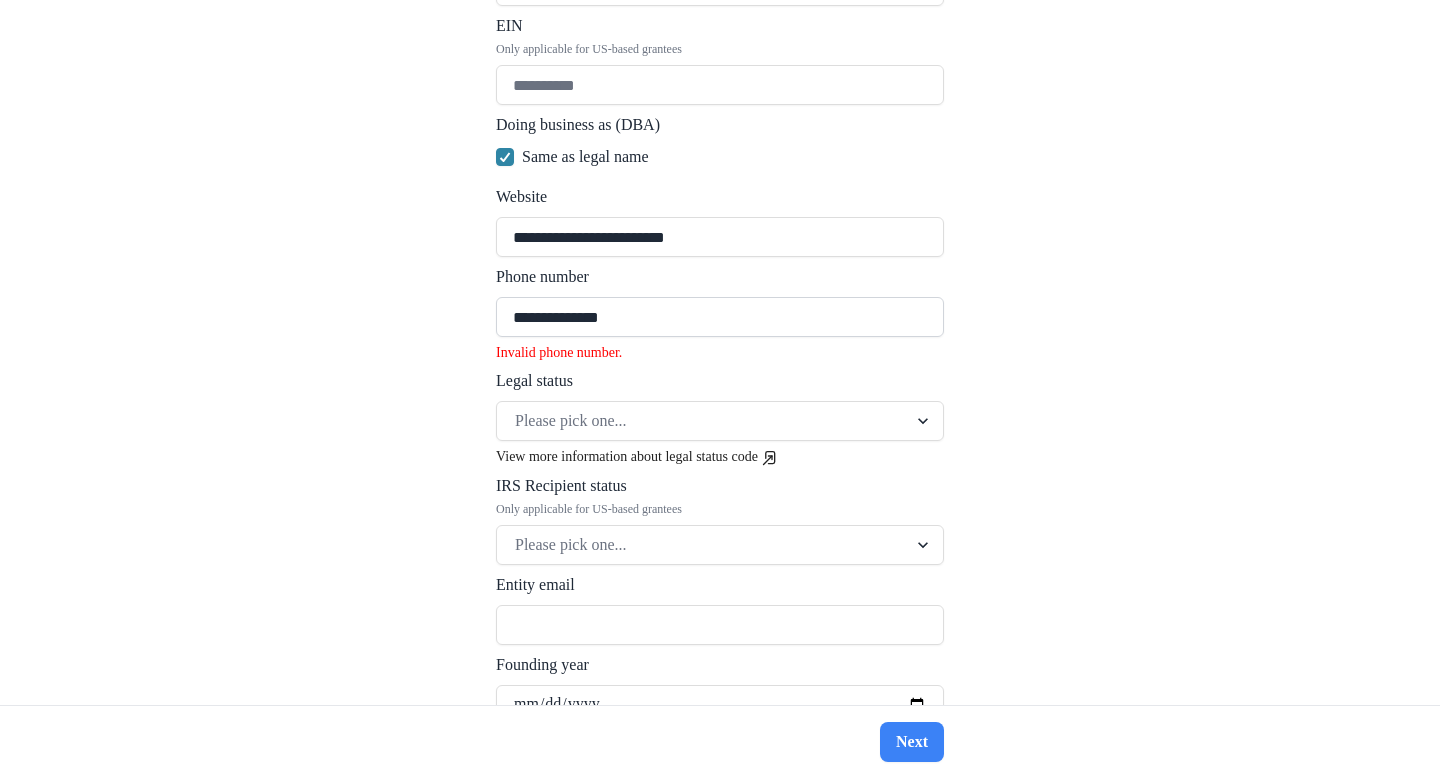 click on "**********" at bounding box center [720, 317] 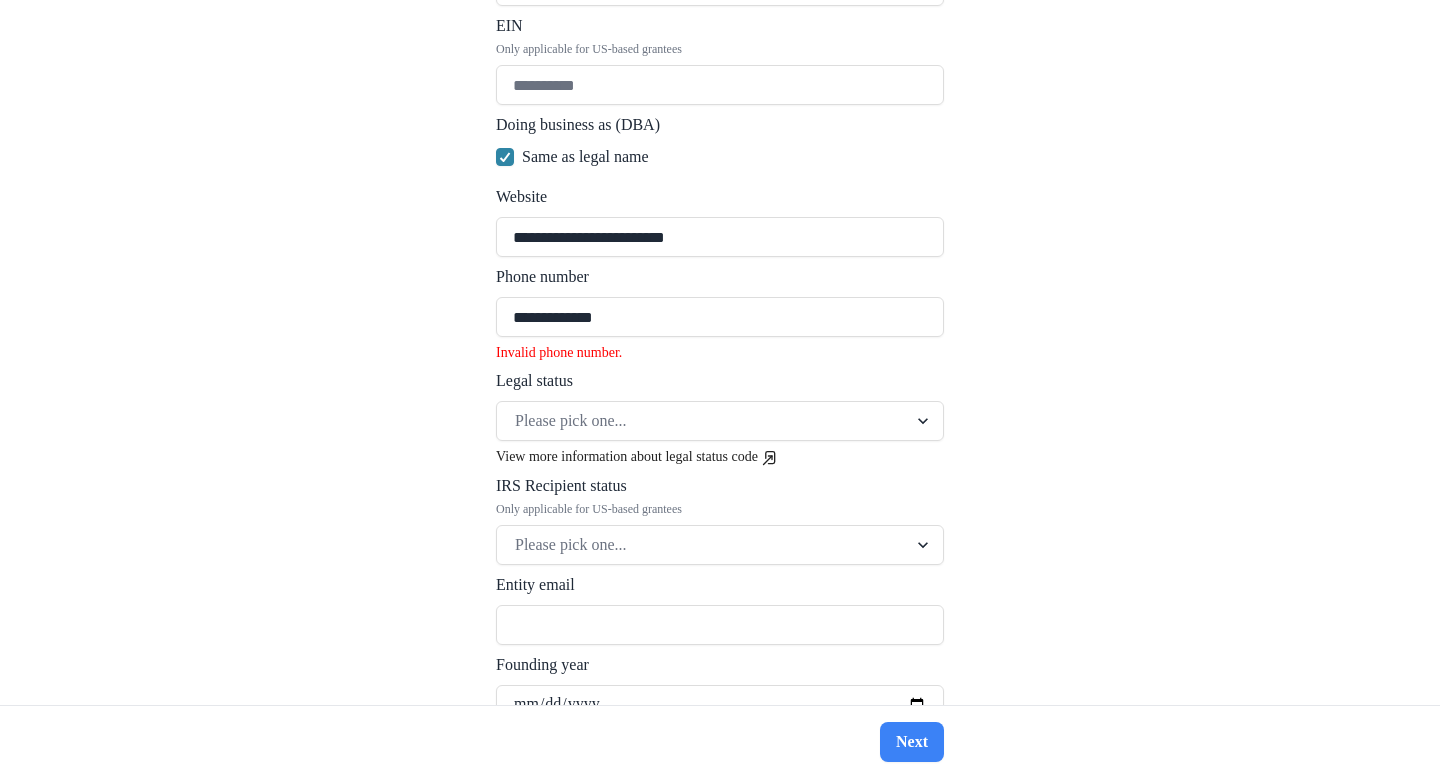 click on "**********" at bounding box center (720, 352) 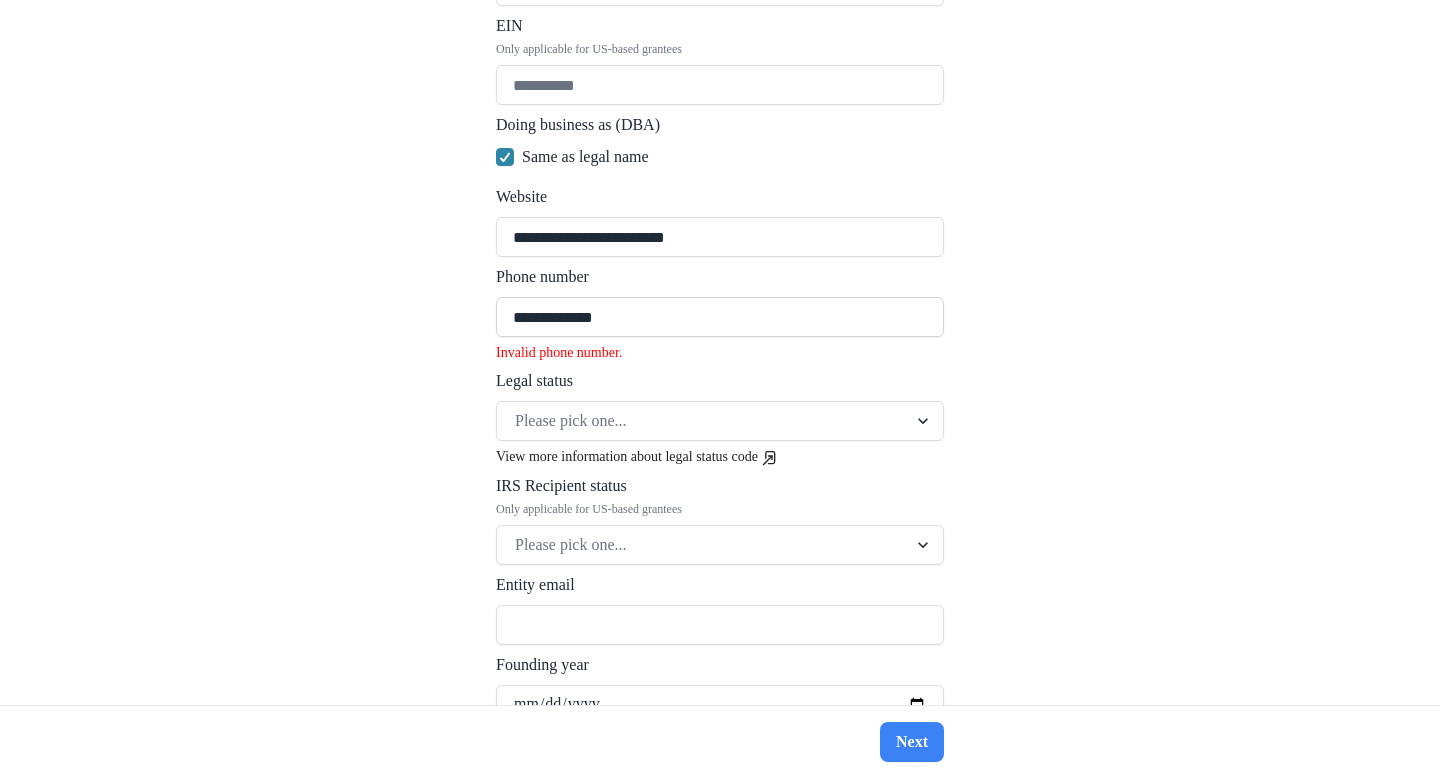 click on "**********" at bounding box center [720, 317] 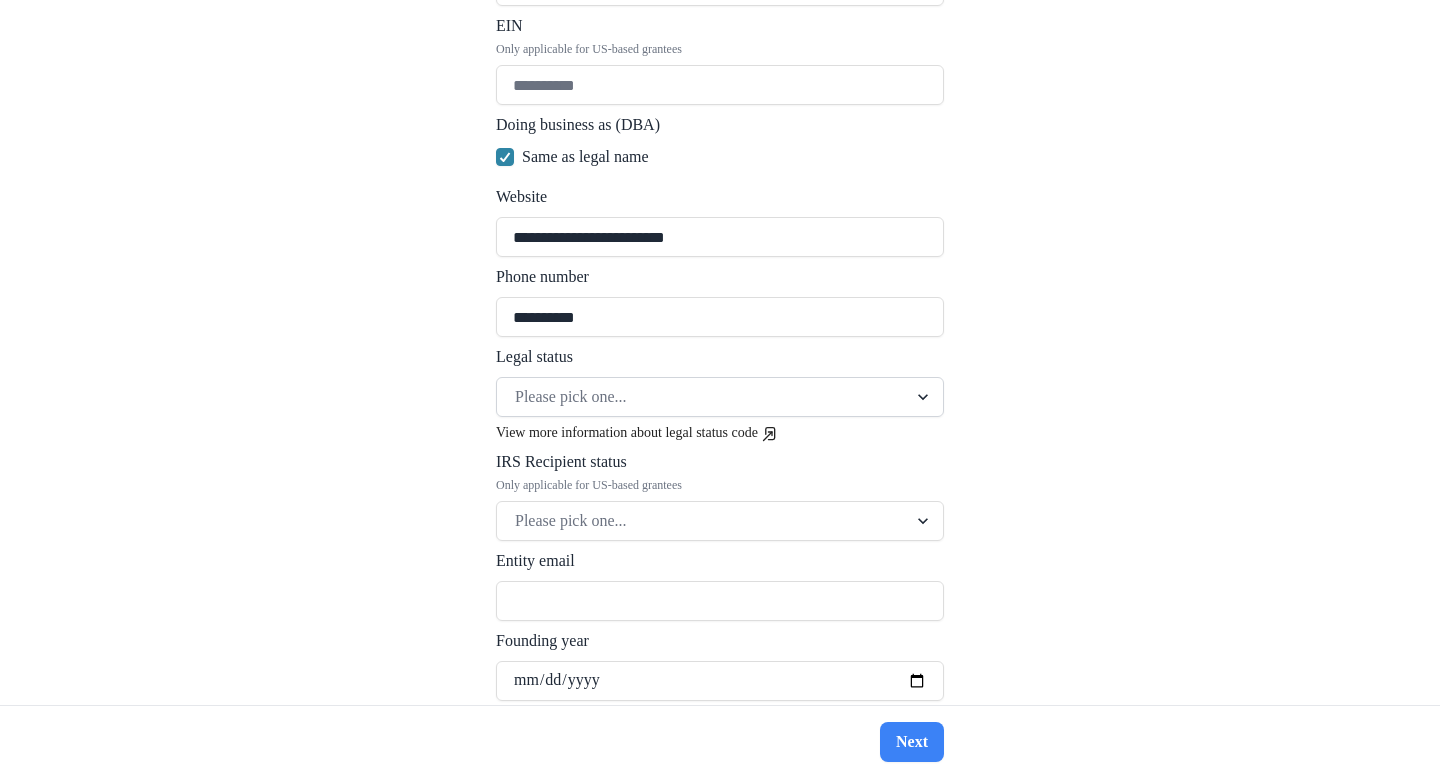 type on "**********" 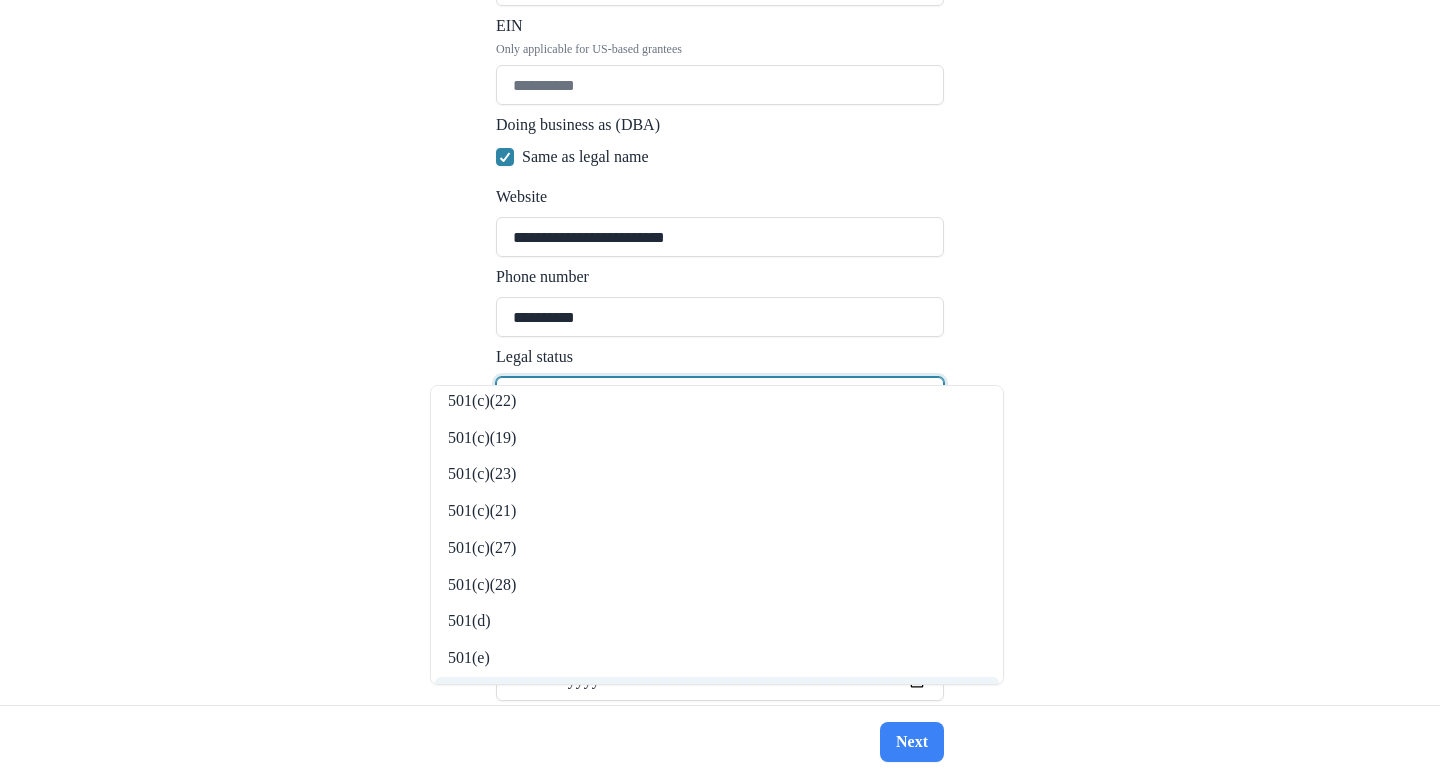 scroll, scrollTop: 887, scrollLeft: 0, axis: vertical 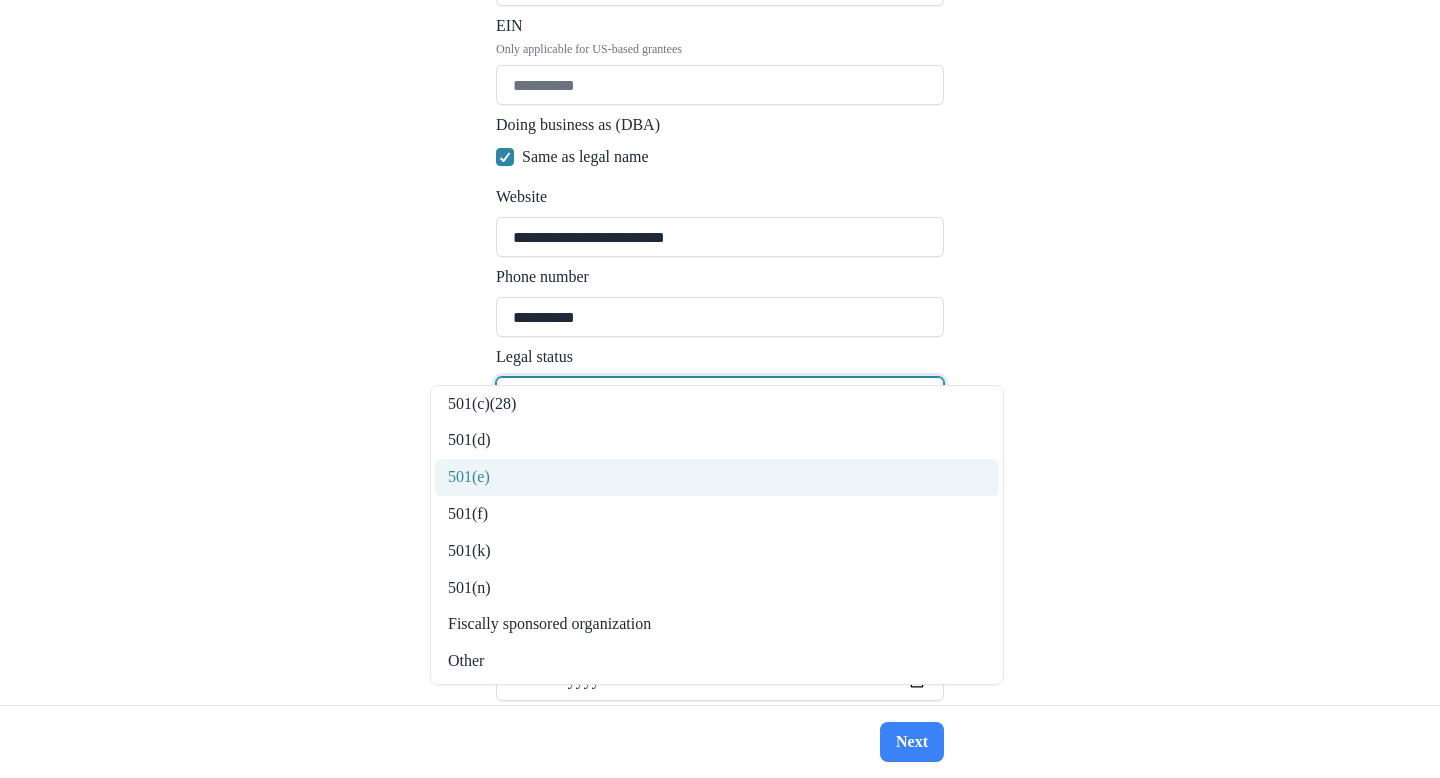 click on "**********" at bounding box center (720, 352) 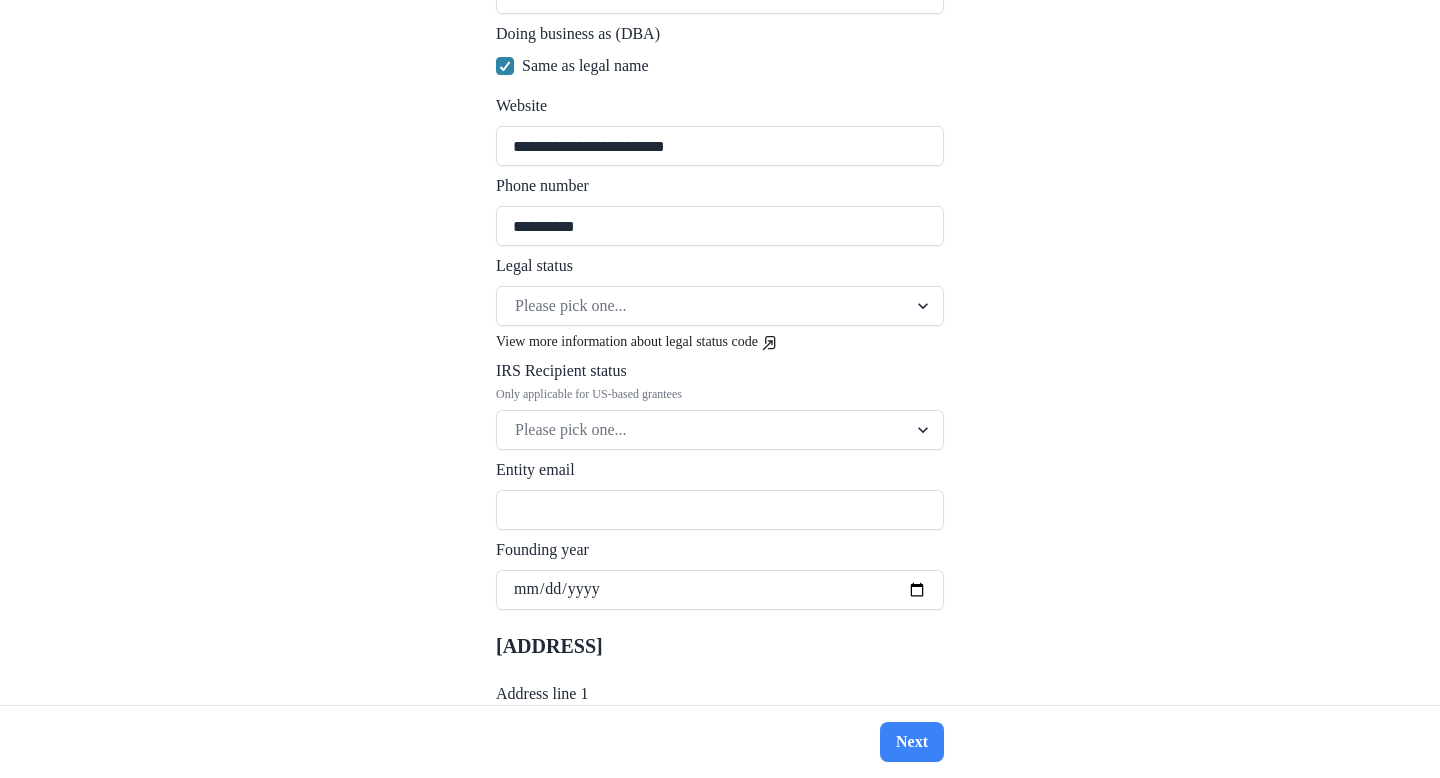scroll, scrollTop: 657, scrollLeft: 0, axis: vertical 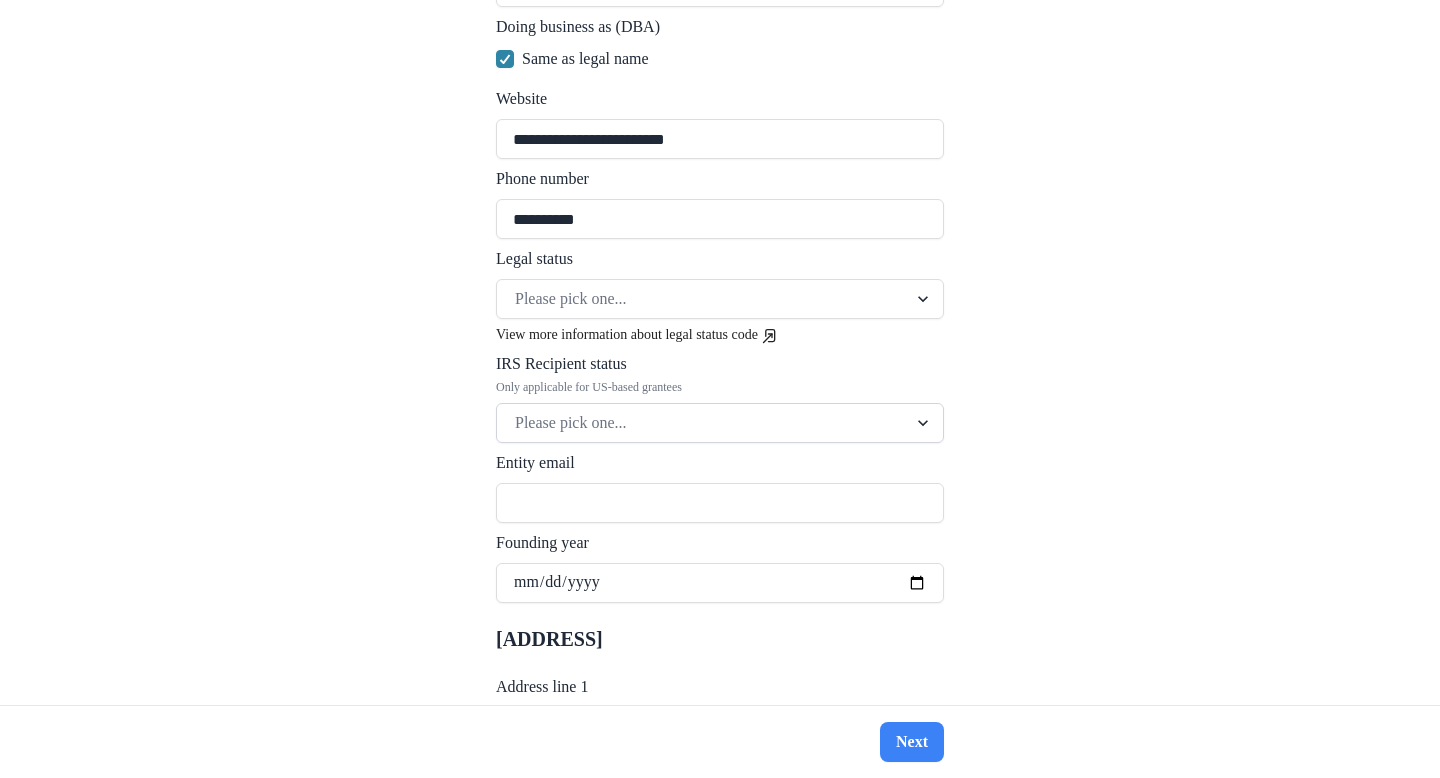 click at bounding box center (702, 299) 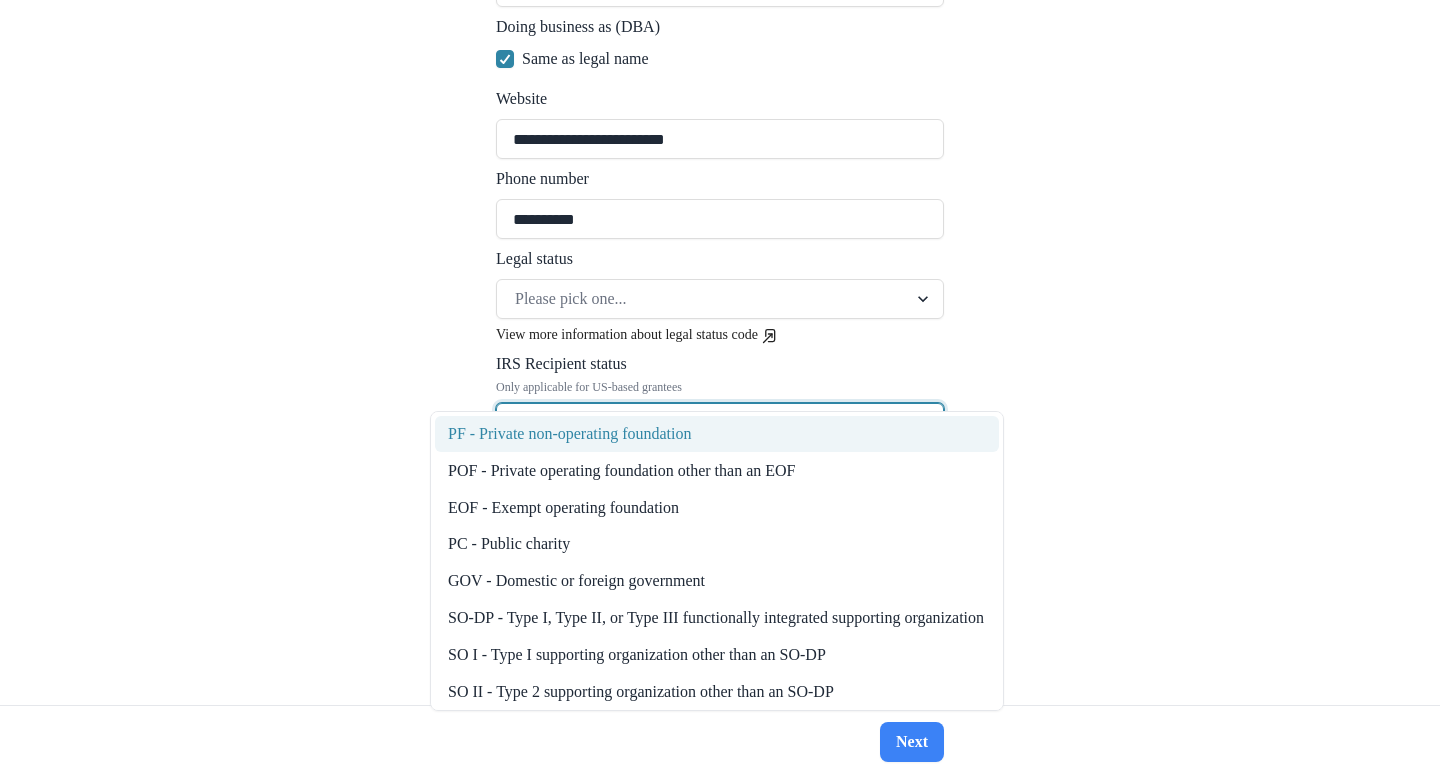 click at bounding box center (702, 299) 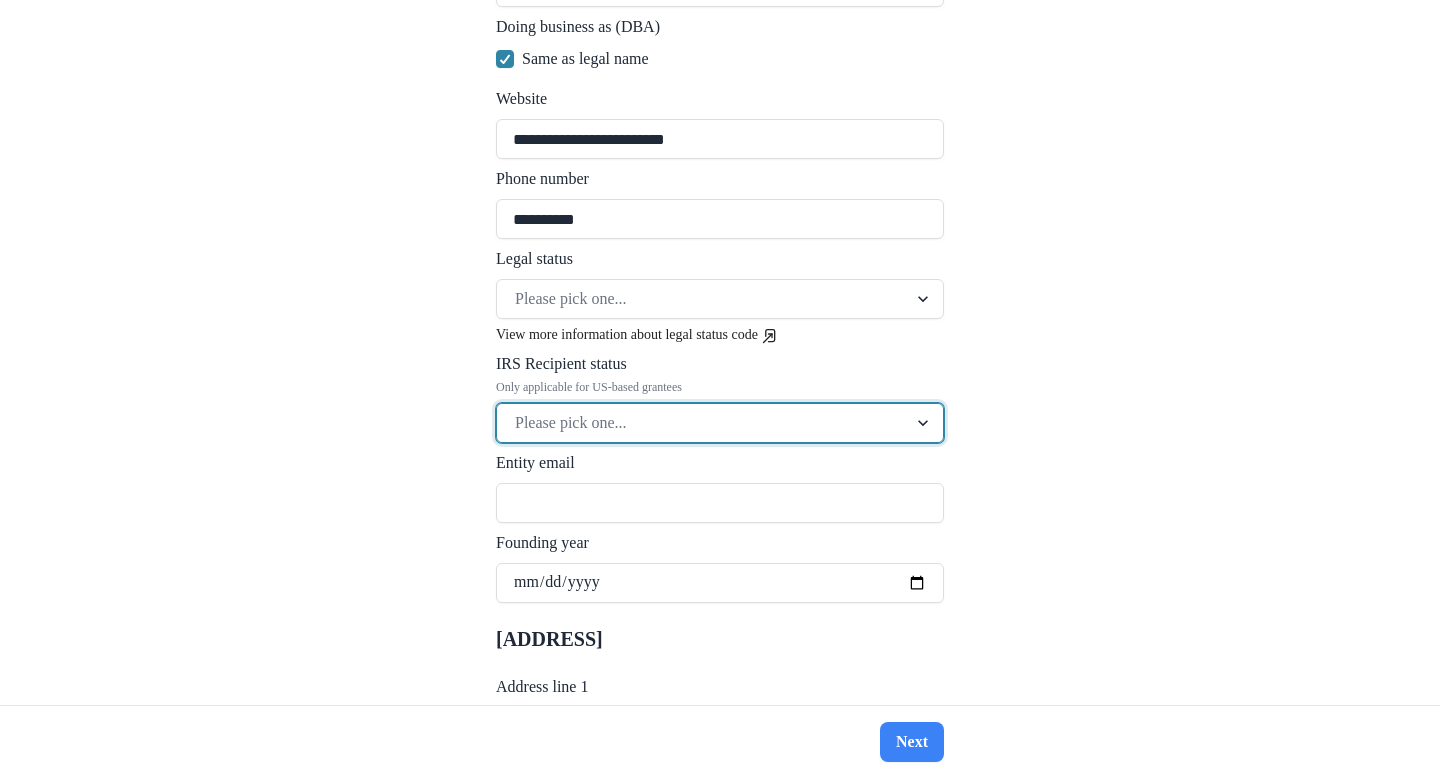 click on "**********" at bounding box center [720, 352] 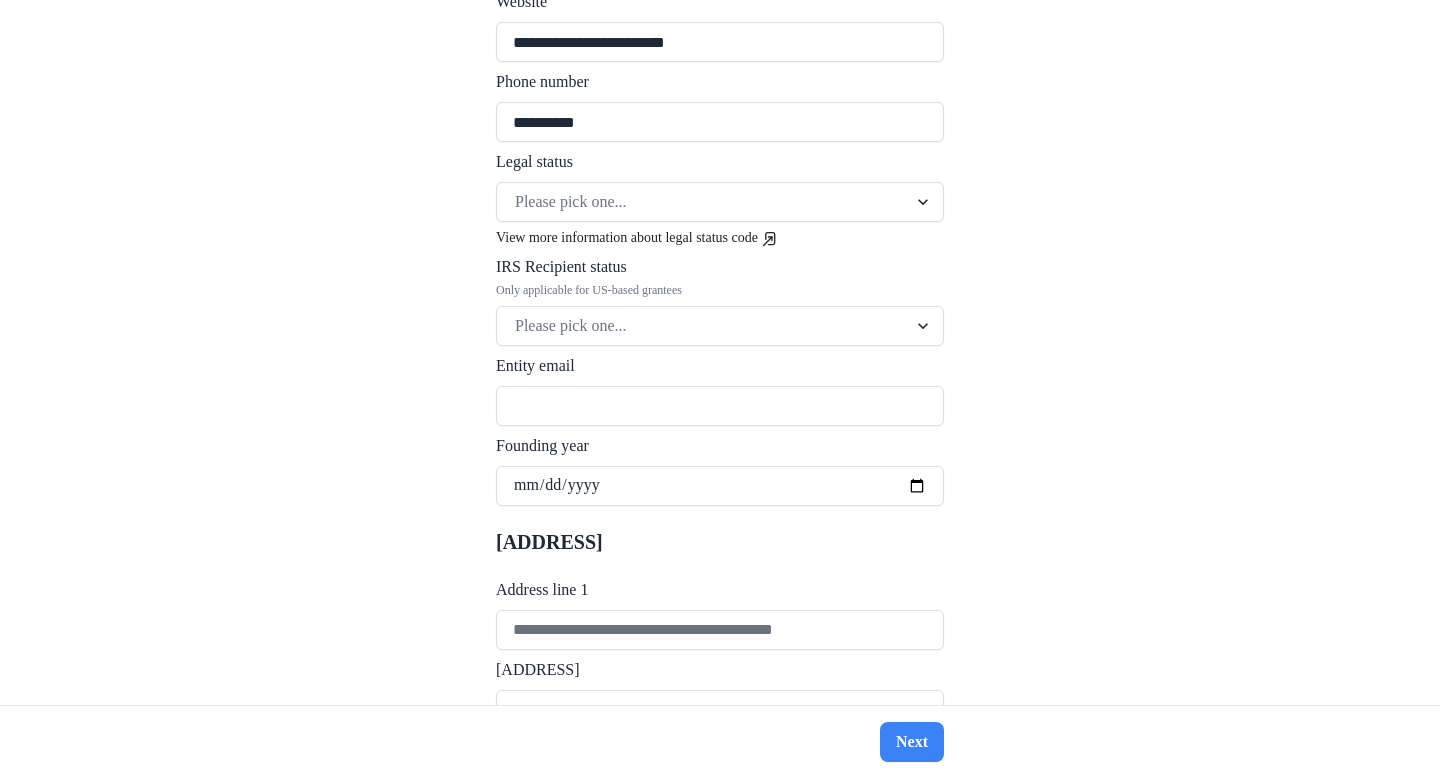 scroll, scrollTop: 769, scrollLeft: 0, axis: vertical 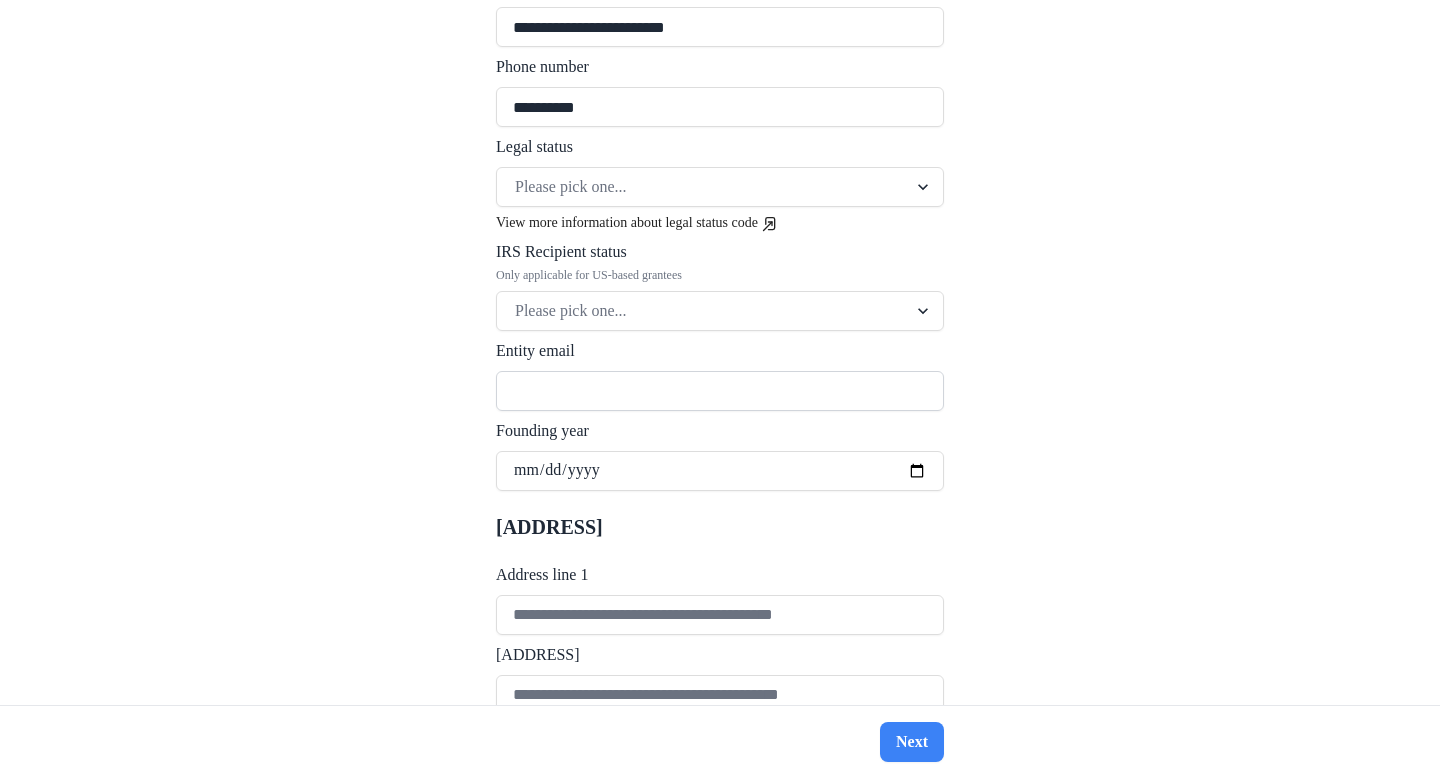 click on "Entity email" at bounding box center [720, 391] 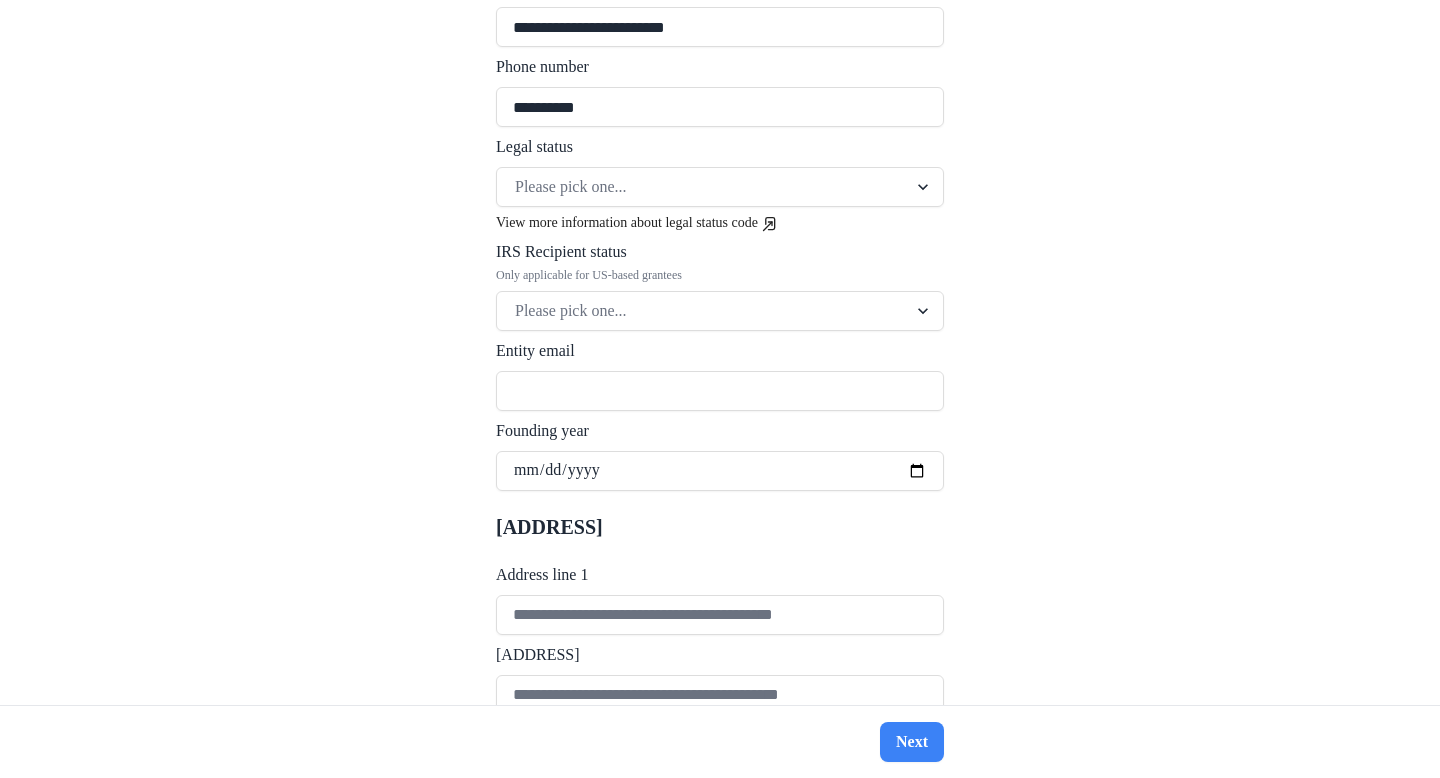 type on "**********" 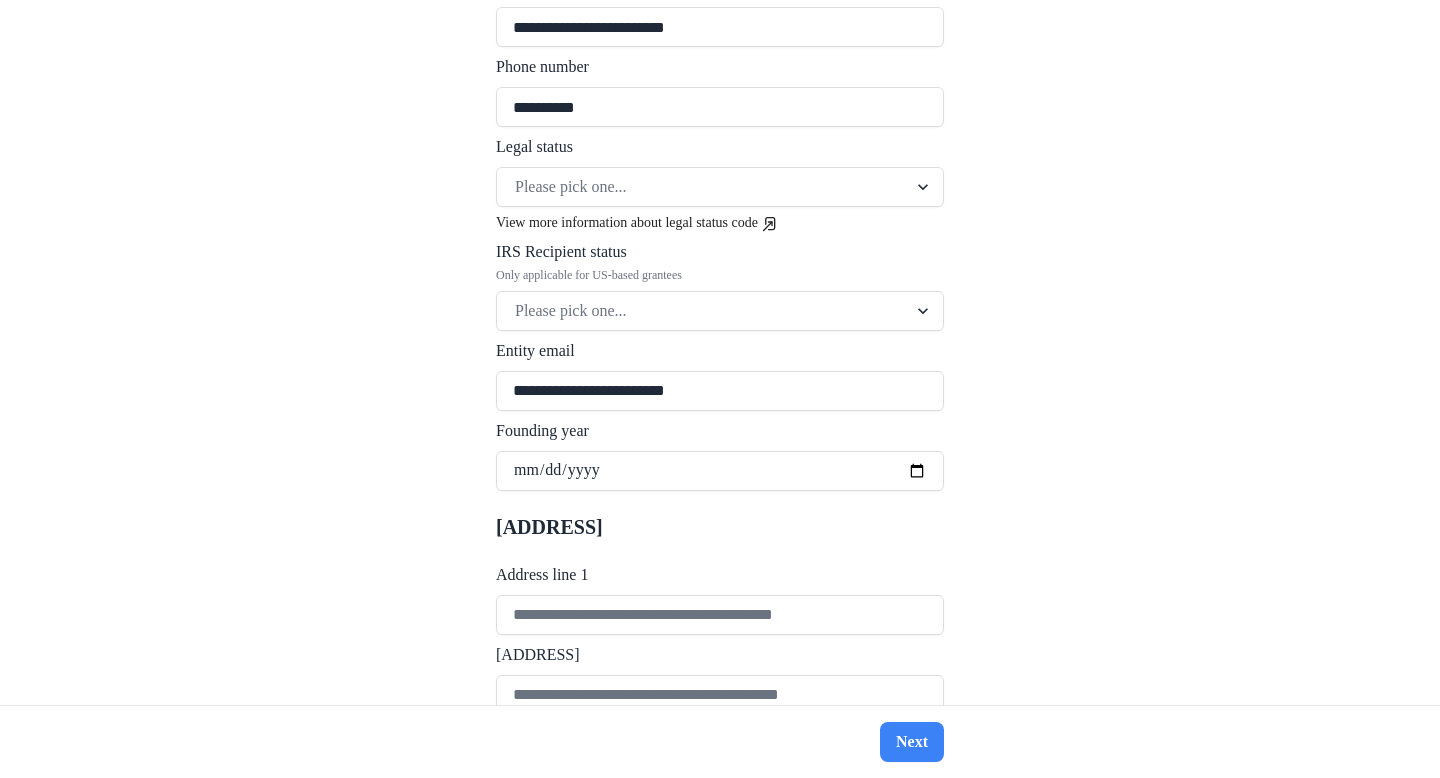 type on "**********" 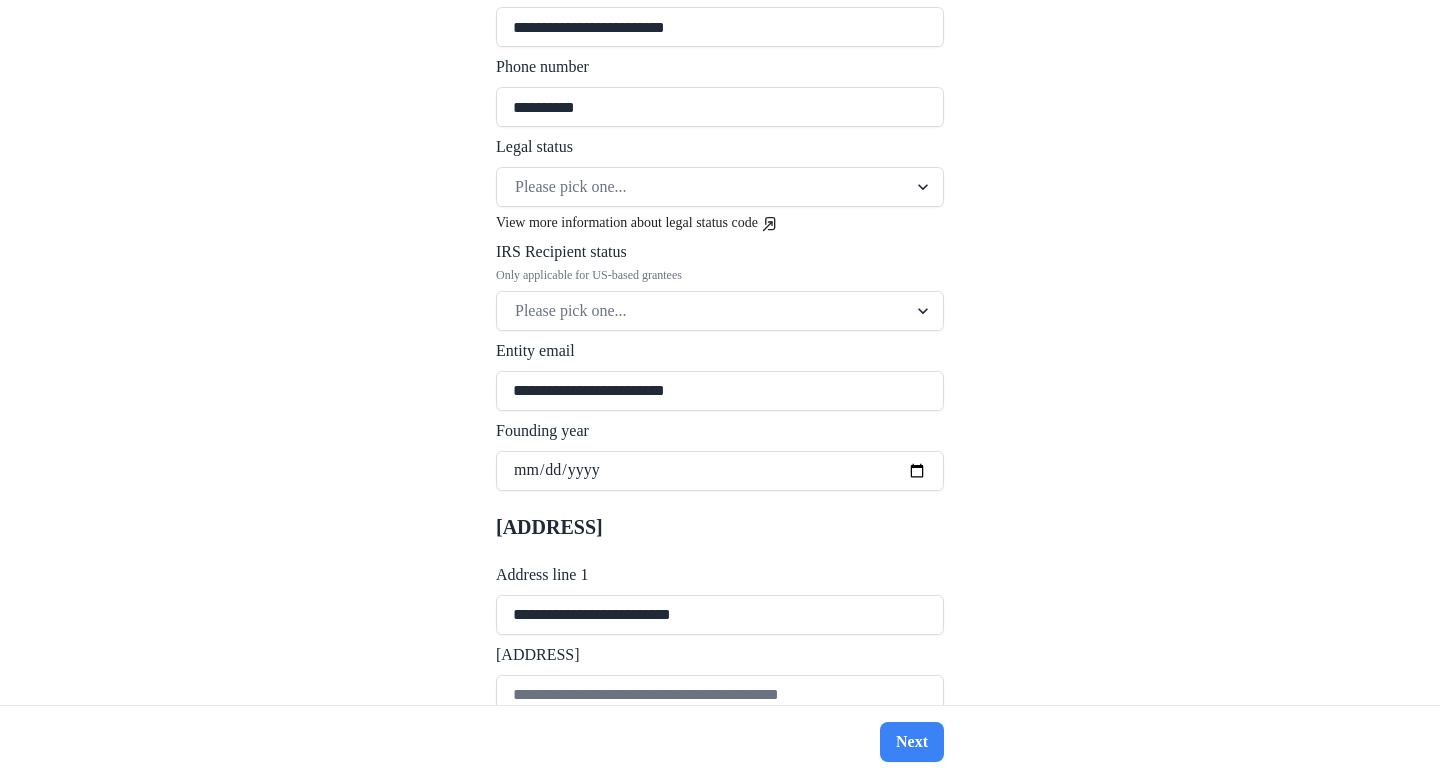 type on "**********" 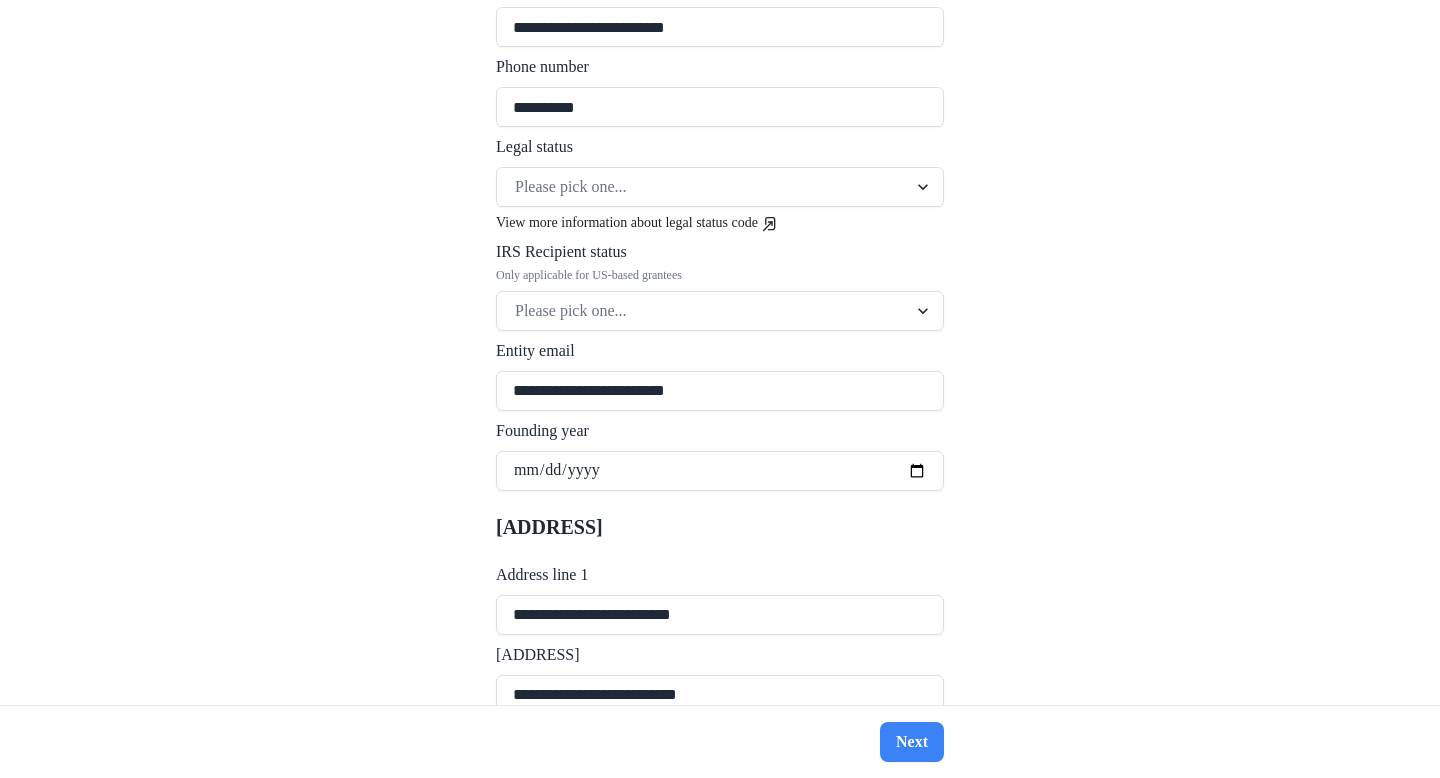 type on "*******" 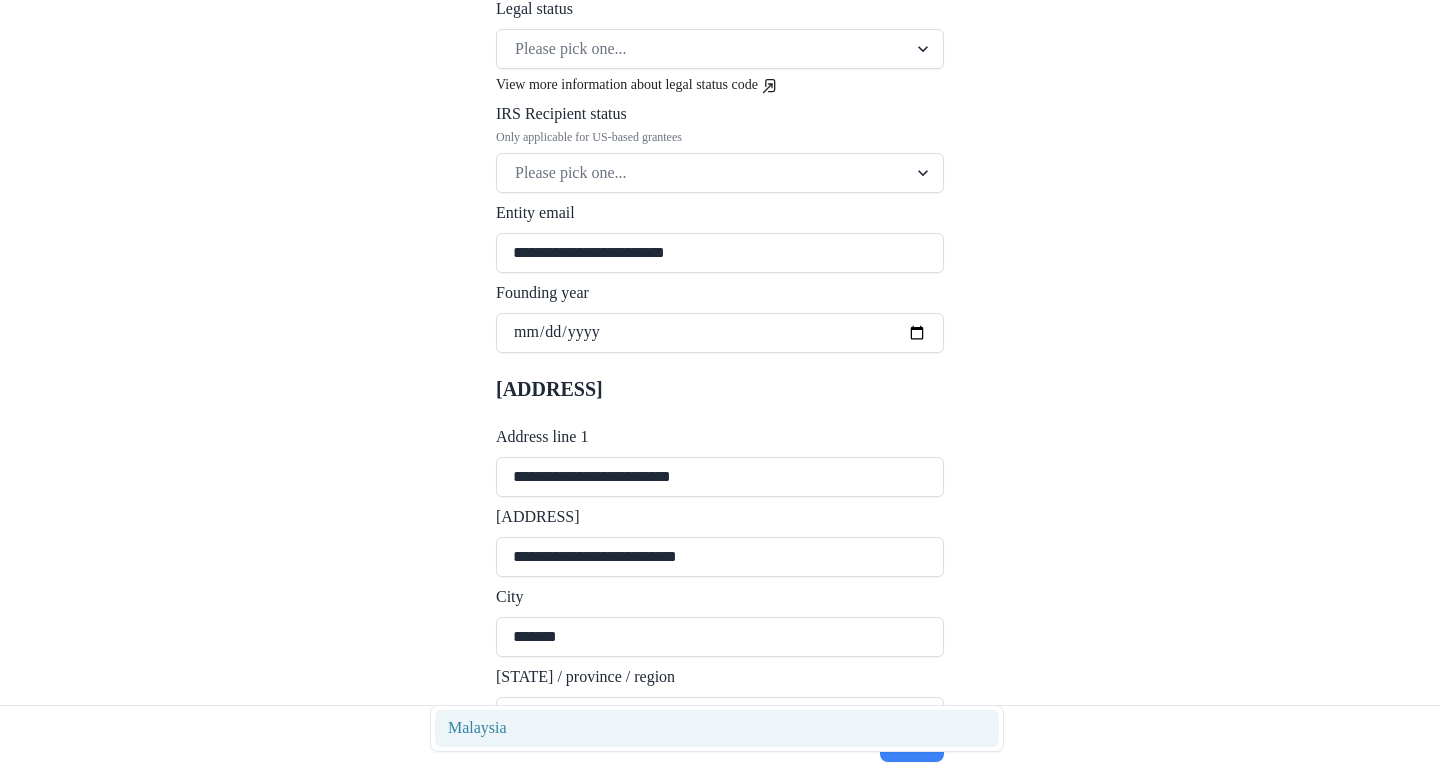 scroll, scrollTop: 952, scrollLeft: 0, axis: vertical 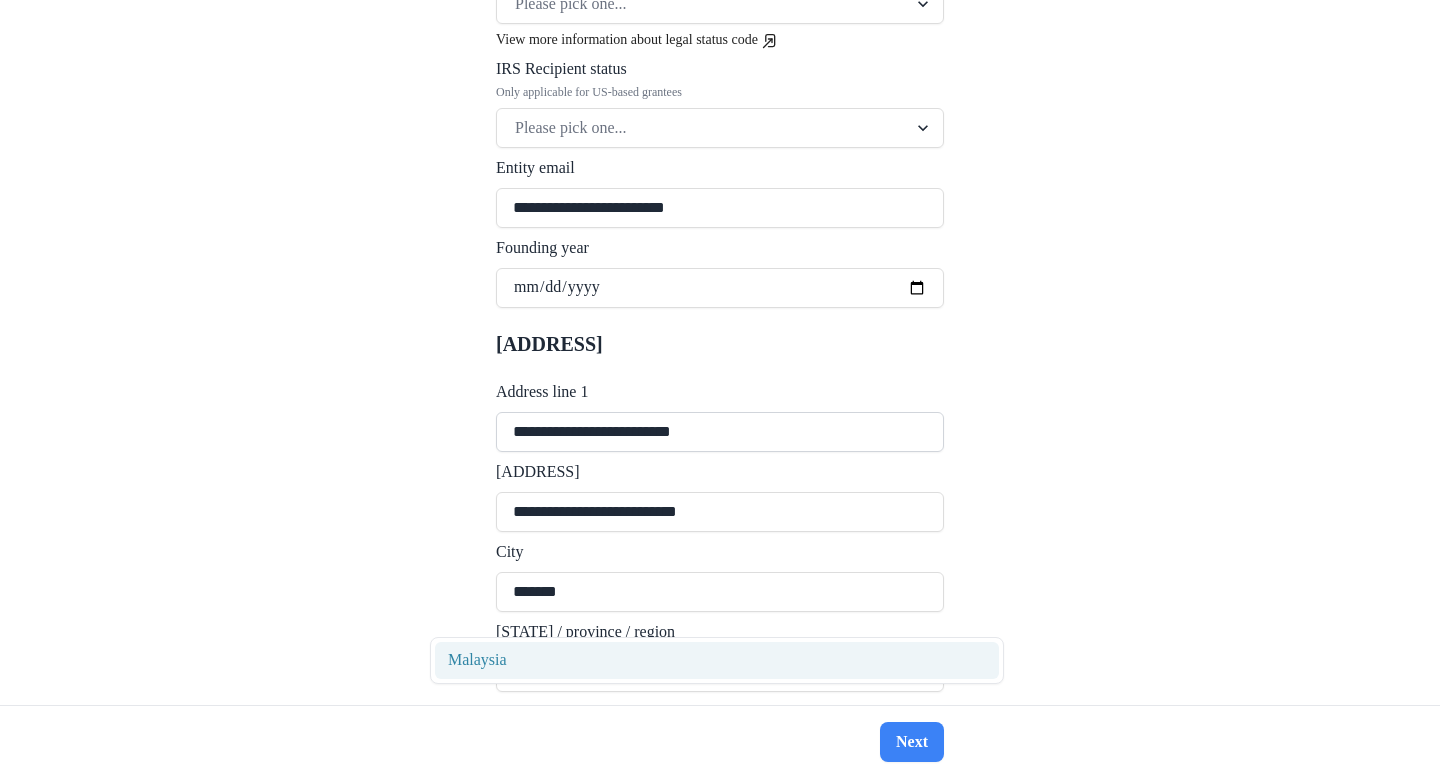 click on "**********" at bounding box center [720, 432] 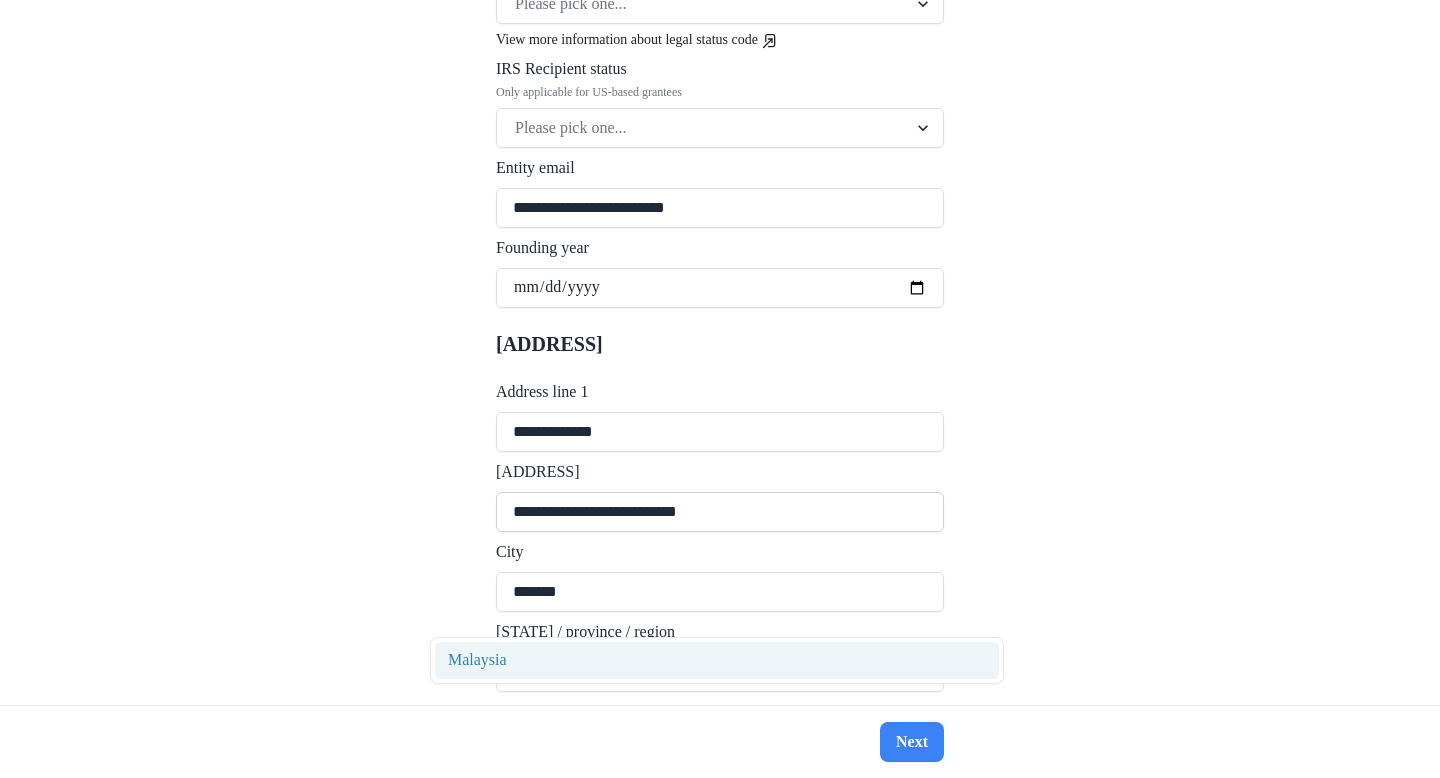 type on "**********" 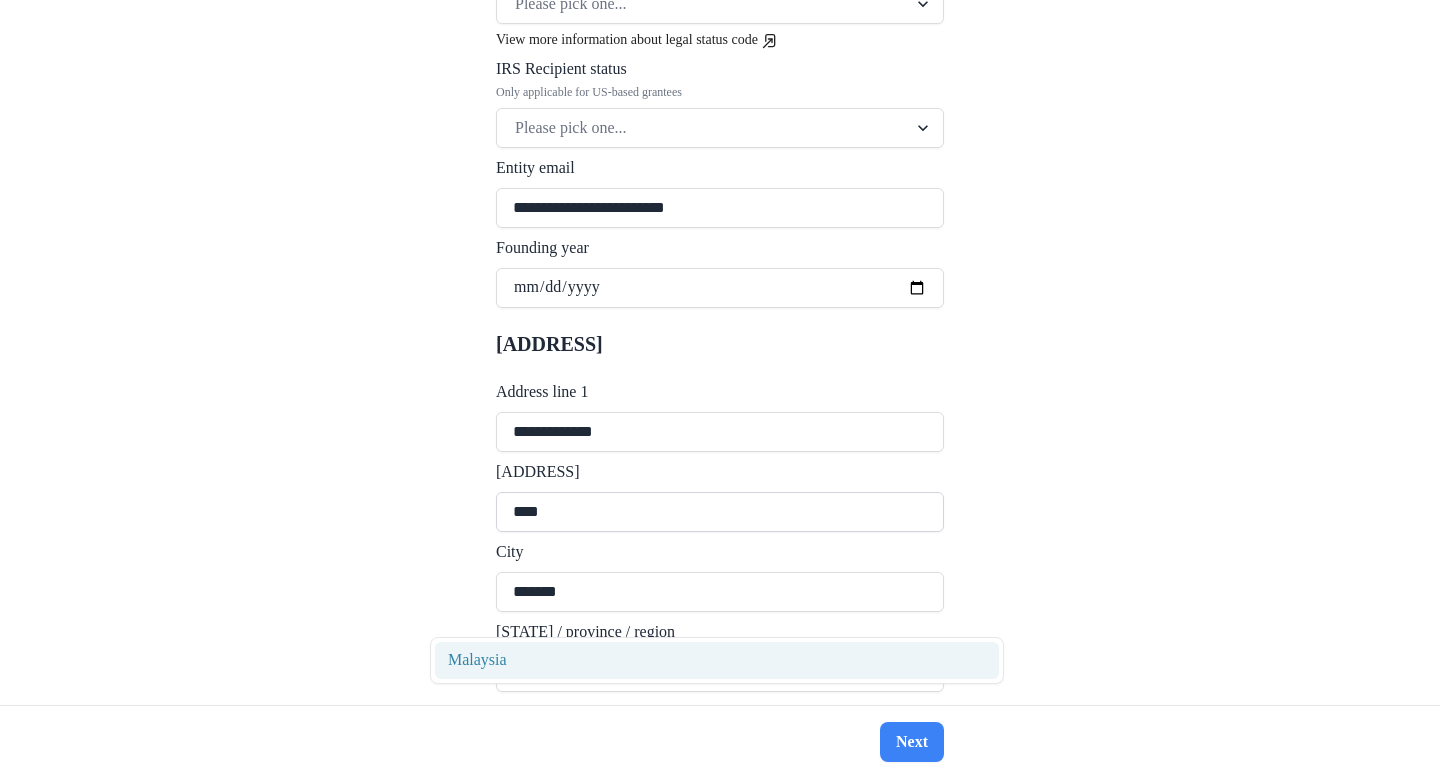 paste on "**********" 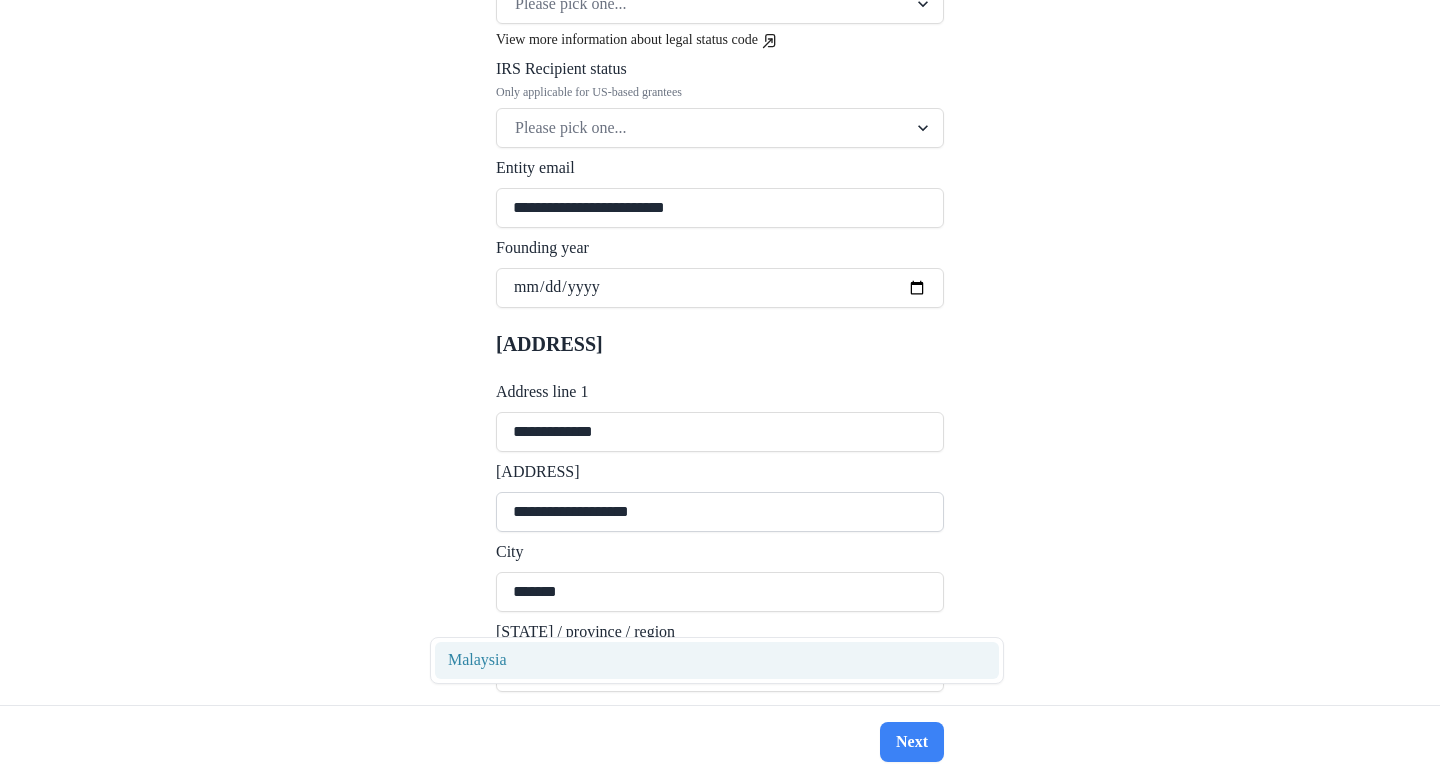click on "**********" at bounding box center (720, 512) 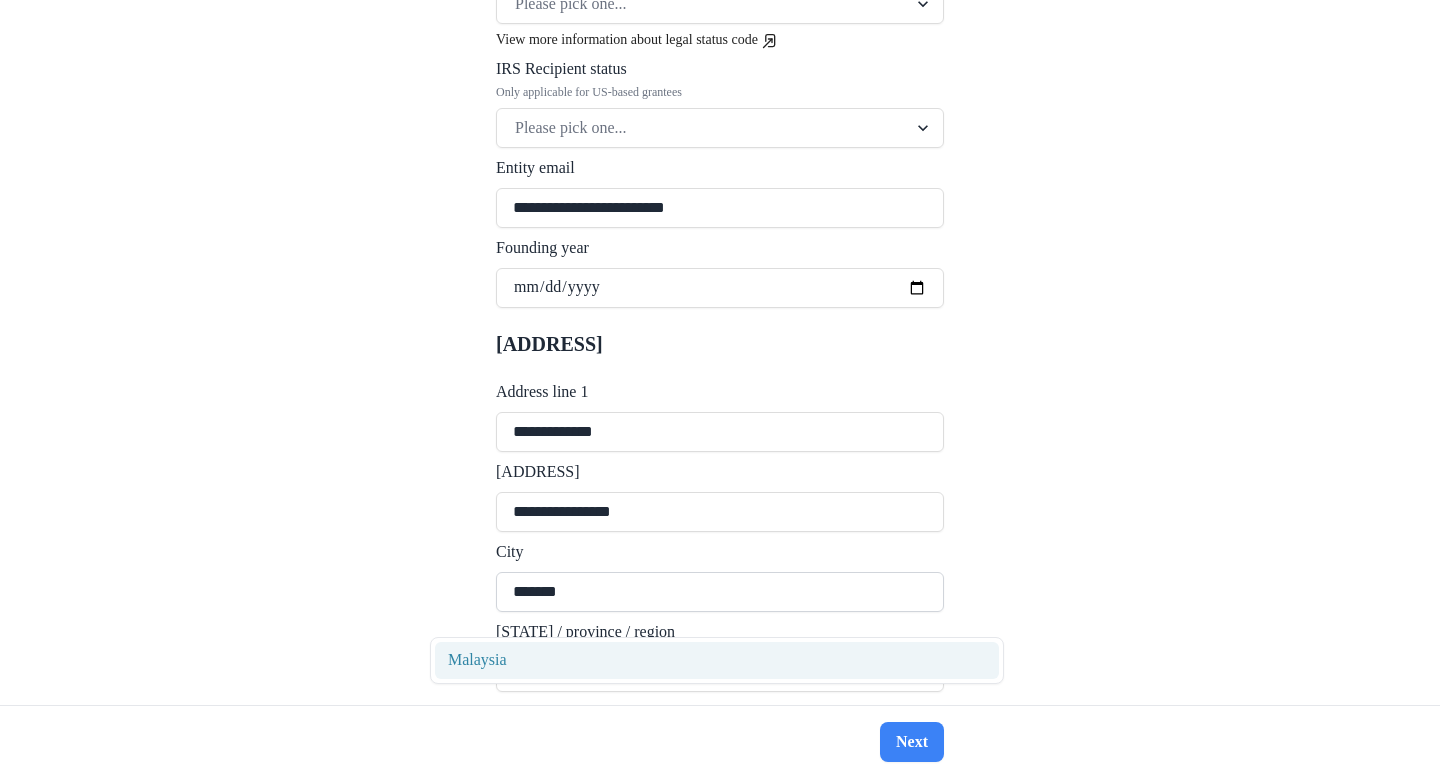type on "**********" 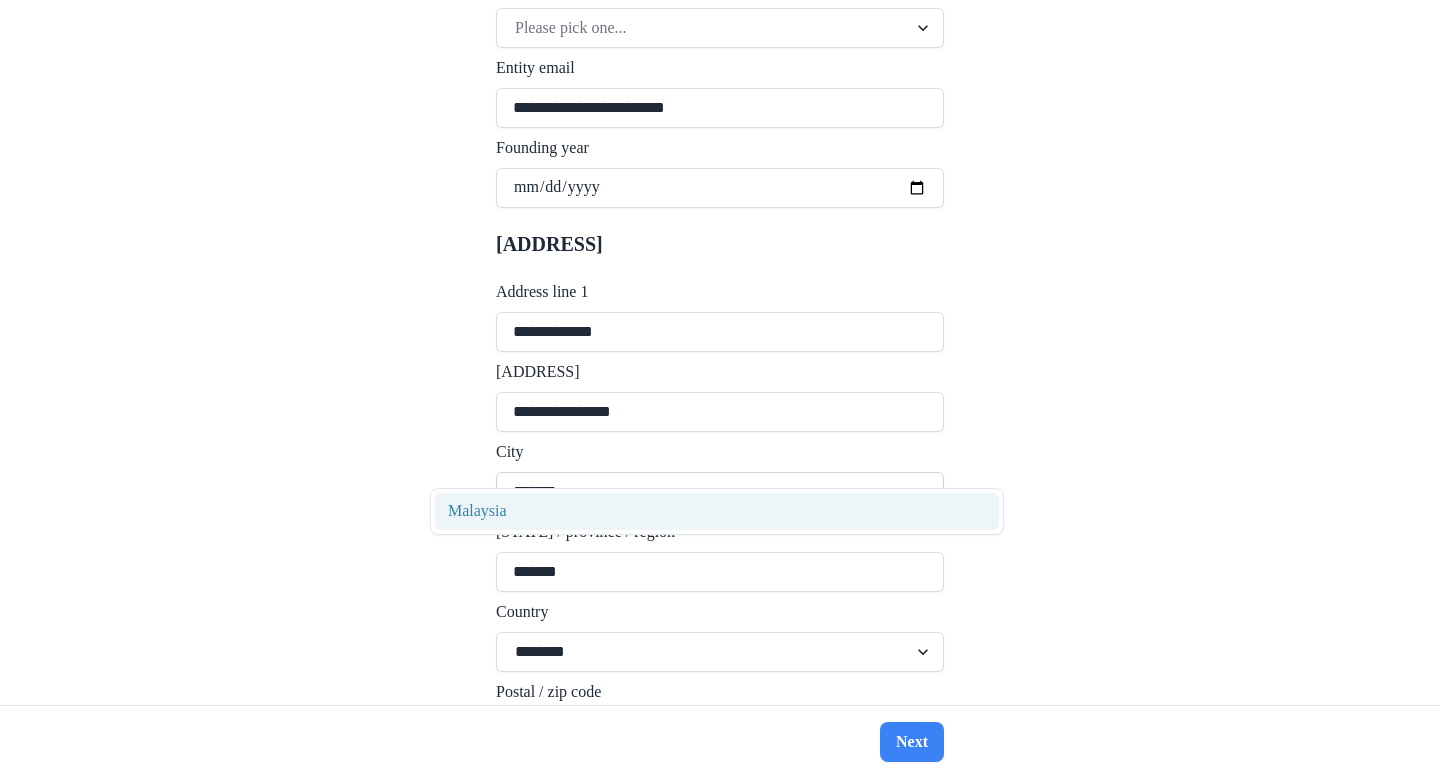 scroll, scrollTop: 1110, scrollLeft: 0, axis: vertical 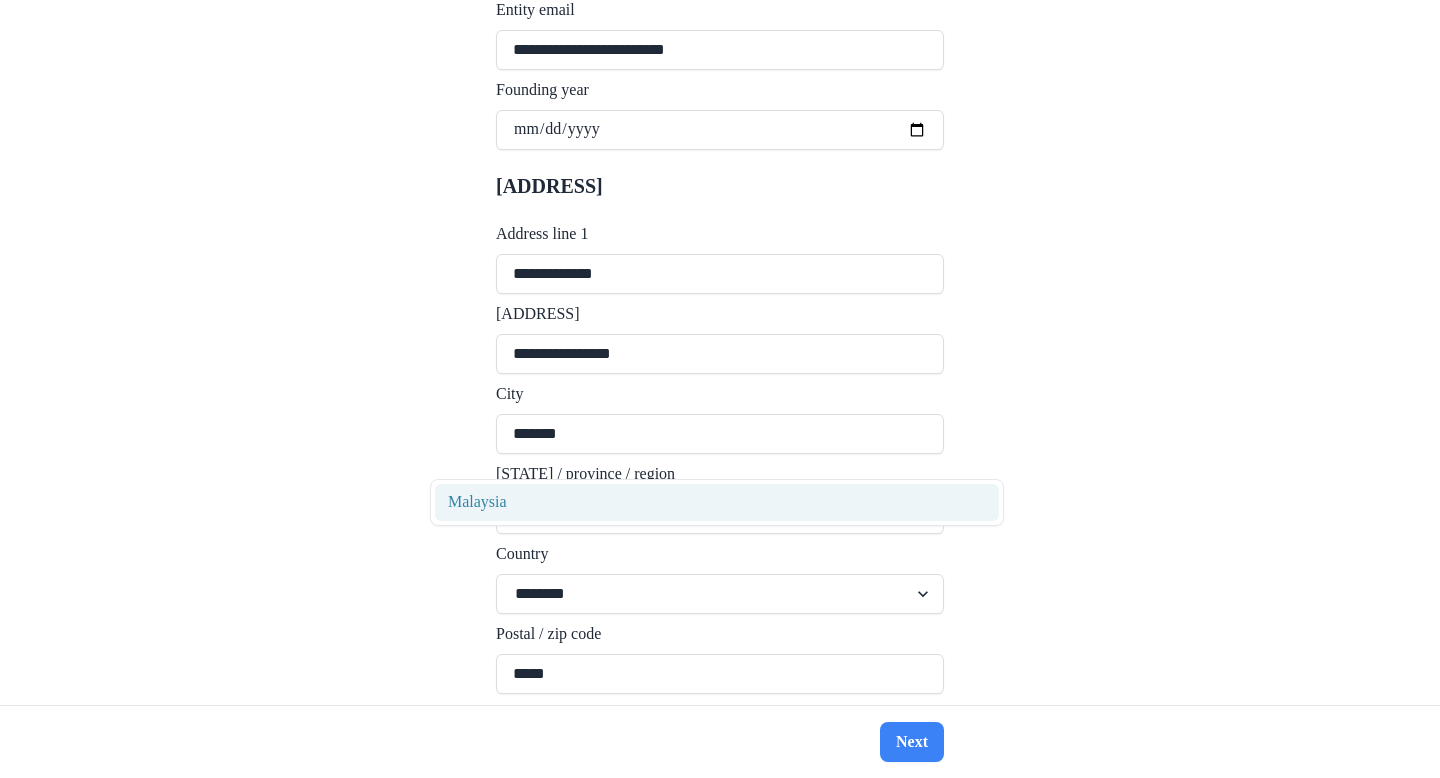 type on "*******" 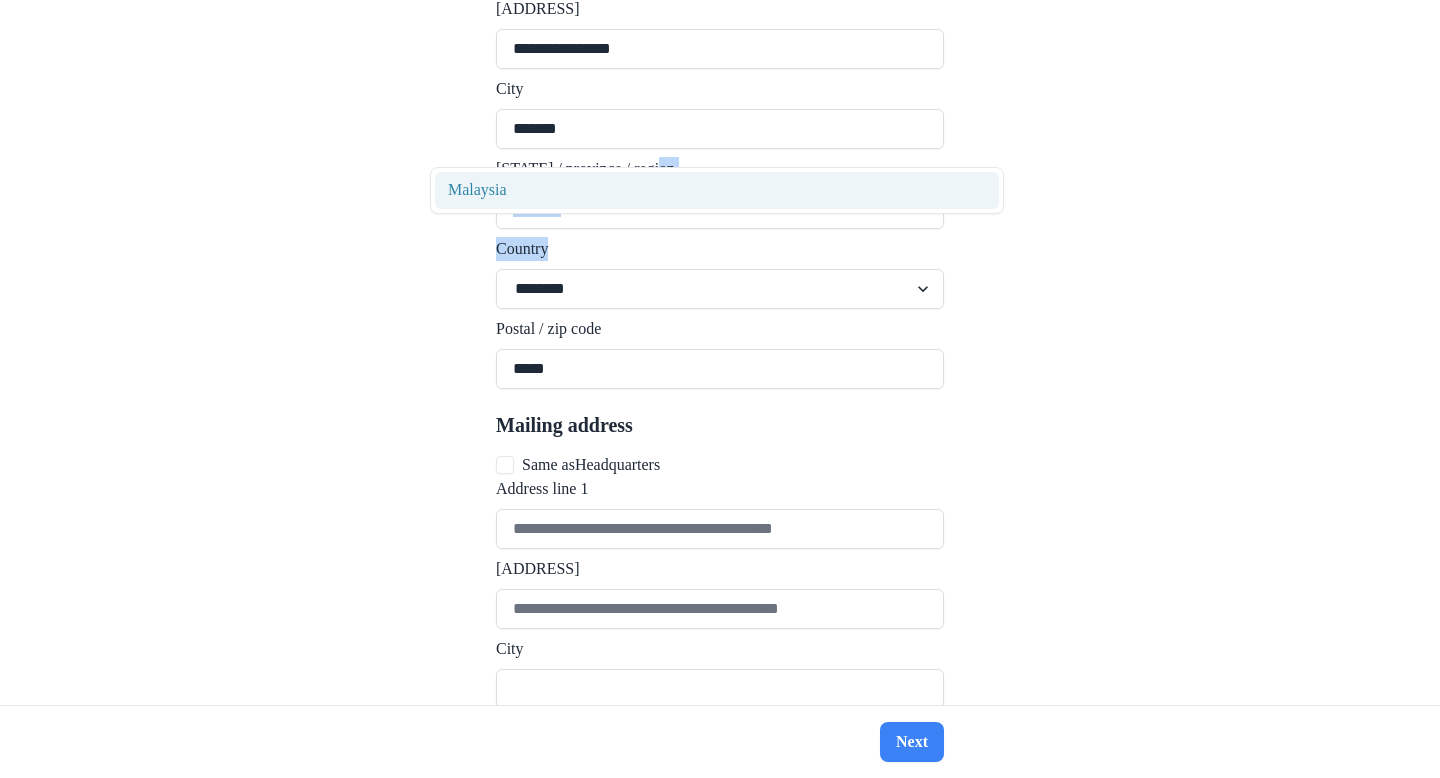 scroll, scrollTop: 1430, scrollLeft: 0, axis: vertical 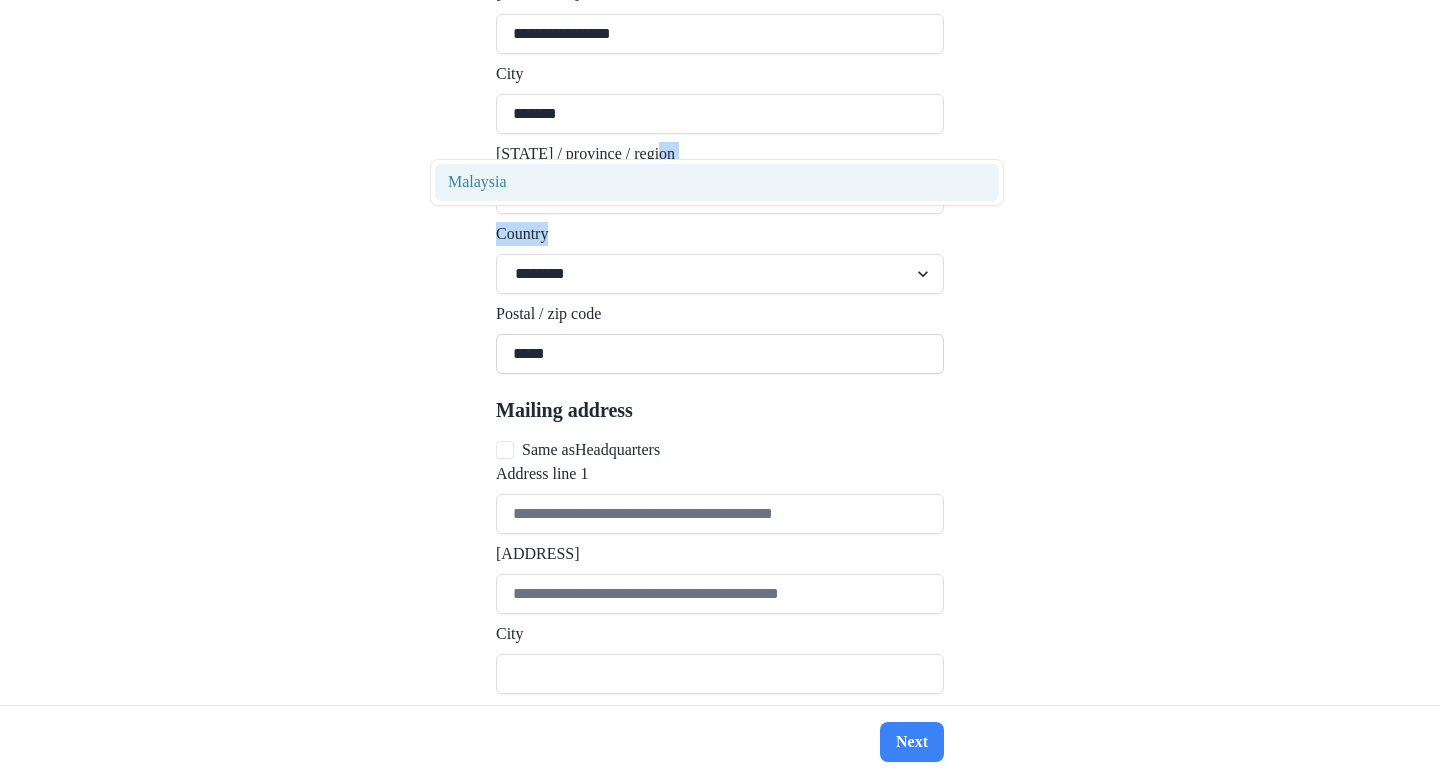 click on "*****" at bounding box center (720, 354) 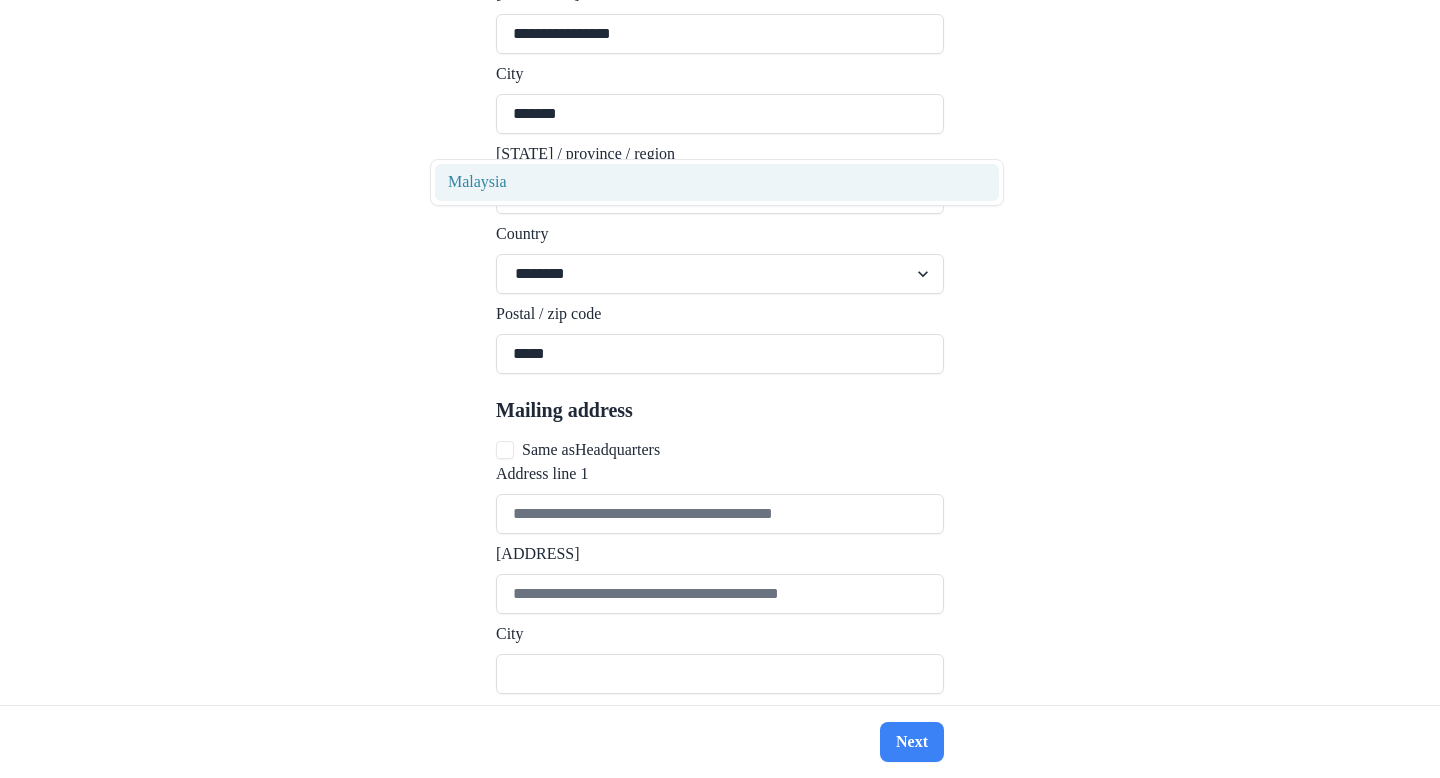 click on "Same as [ADDRESS]" at bounding box center (591, 450) 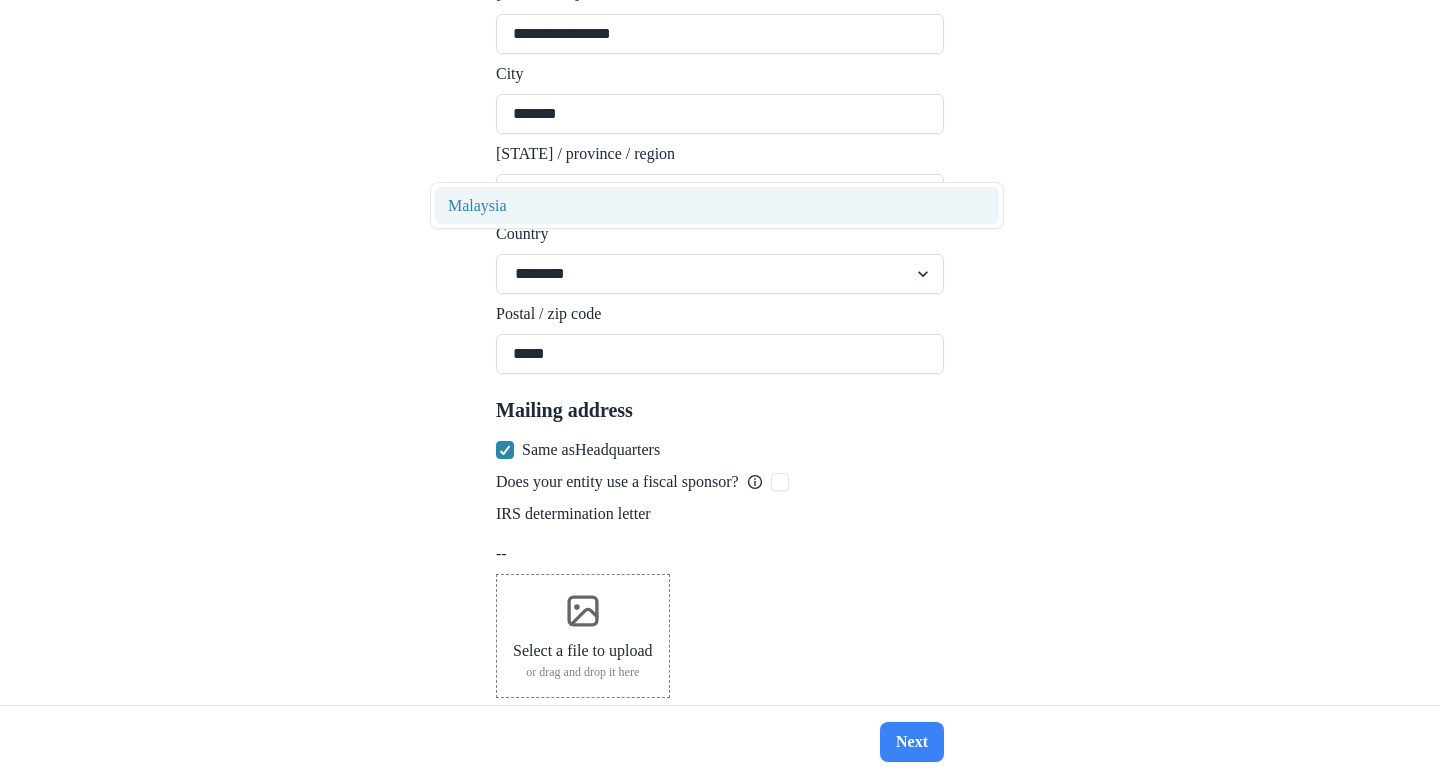 scroll, scrollTop: 1406, scrollLeft: 0, axis: vertical 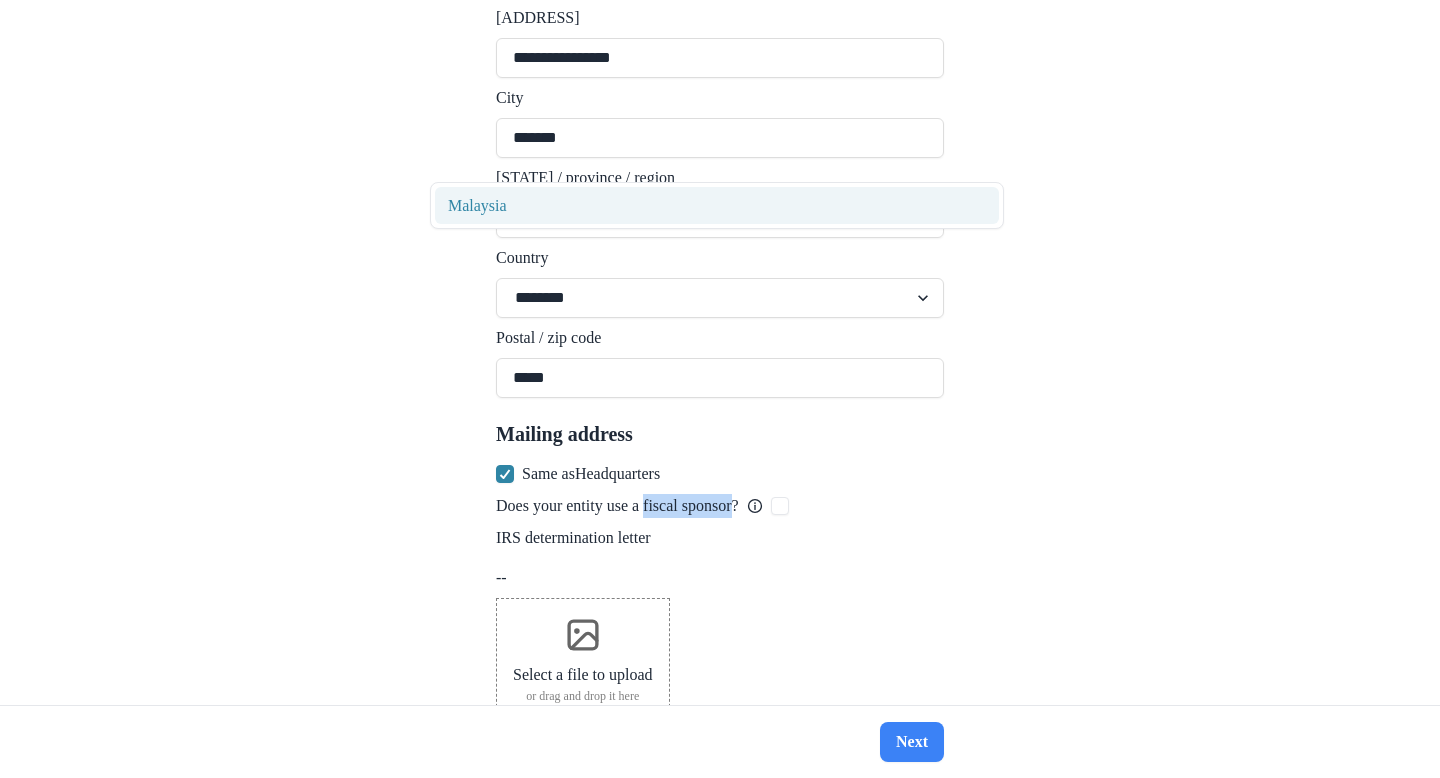 drag, startPoint x: 604, startPoint y: 462, endPoint x: 713, endPoint y: 468, distance: 109.165016 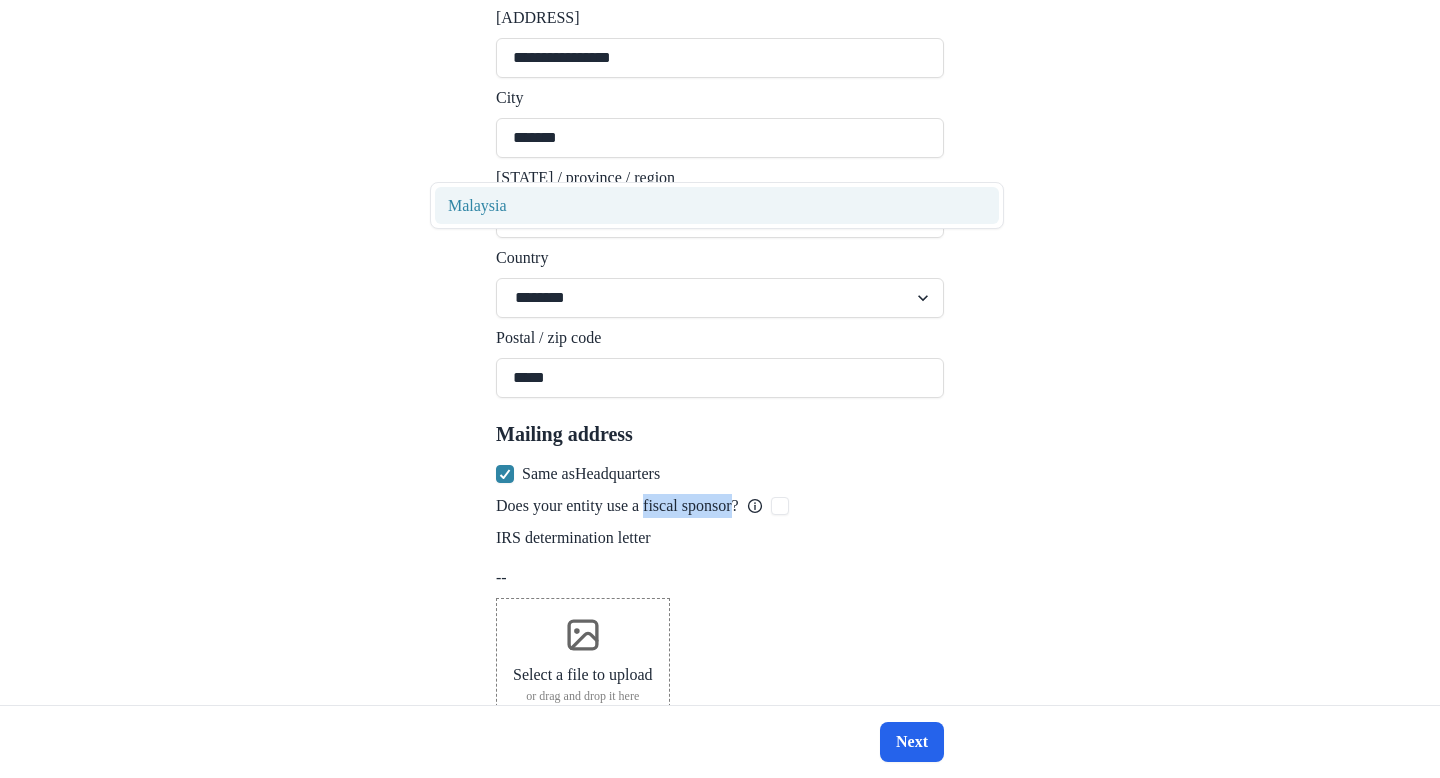 click on "Next" at bounding box center (912, 742) 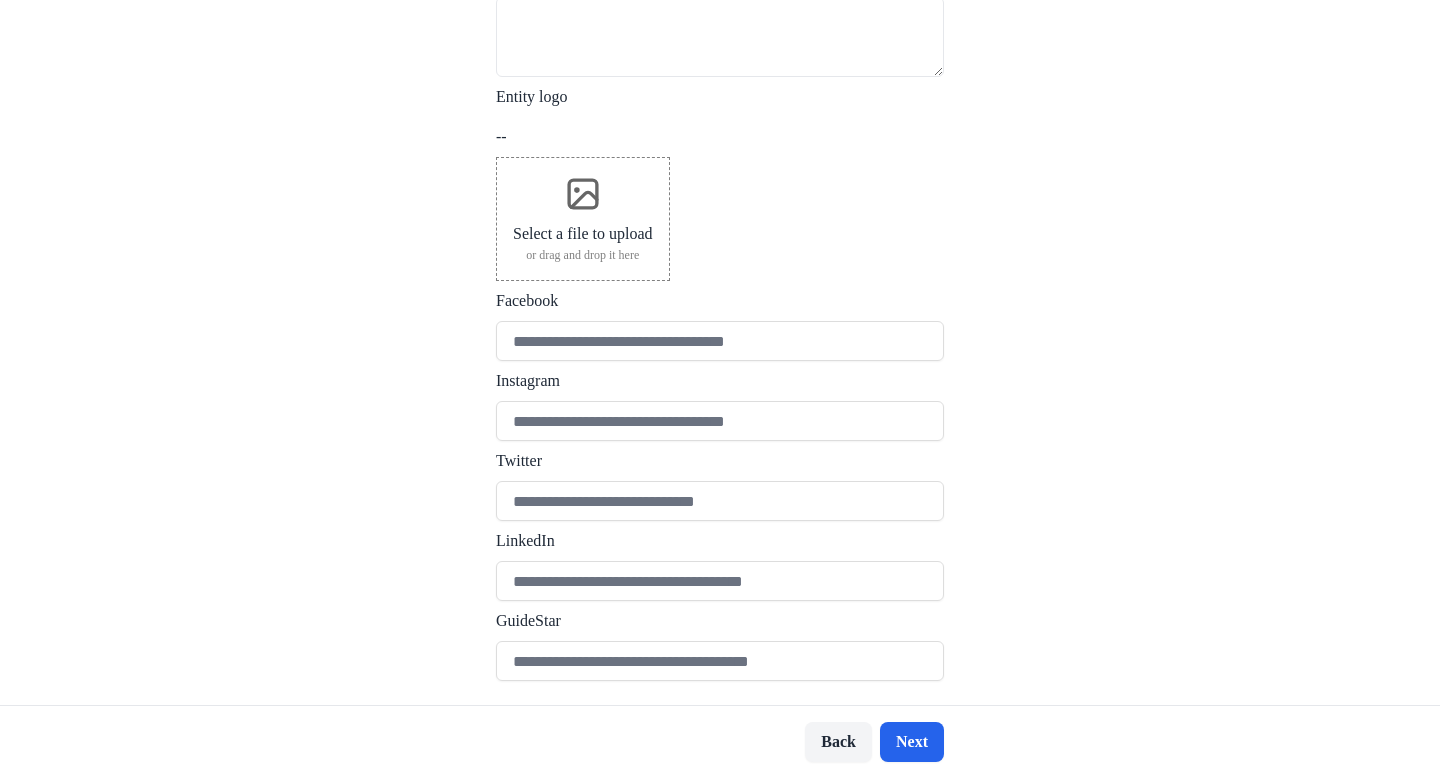 scroll, scrollTop: 0, scrollLeft: 0, axis: both 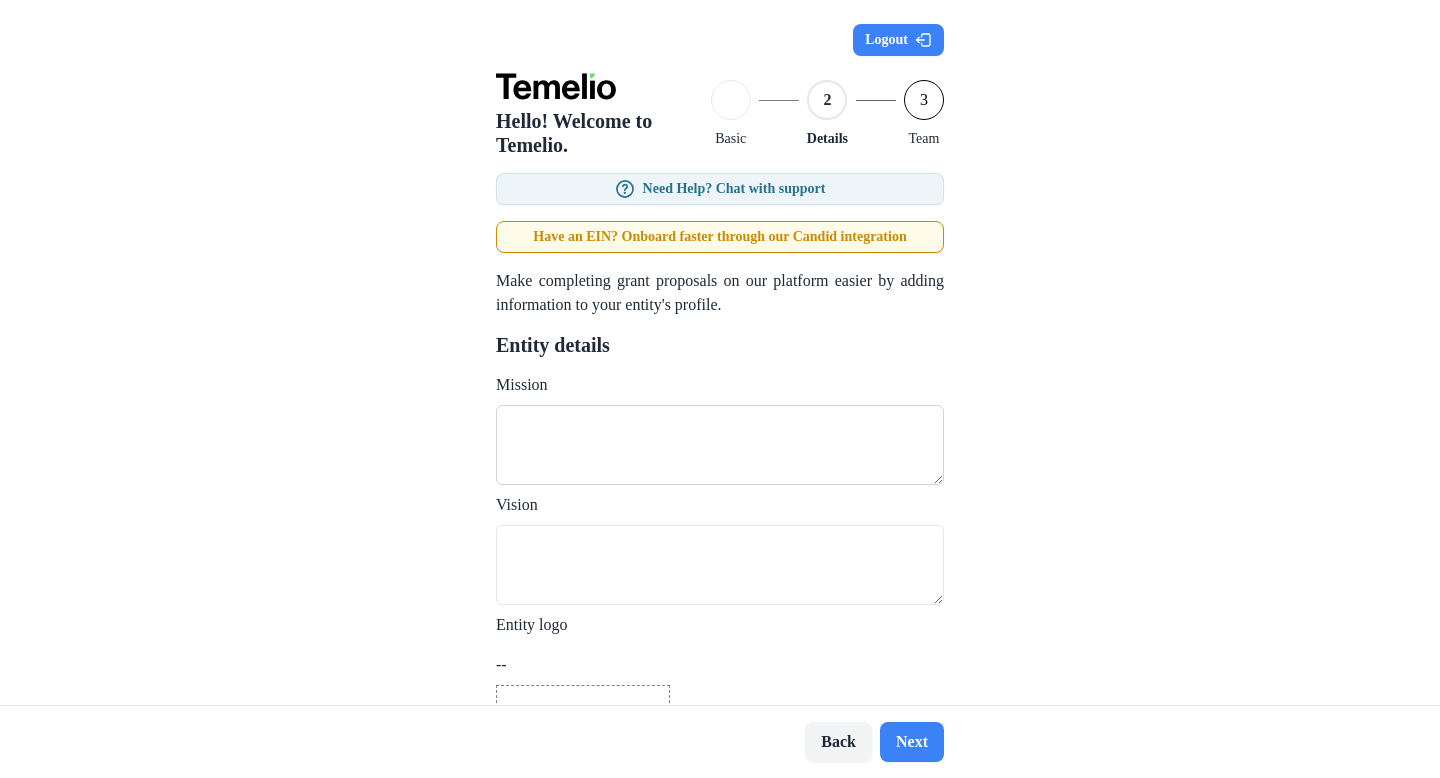 click on "Mission" at bounding box center (720, 445) 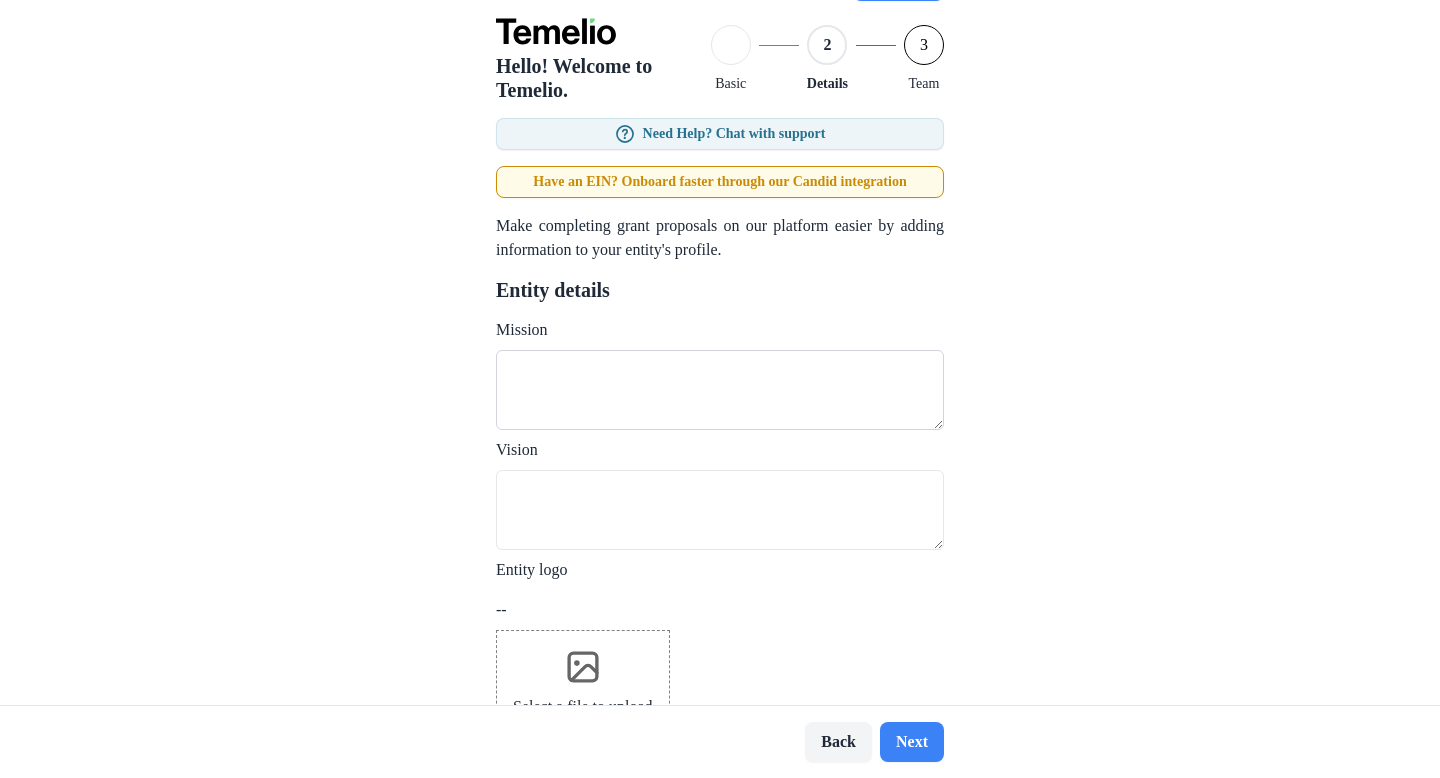 scroll, scrollTop: 57, scrollLeft: 0, axis: vertical 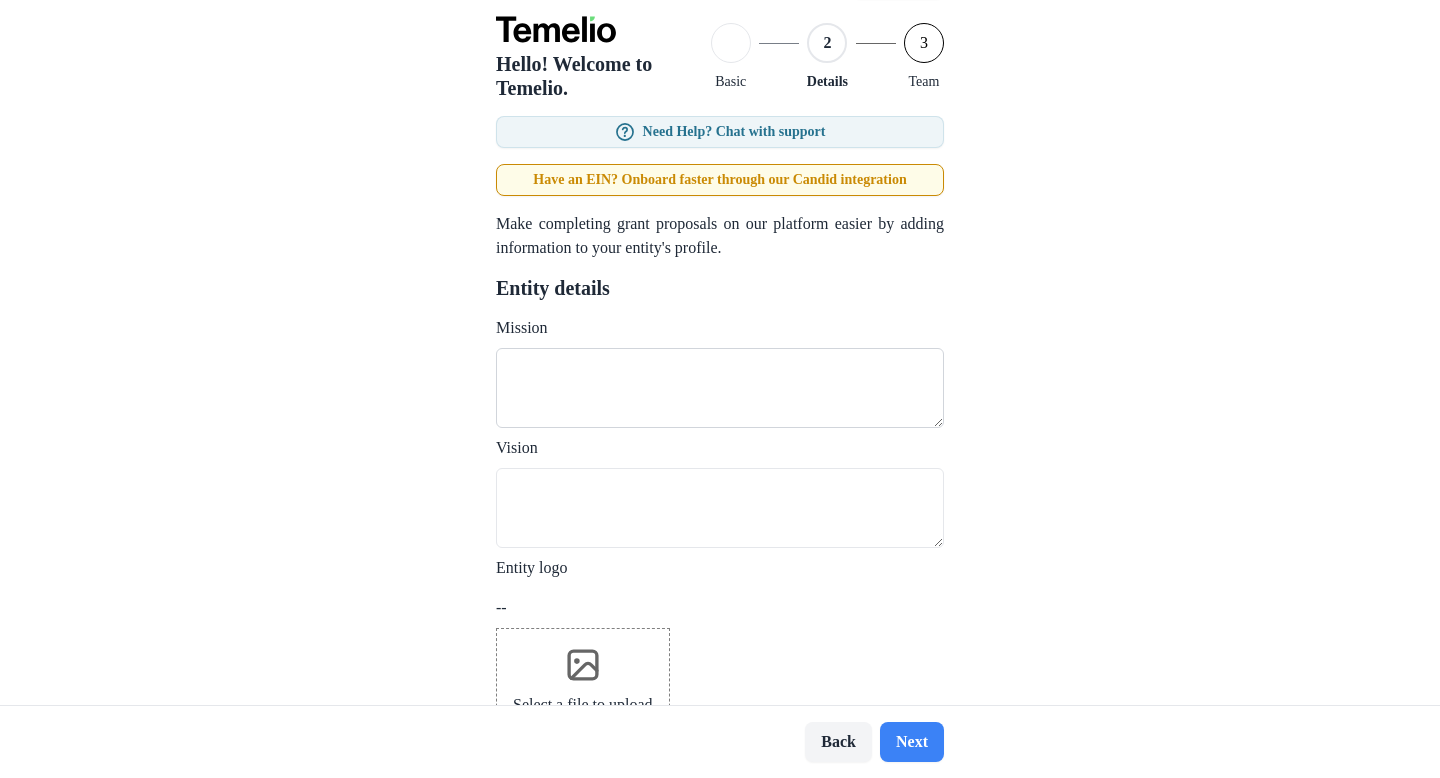 click on "Mission" at bounding box center [720, 388] 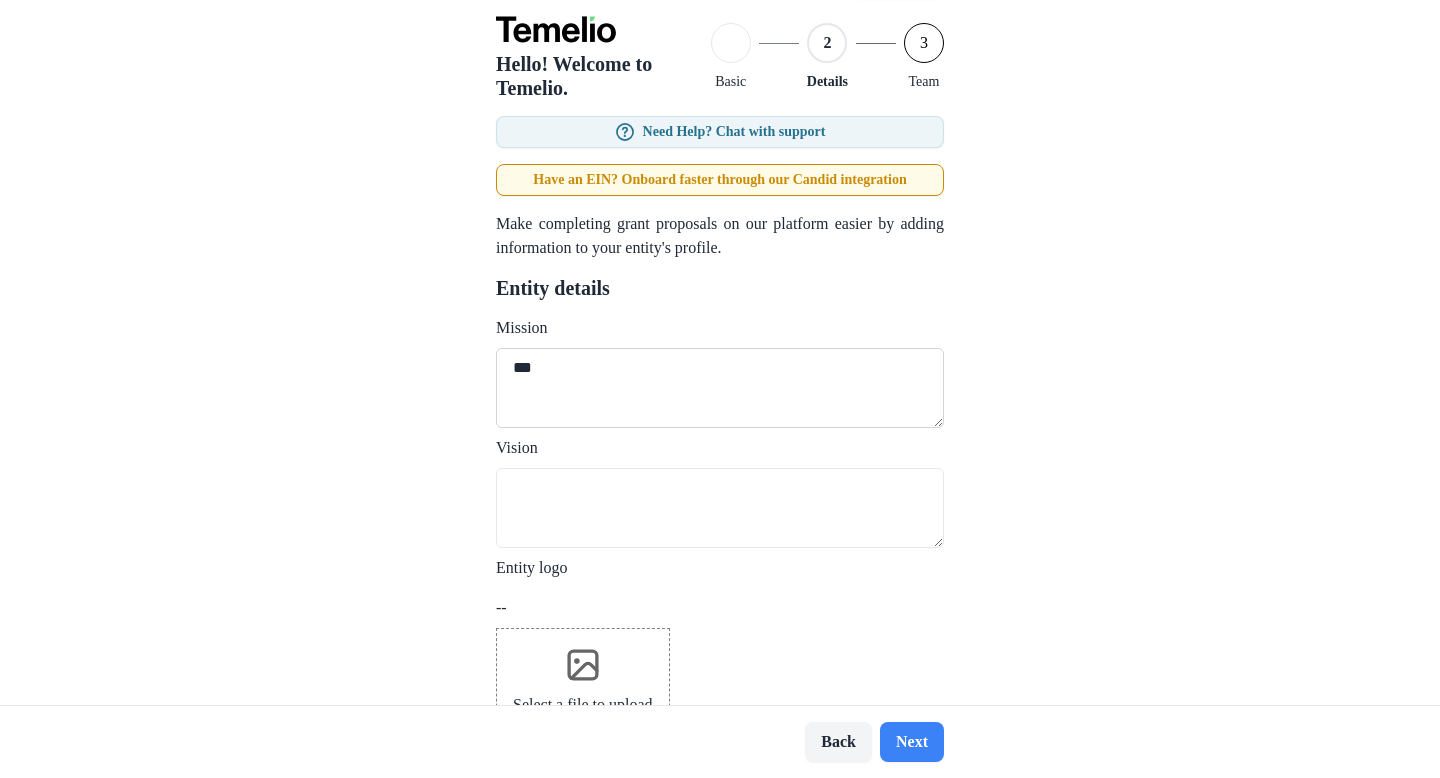 paste on "**********" 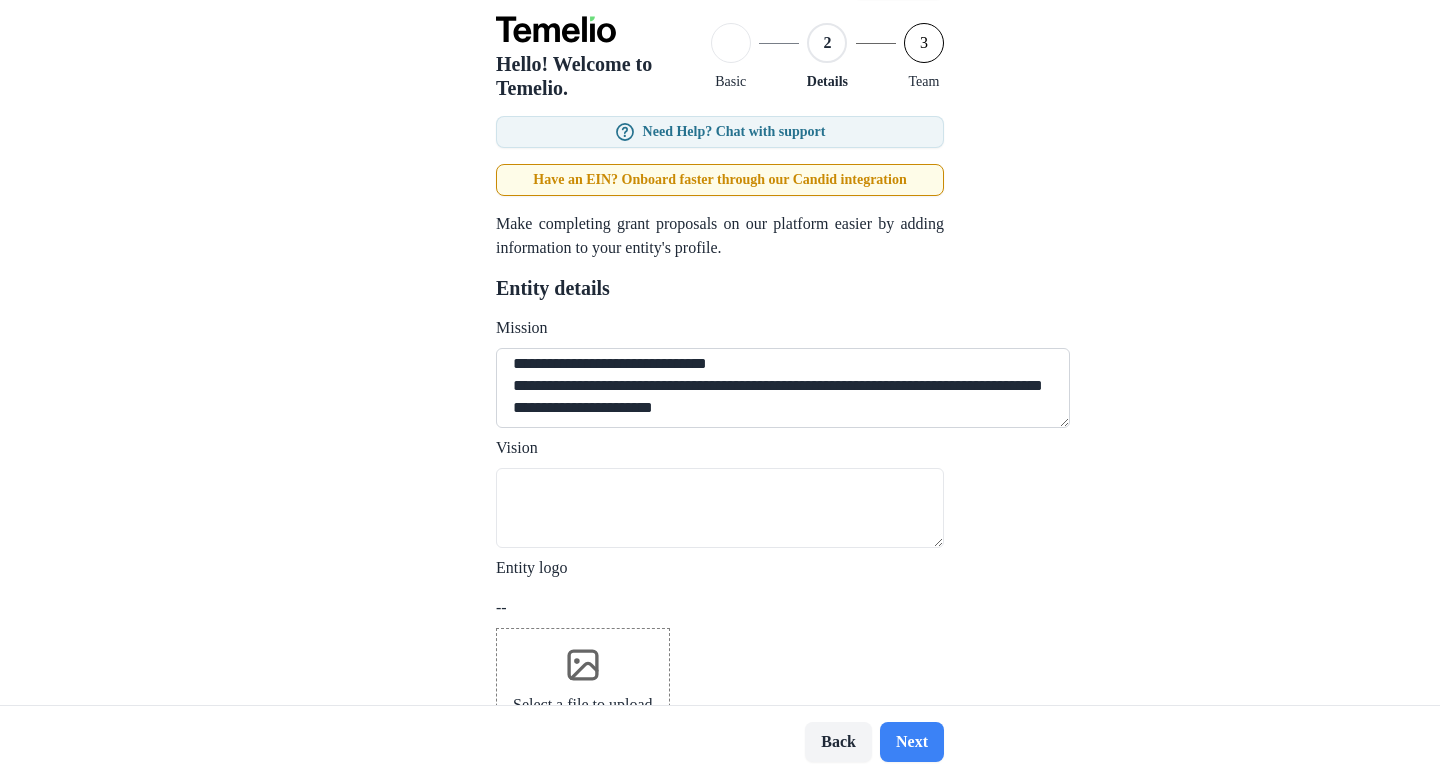 scroll, scrollTop: 0, scrollLeft: 0, axis: both 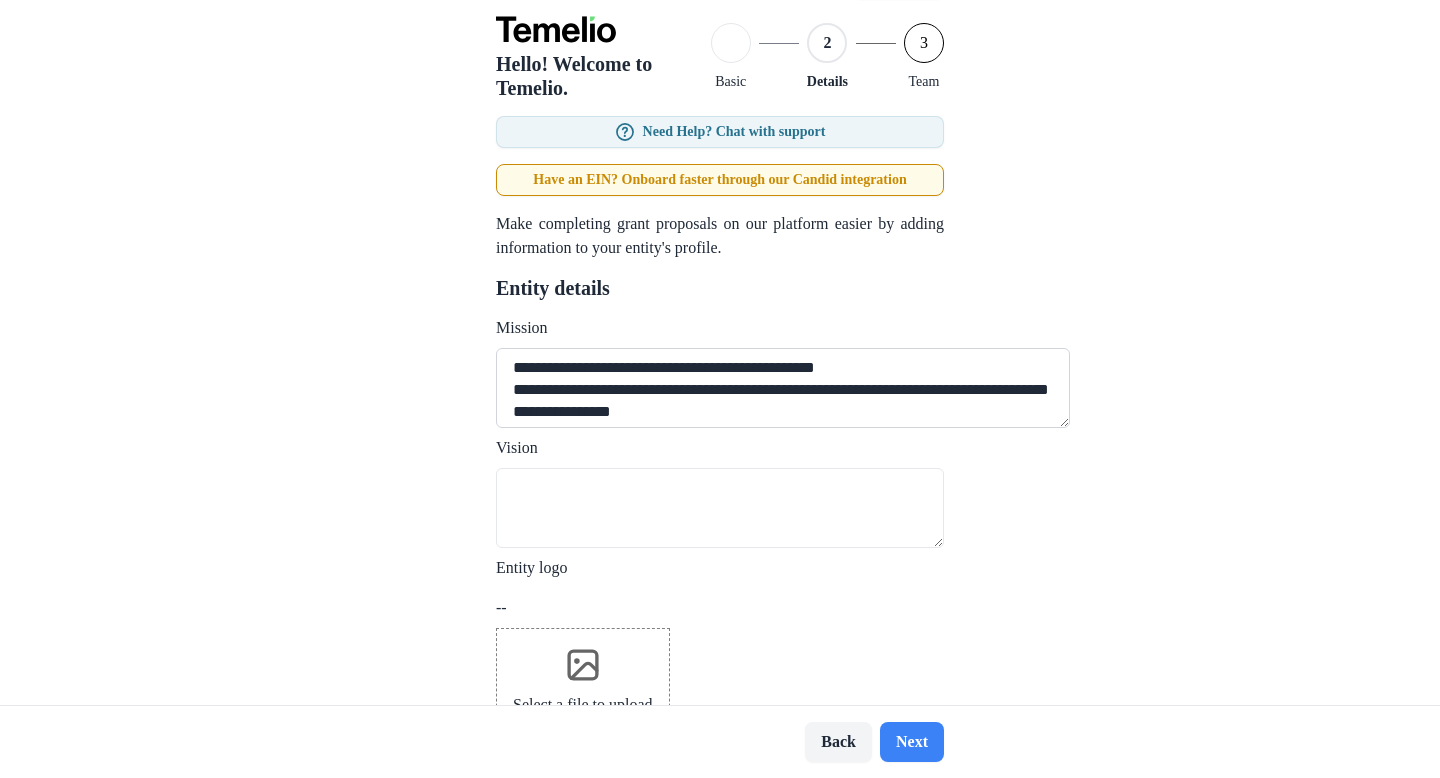 drag, startPoint x: 850, startPoint y: 347, endPoint x: 458, endPoint y: 342, distance: 392.0319 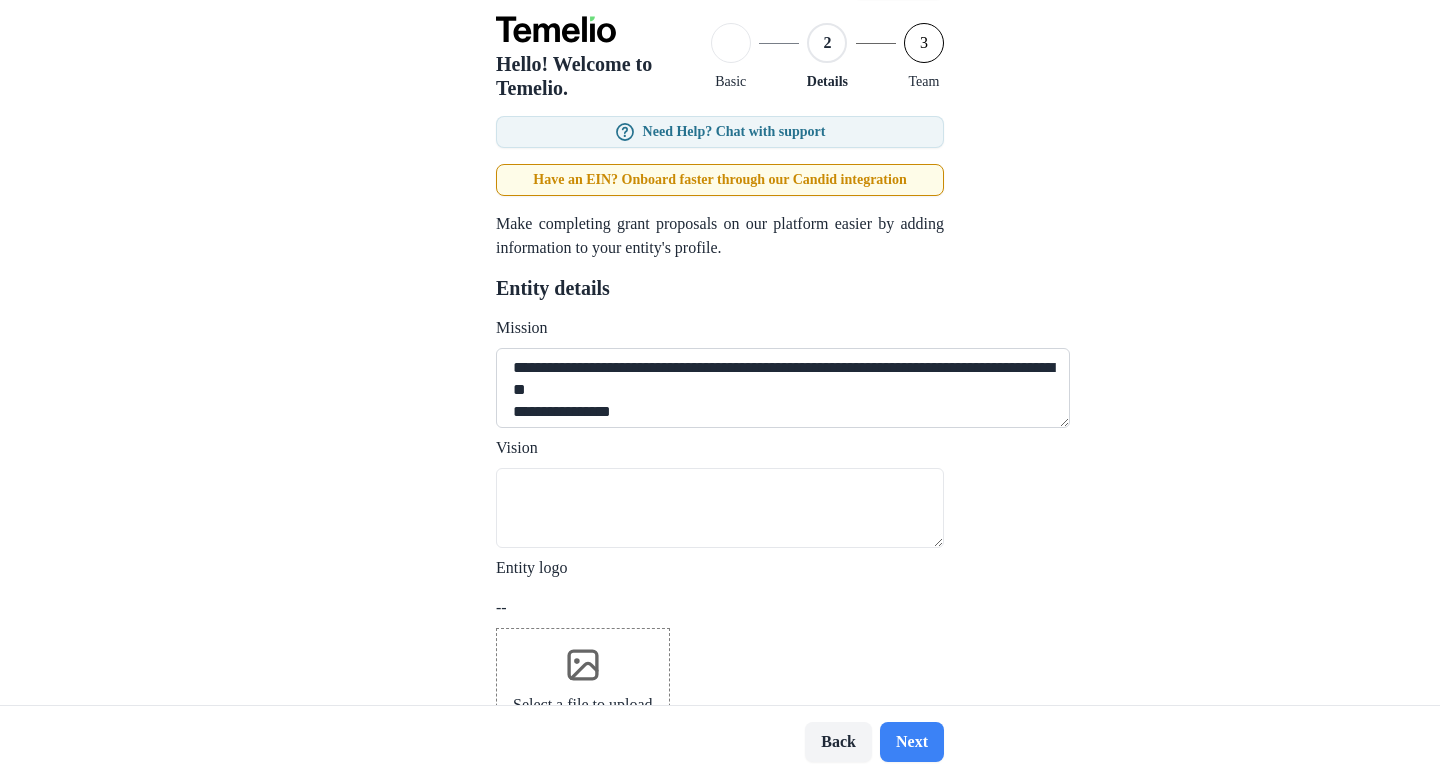 click on "**********" at bounding box center (783, 388) 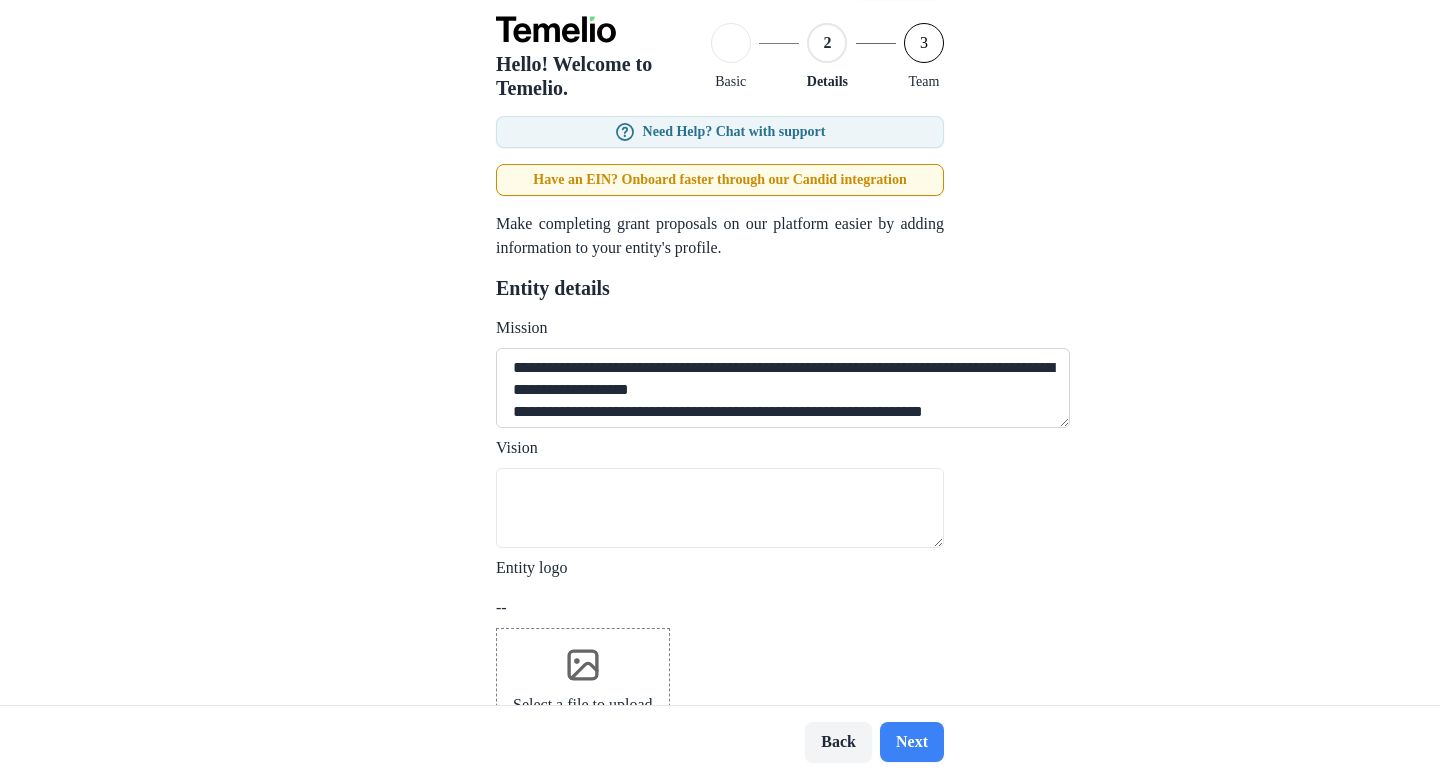click on "**********" at bounding box center [783, 388] 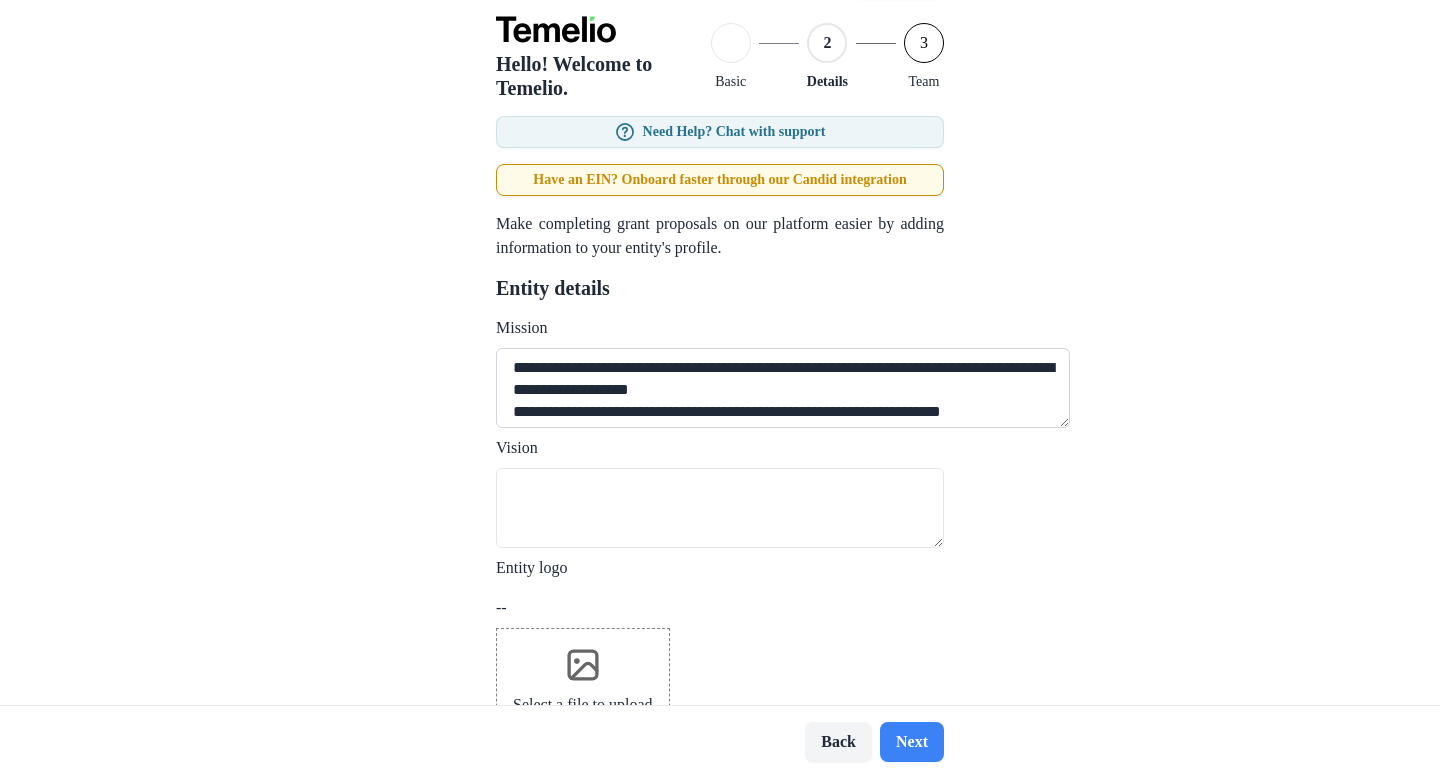 click on "**********" at bounding box center [783, 388] 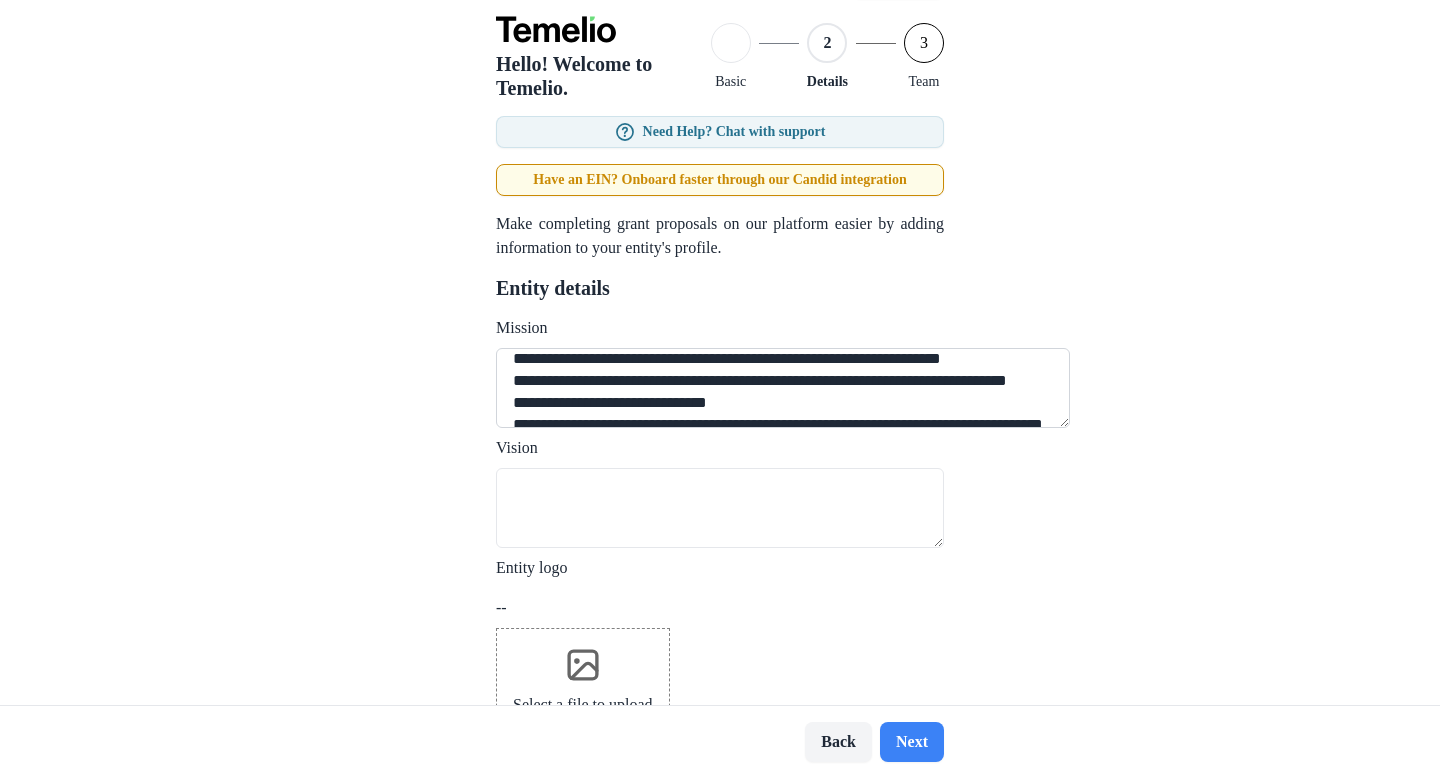 scroll, scrollTop: 55, scrollLeft: 0, axis: vertical 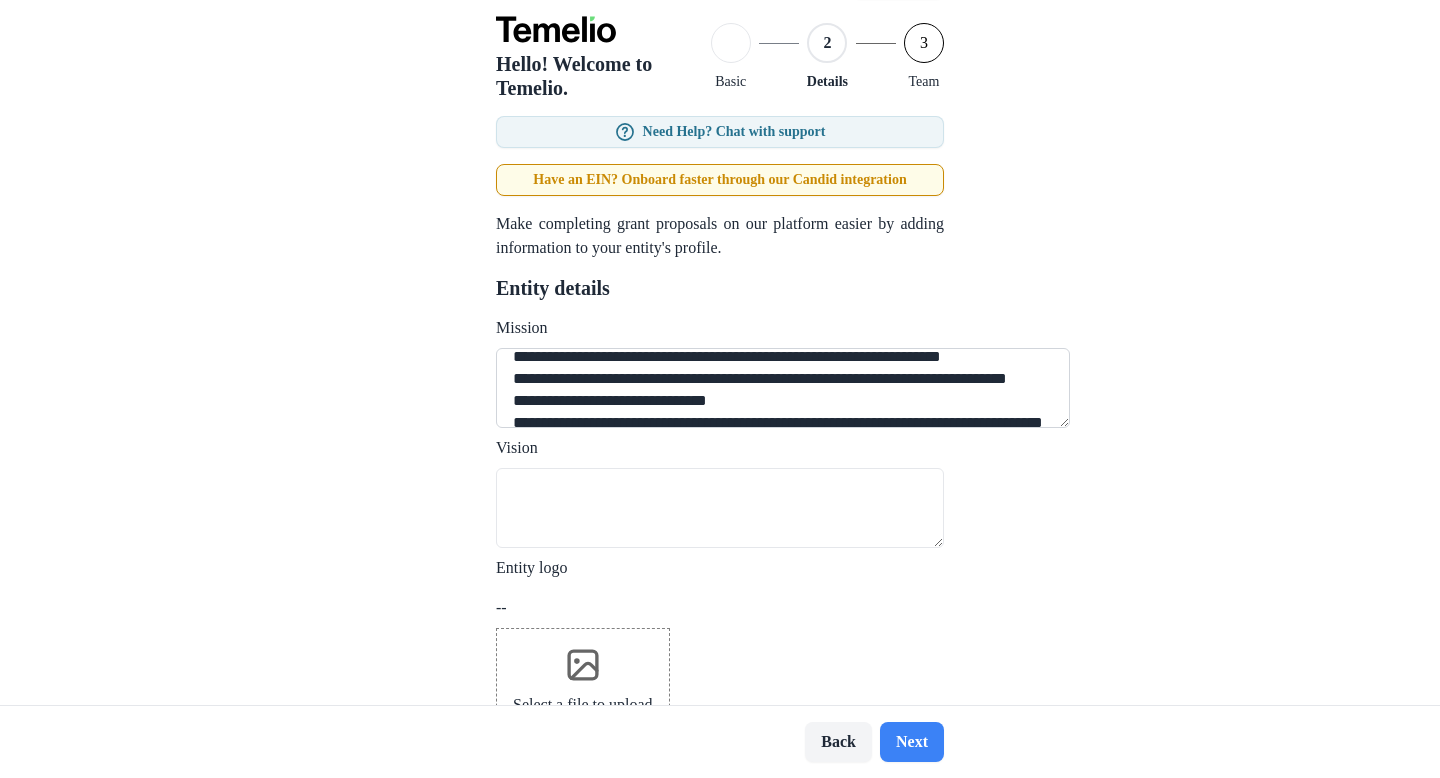 click on "**********" at bounding box center [783, 388] 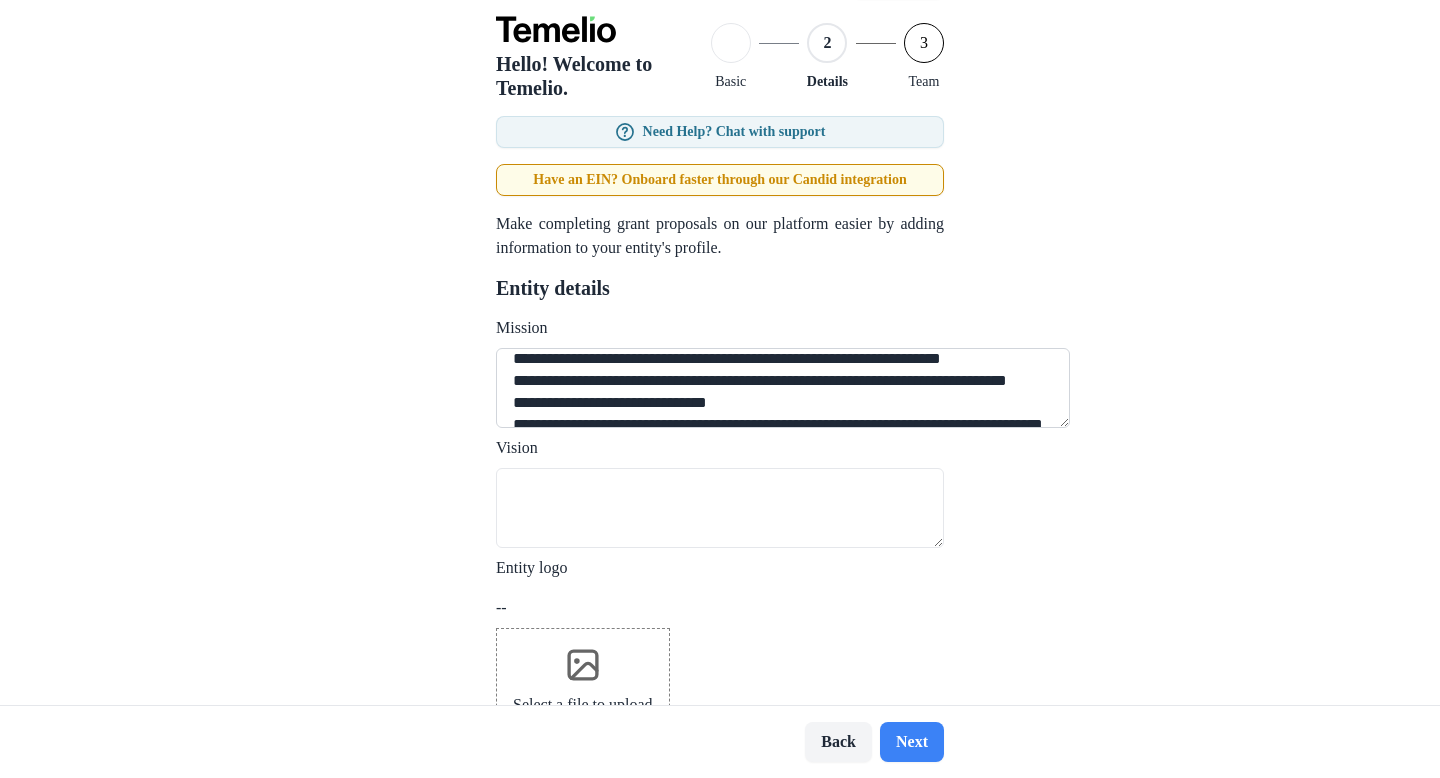 click on "**********" at bounding box center (783, 388) 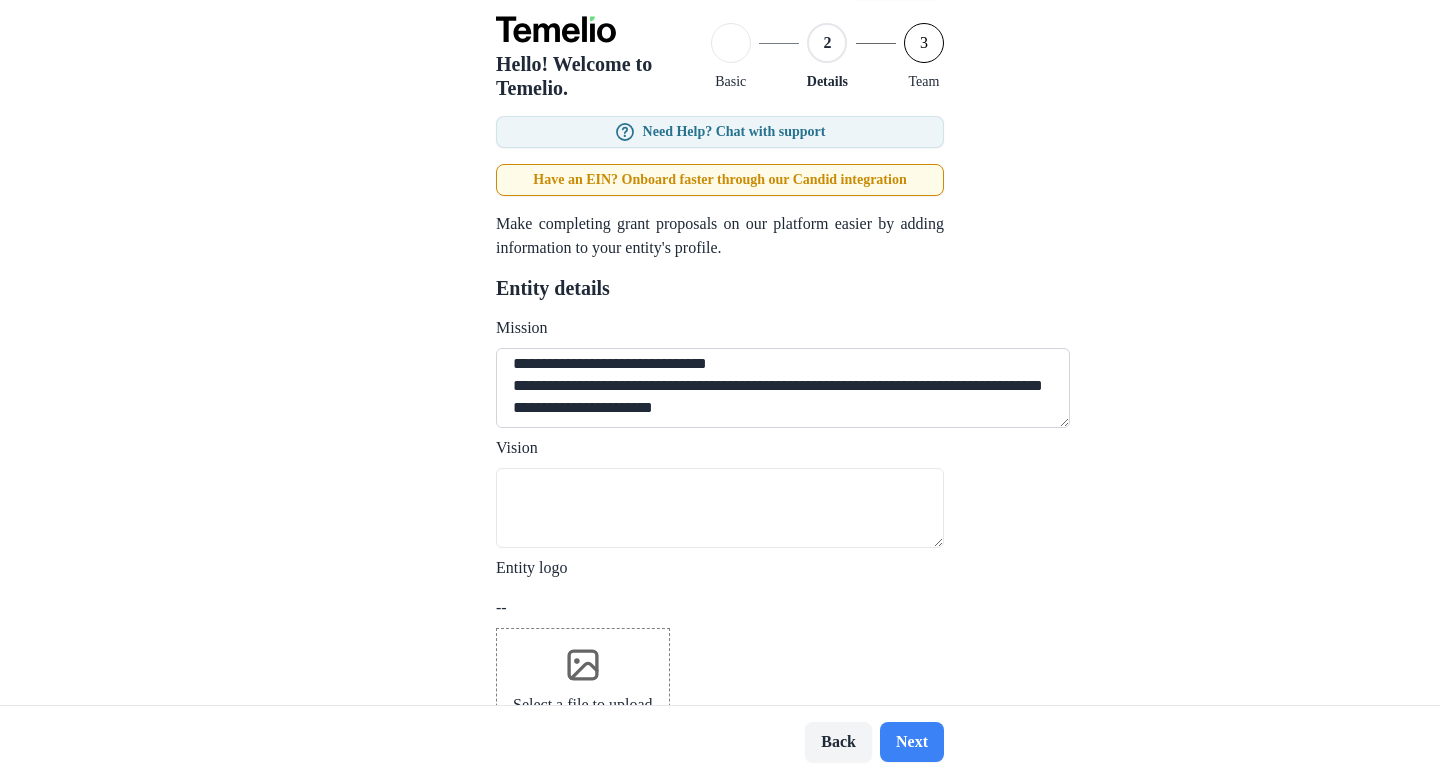 scroll, scrollTop: 104, scrollLeft: 0, axis: vertical 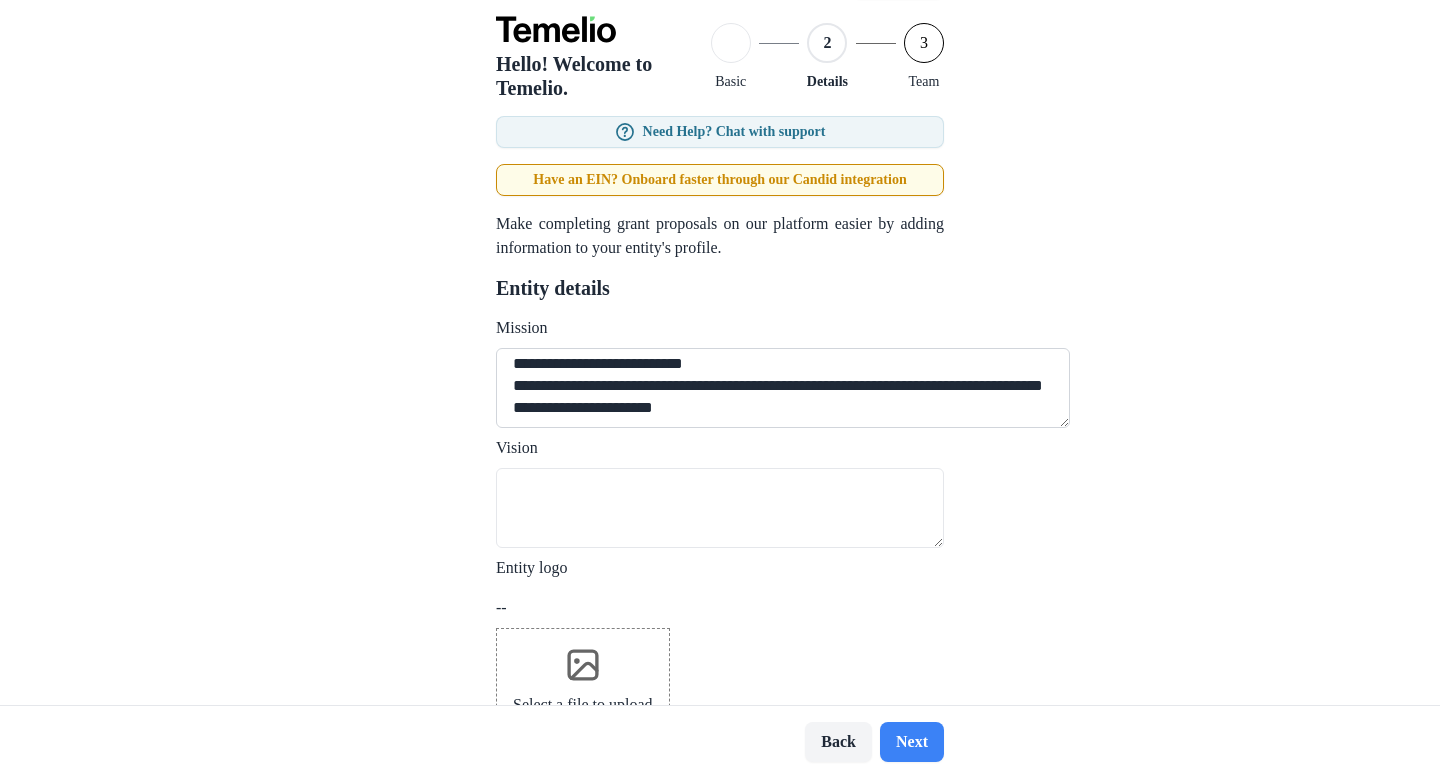 click on "**********" at bounding box center [783, 388] 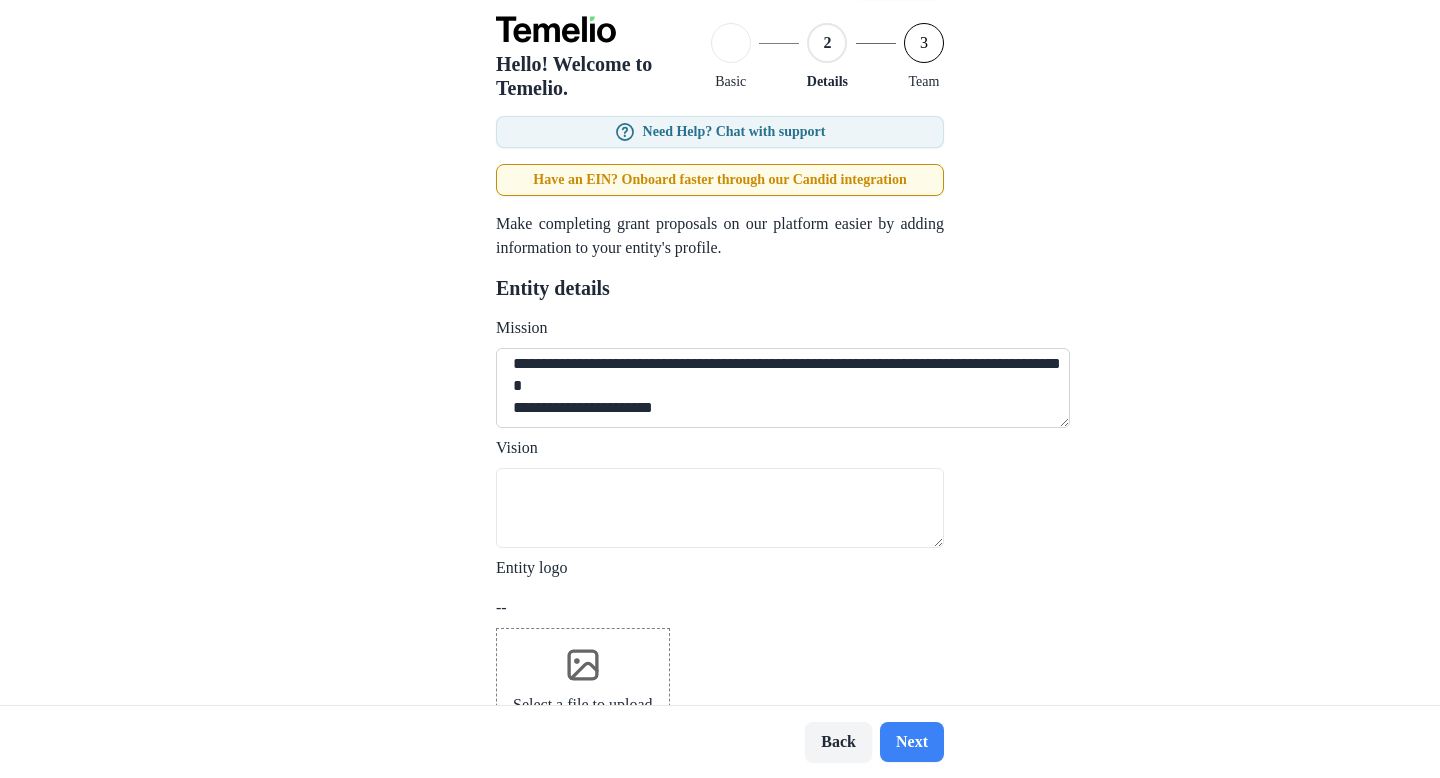 scroll, scrollTop: 135, scrollLeft: 0, axis: vertical 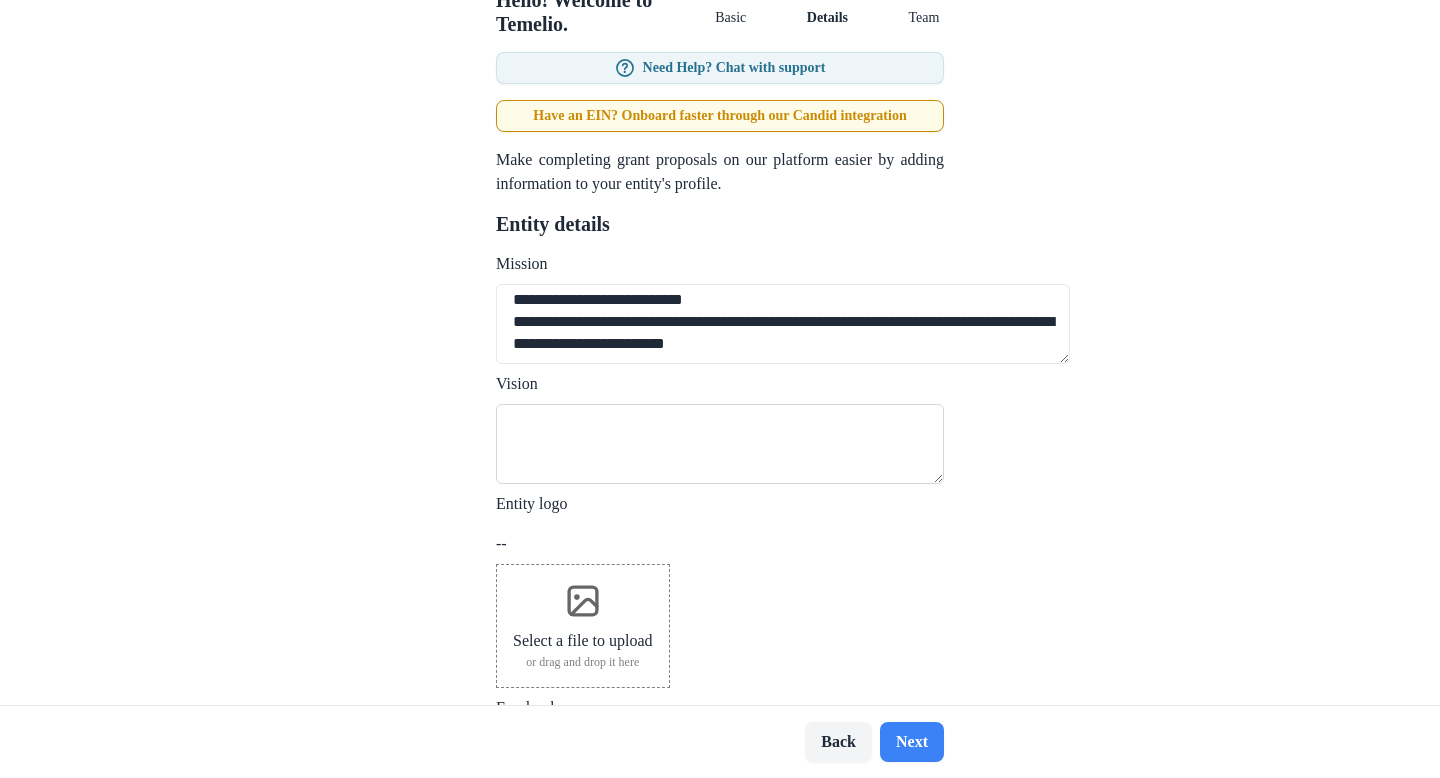 type on "**********" 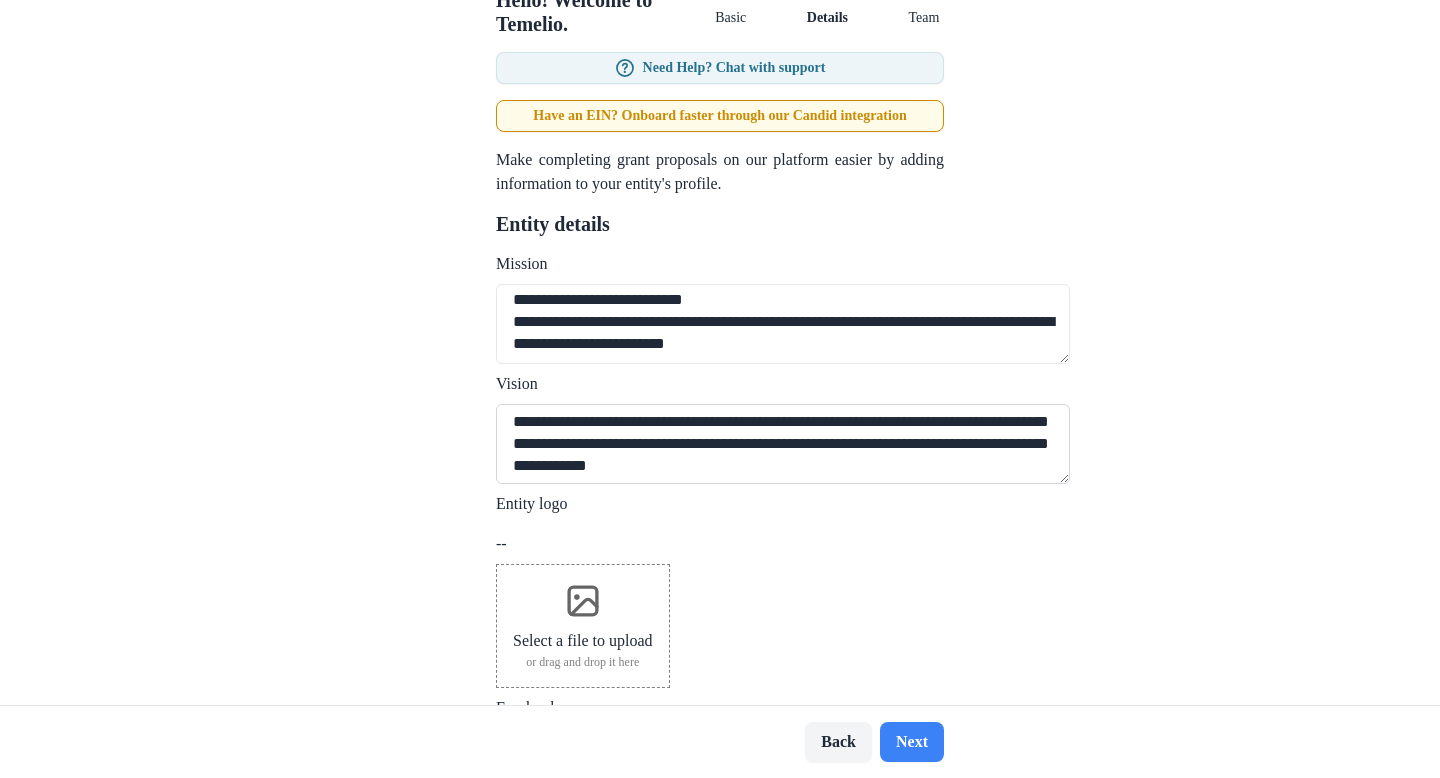 scroll, scrollTop: 0, scrollLeft: 0, axis: both 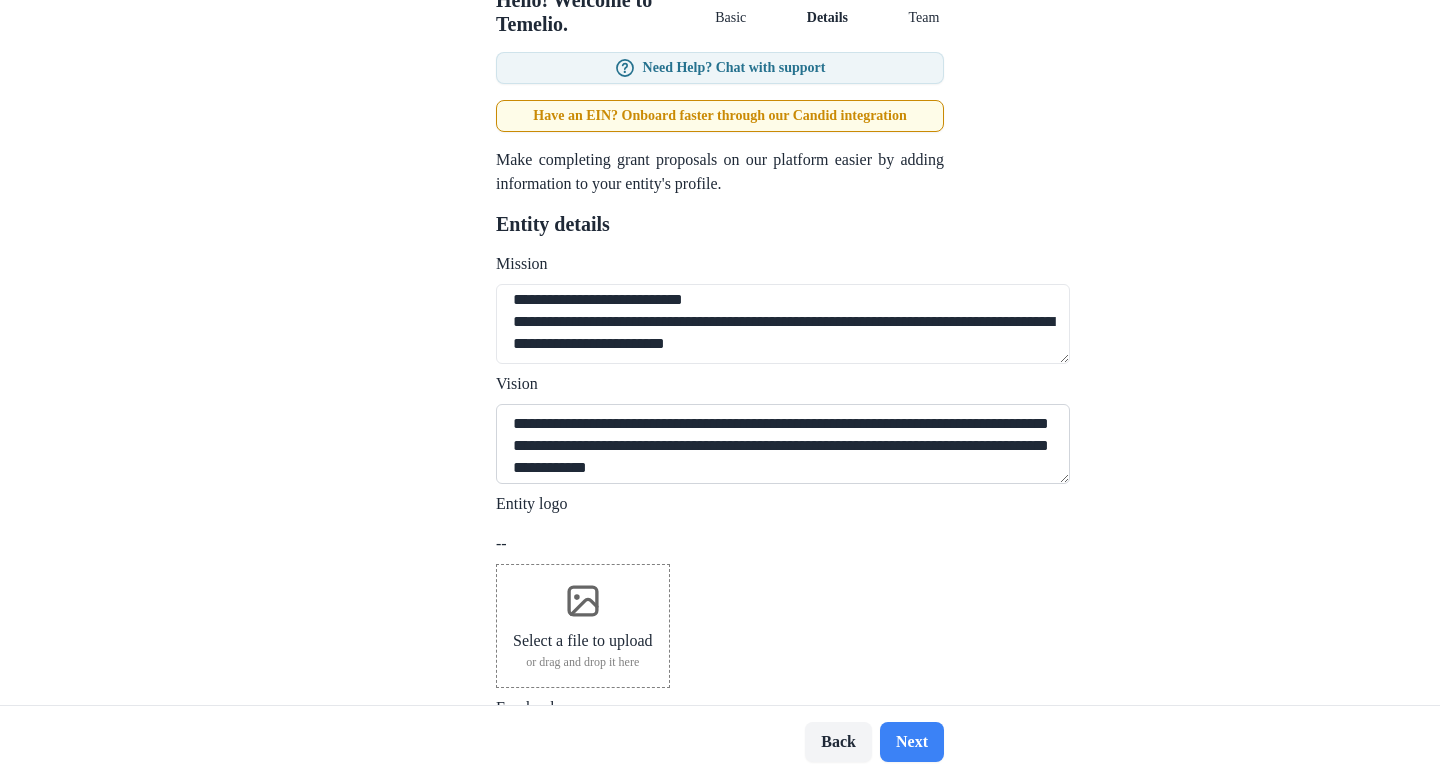 click on "**********" at bounding box center (783, 444) 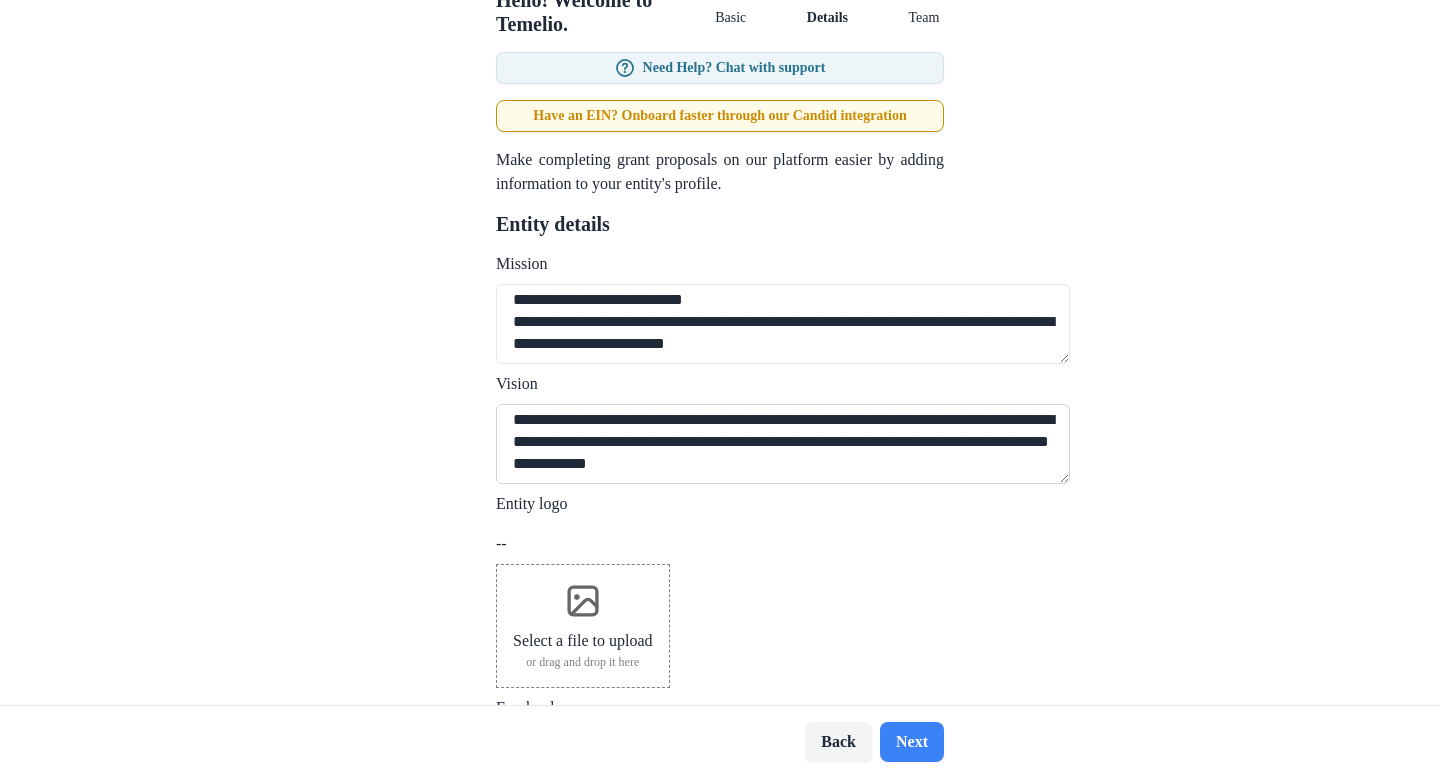 scroll, scrollTop: 26, scrollLeft: 0, axis: vertical 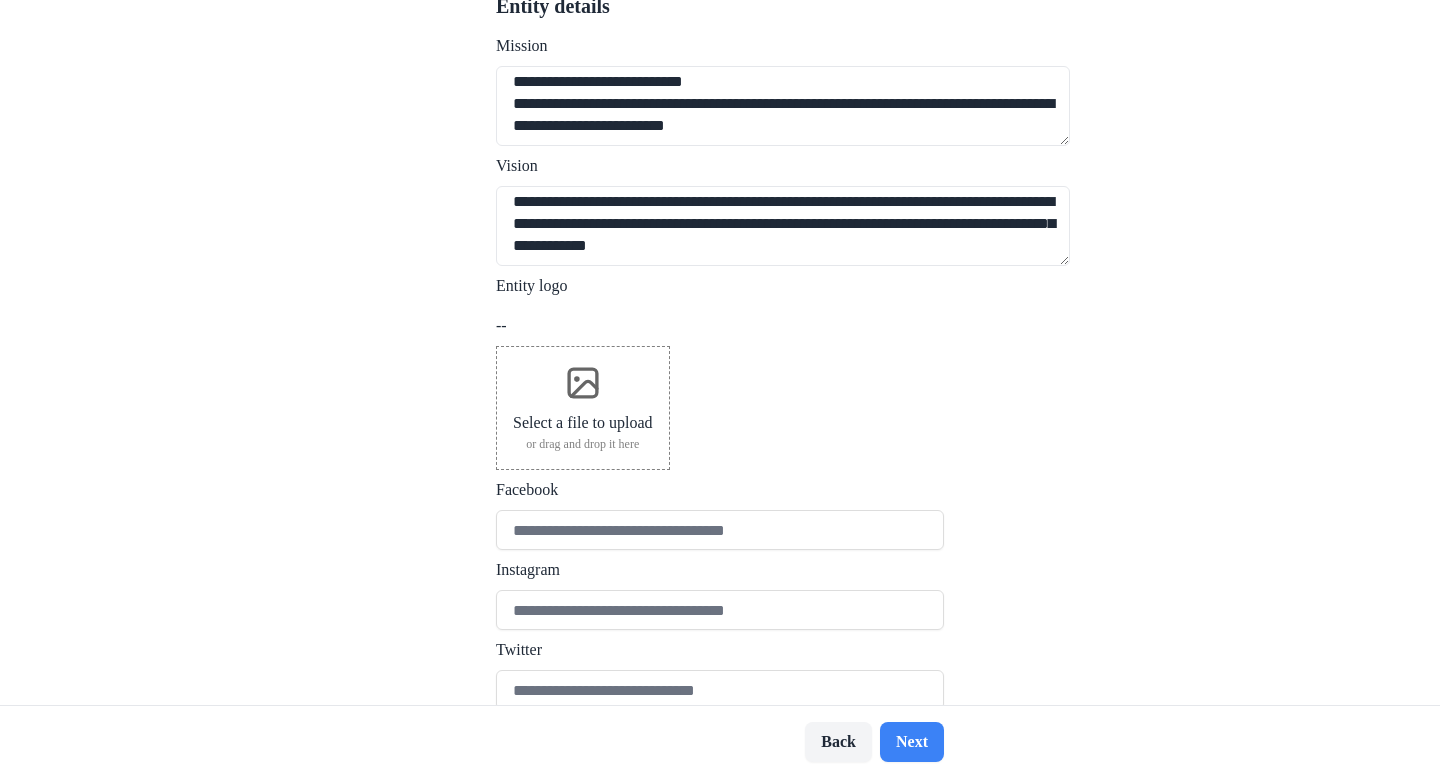 type on "**********" 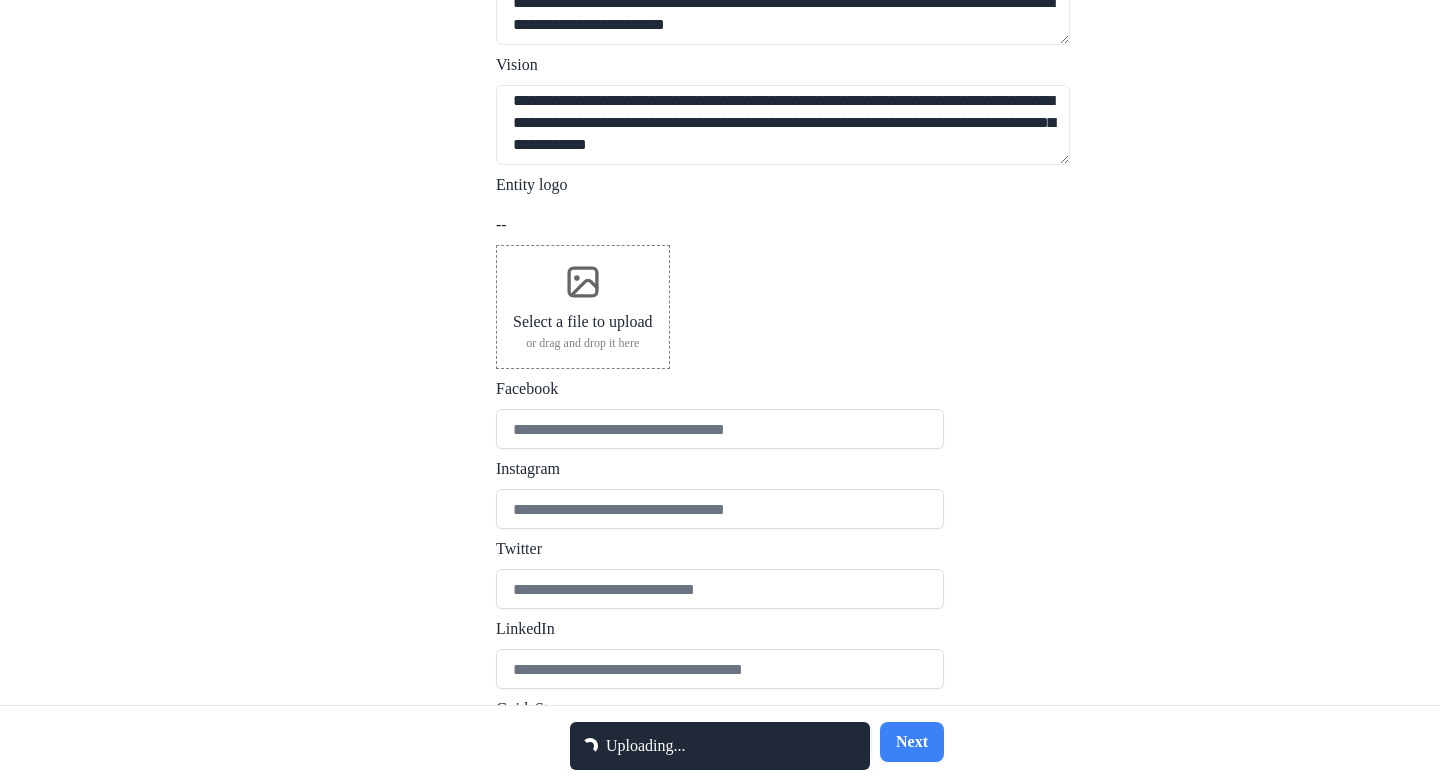 scroll, scrollTop: 506, scrollLeft: 0, axis: vertical 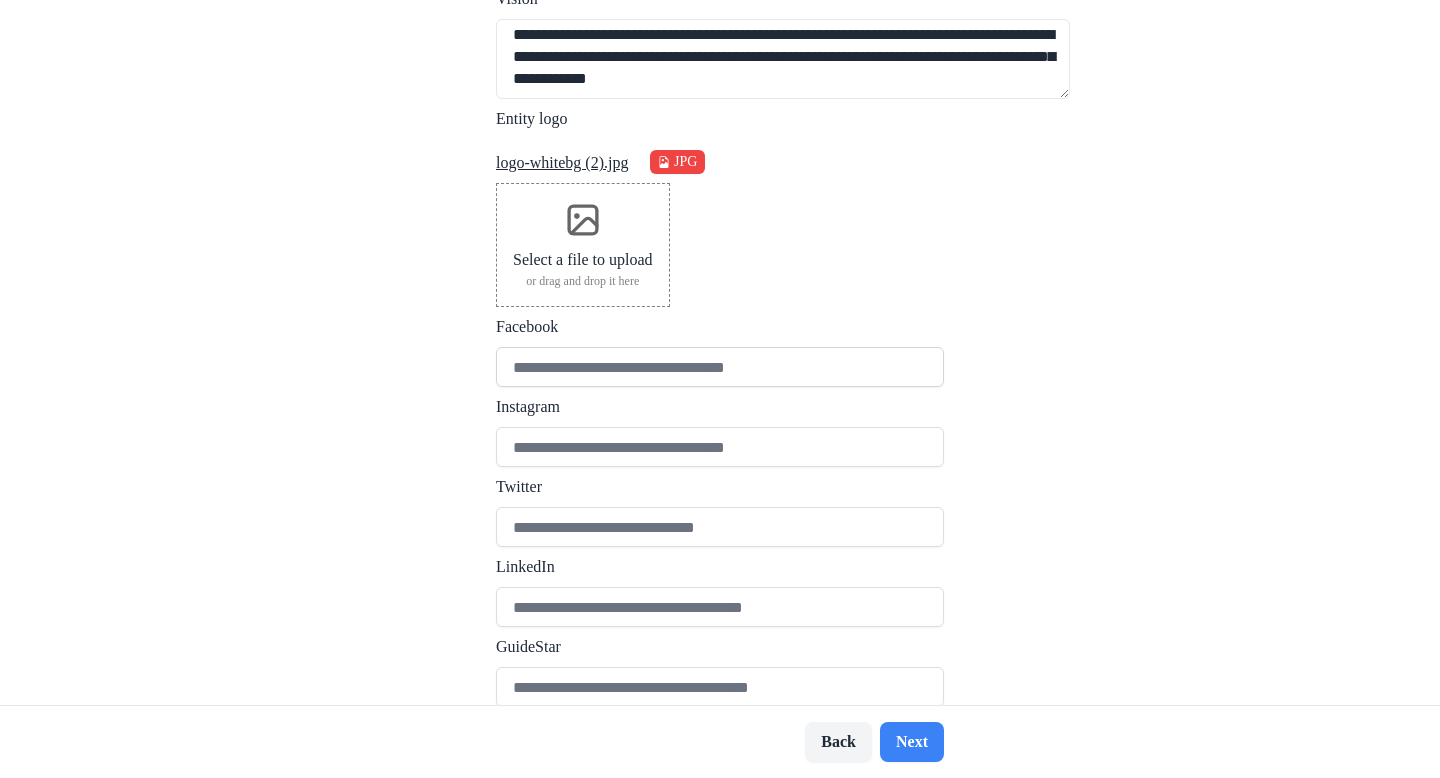 click on "Facebook" at bounding box center (720, 367) 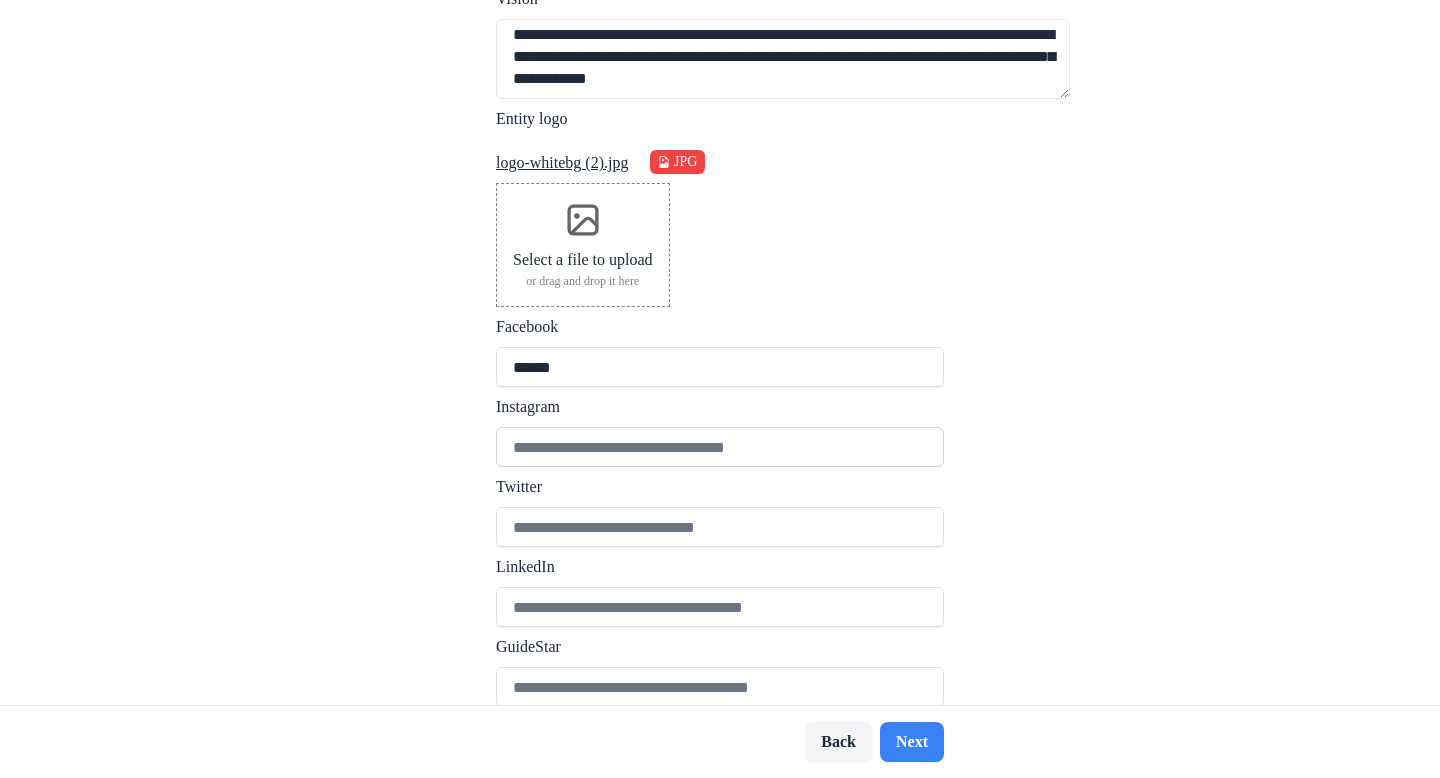type on "******" 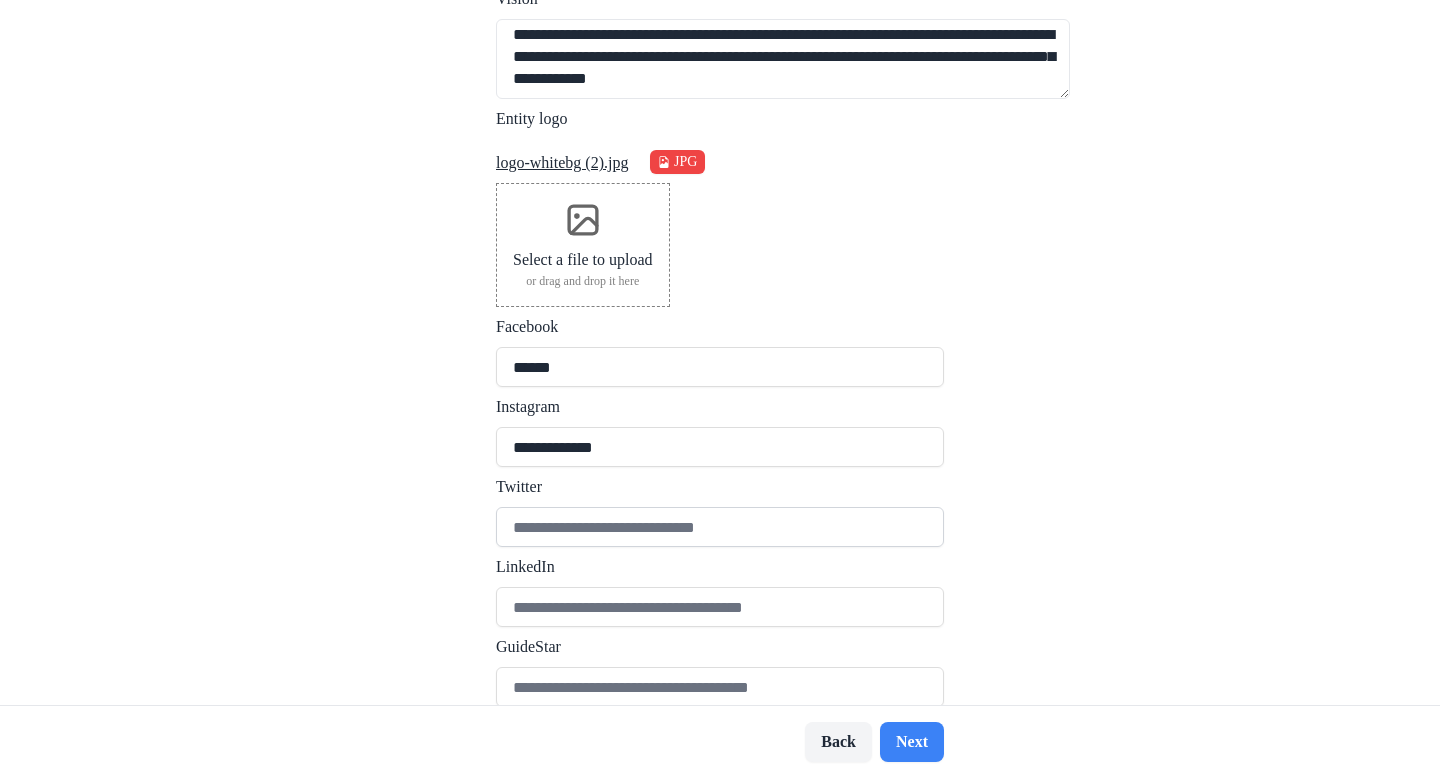 type on "**********" 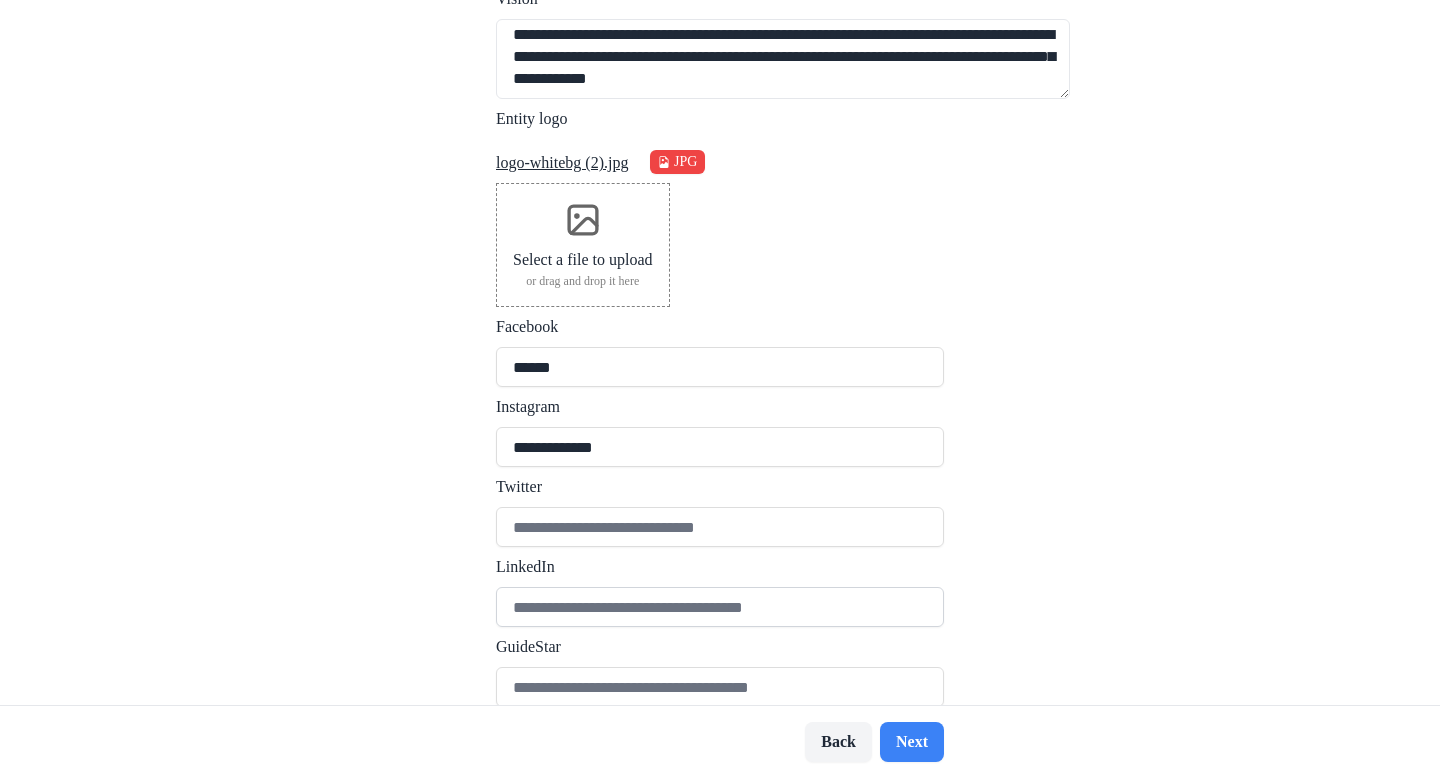 click on "LinkedIn" at bounding box center [720, 607] 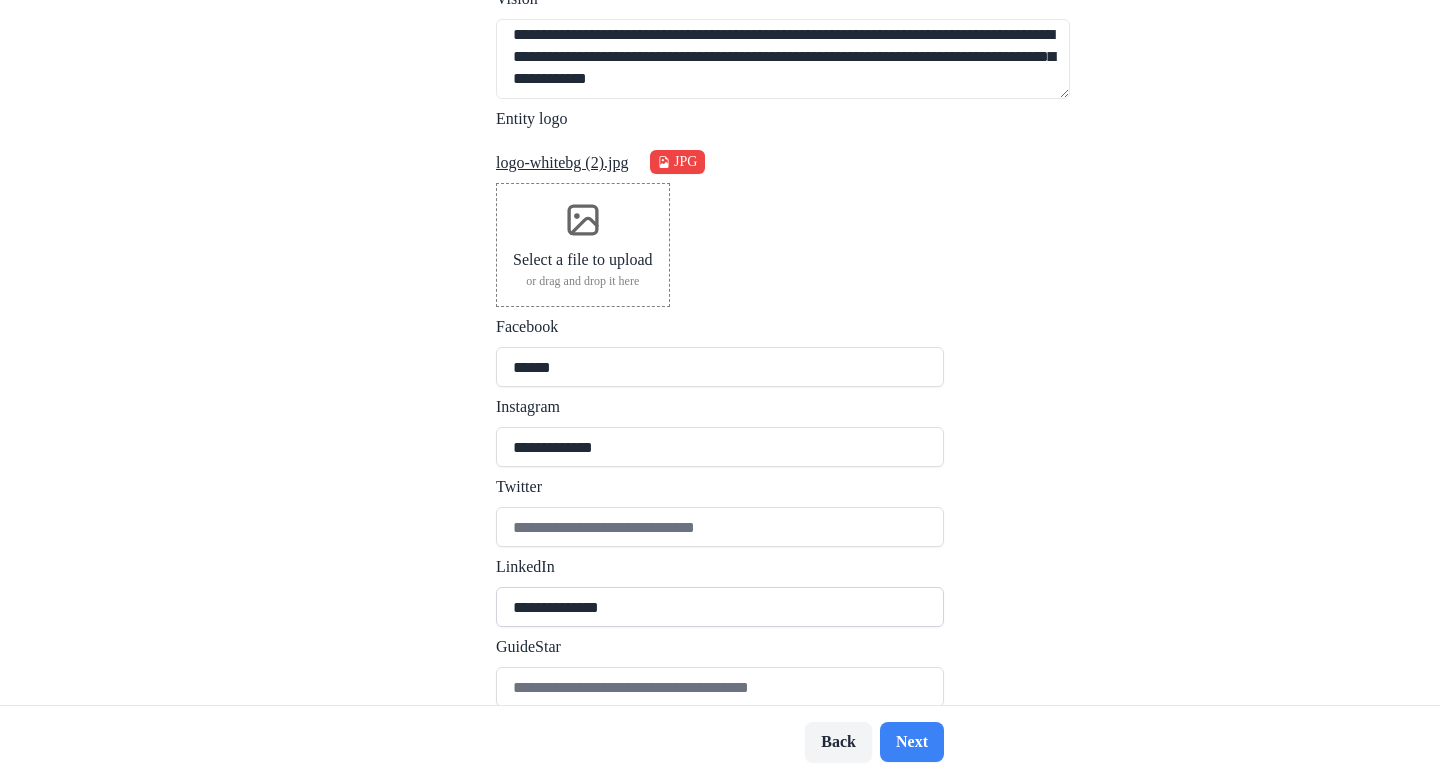 scroll, scrollTop: 516, scrollLeft: 0, axis: vertical 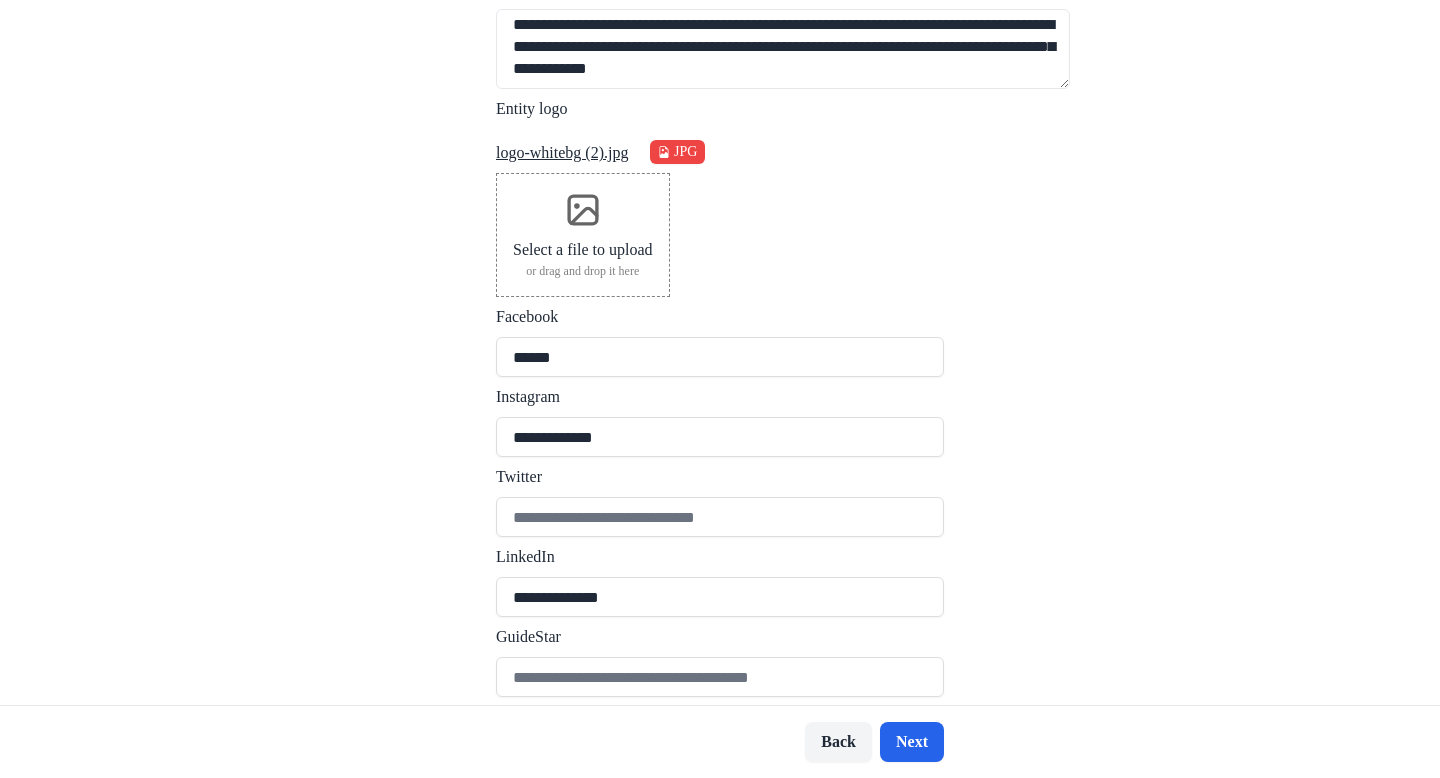 click on "Next" at bounding box center (912, 742) 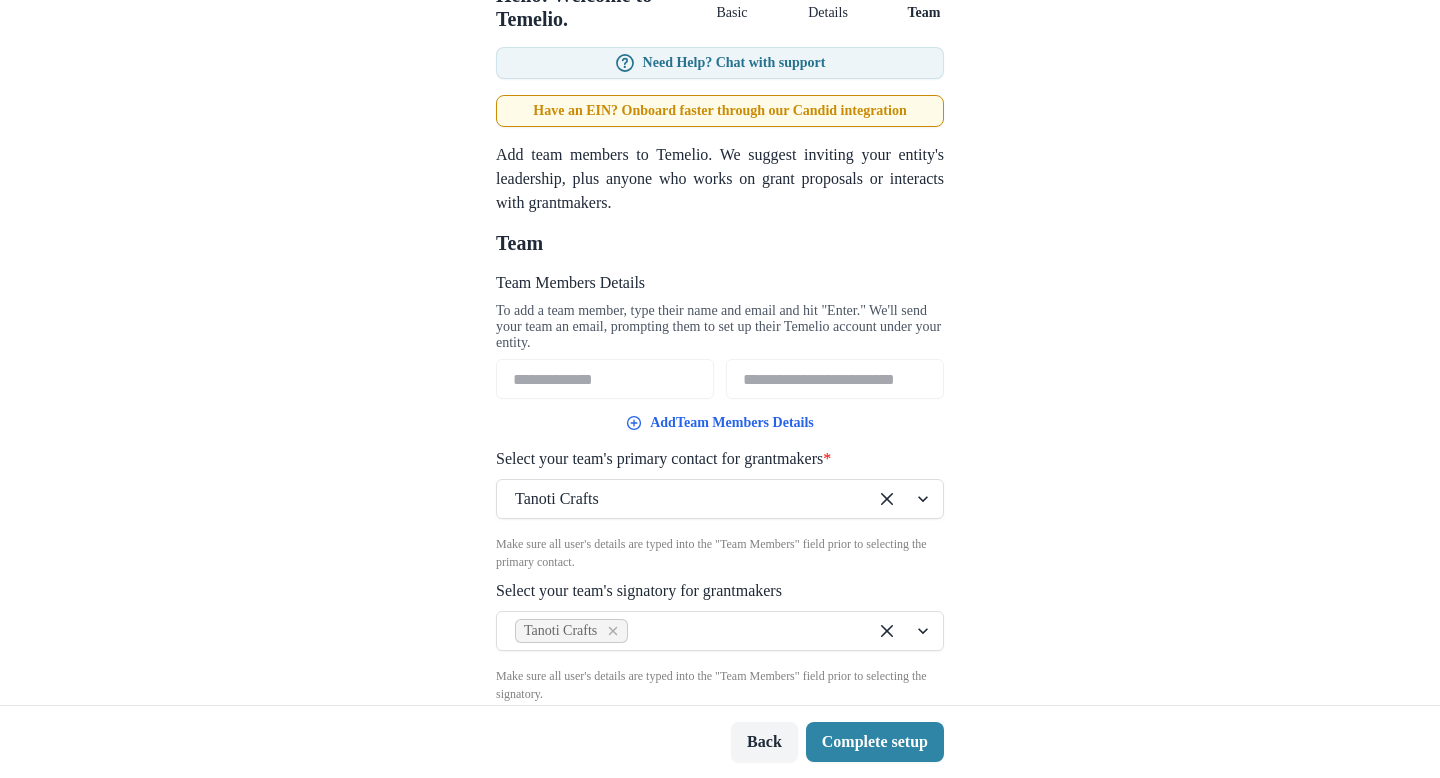 scroll, scrollTop: 127, scrollLeft: 0, axis: vertical 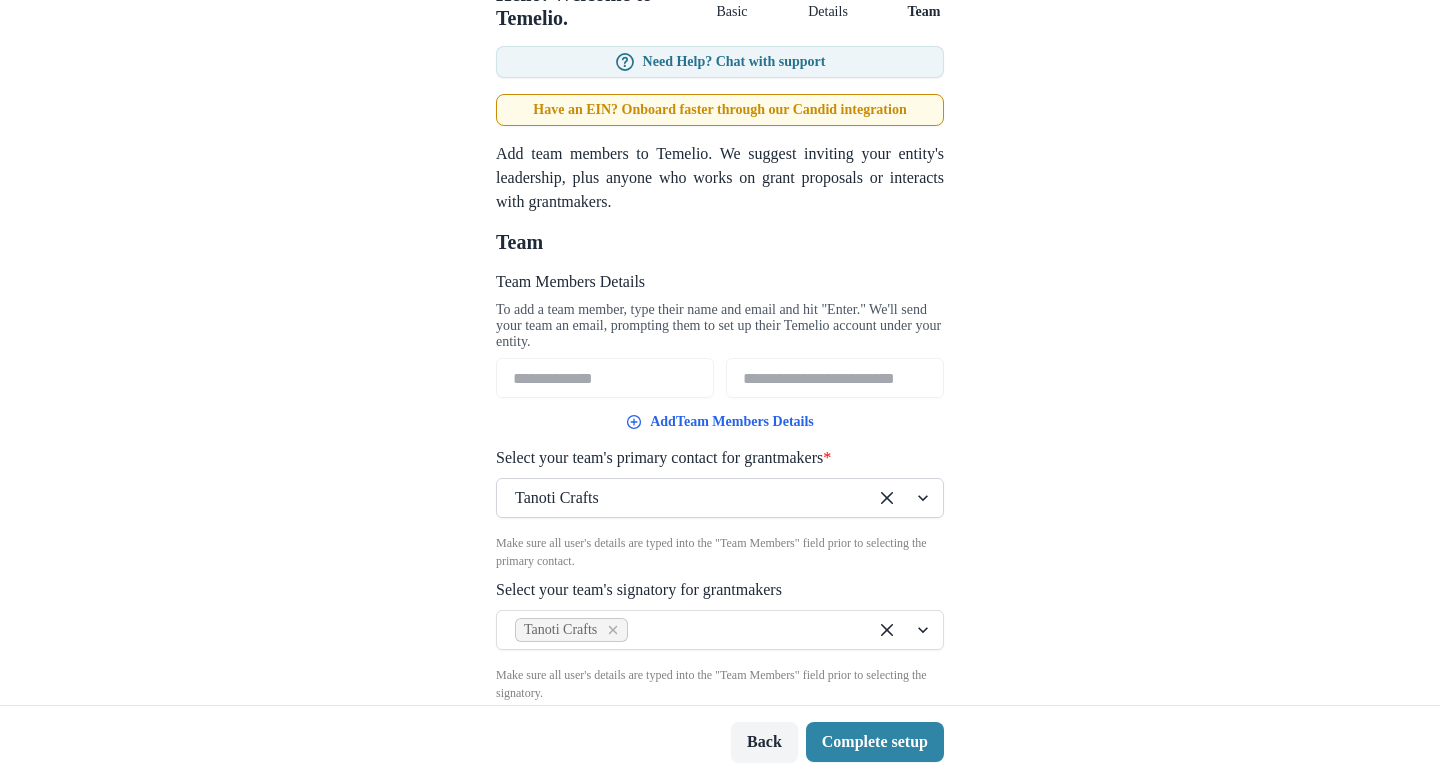 click at bounding box center (682, 498) 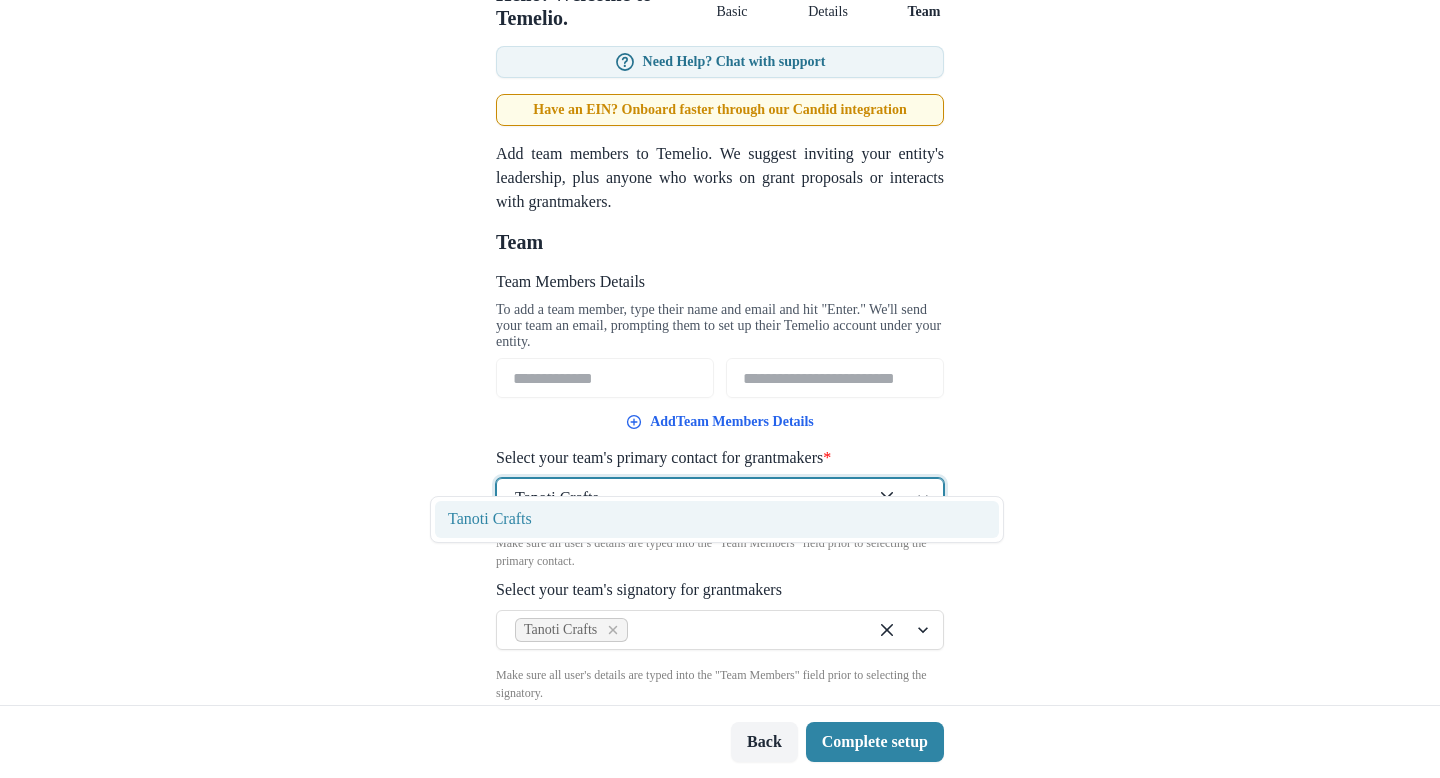 click at bounding box center (682, 498) 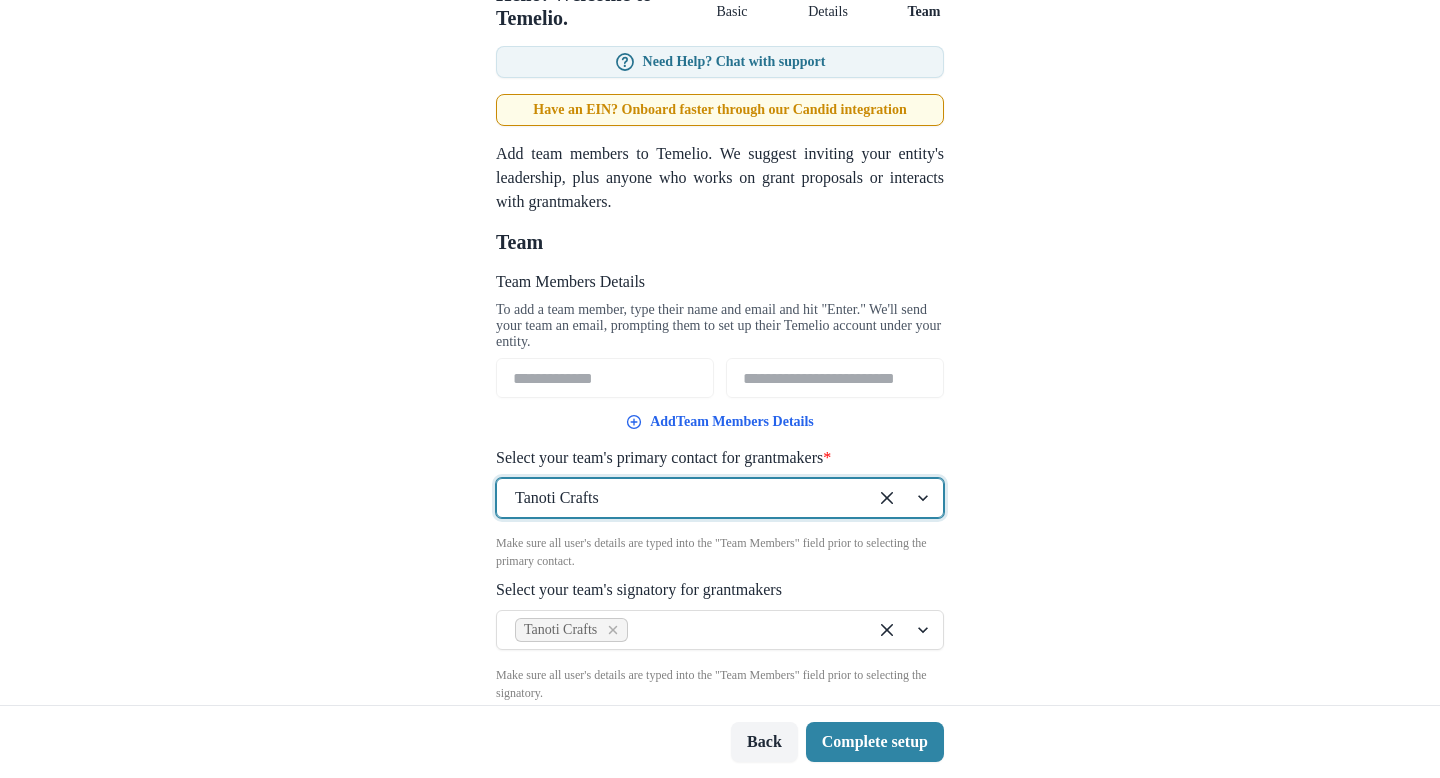 scroll, scrollTop: 180, scrollLeft: 0, axis: vertical 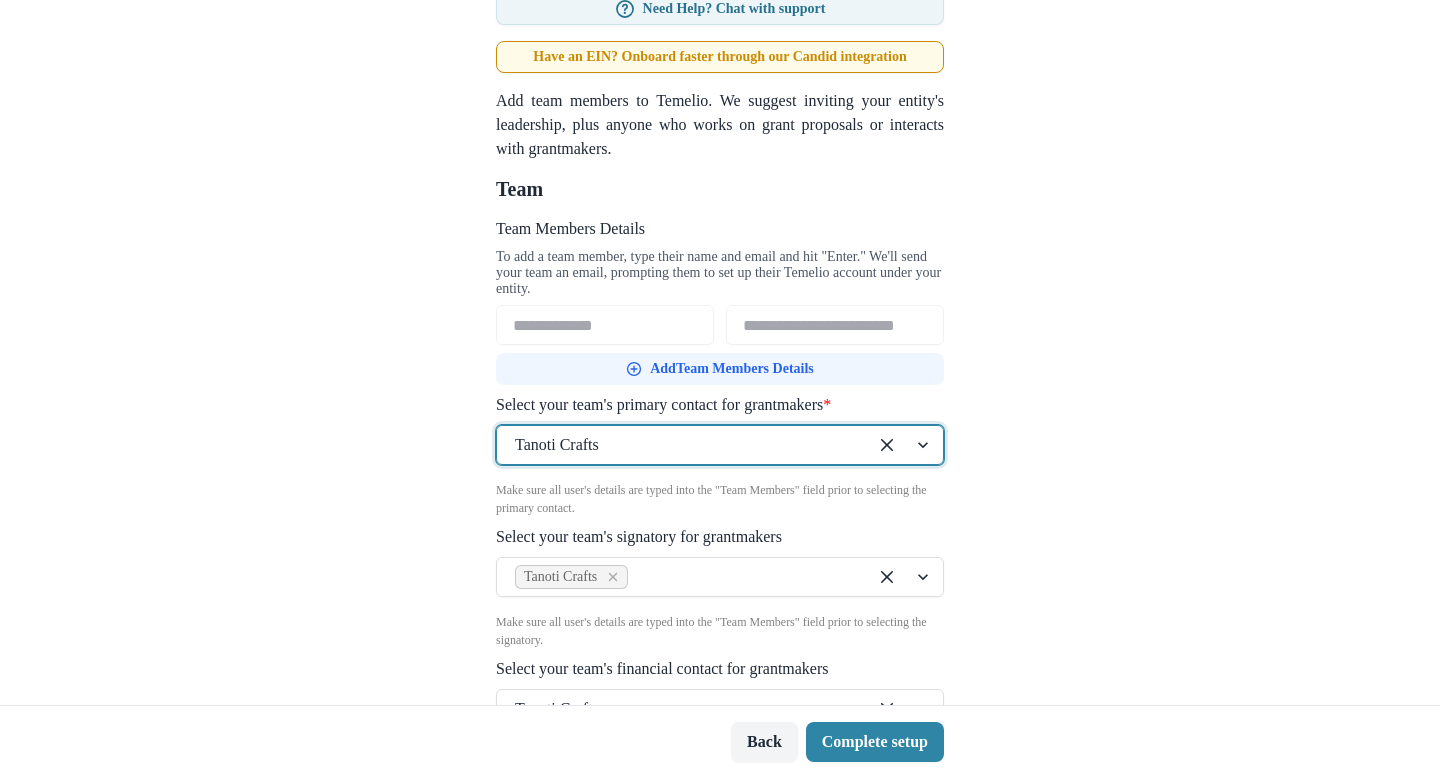 click on "Add  Team Members Details" at bounding box center (720, 369) 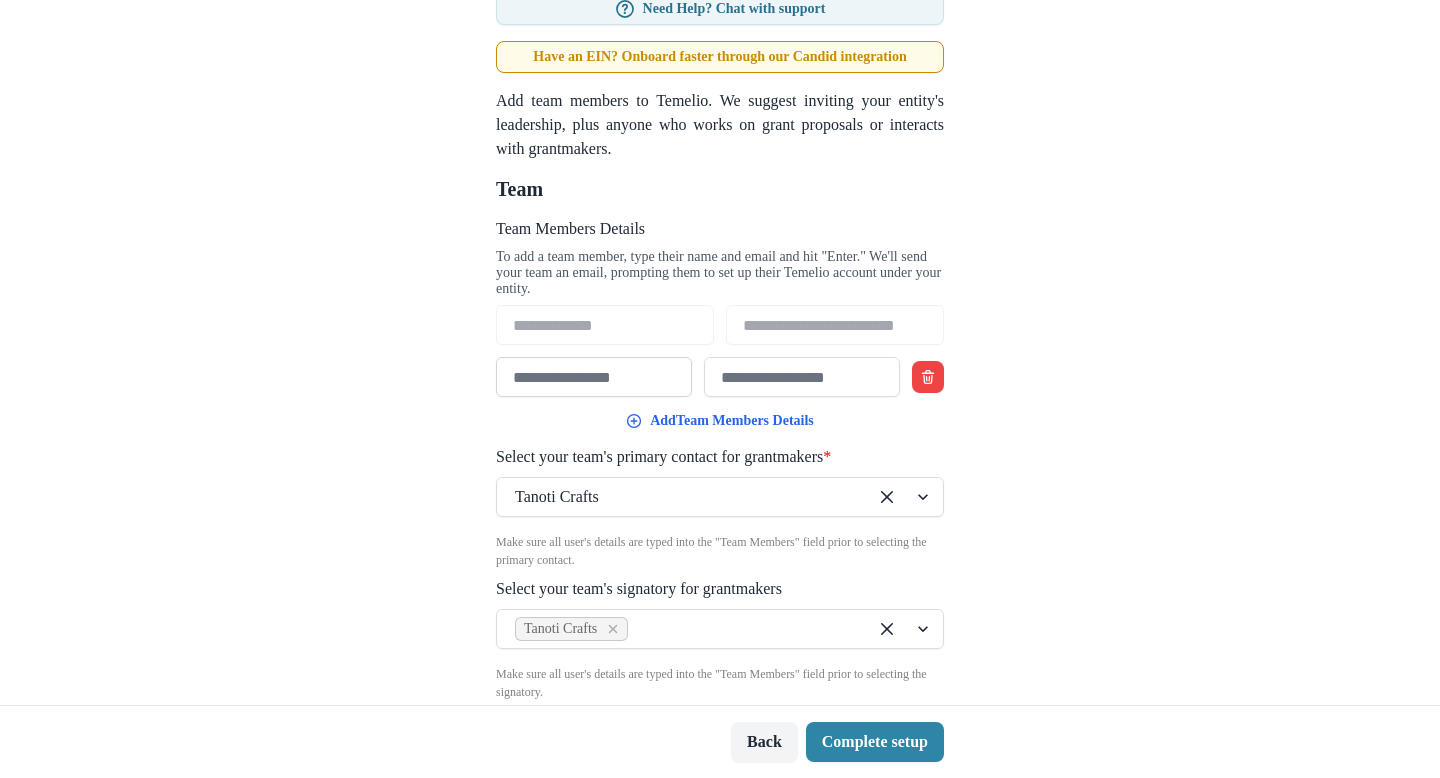 click on "Team Members Details" at bounding box center [594, 377] 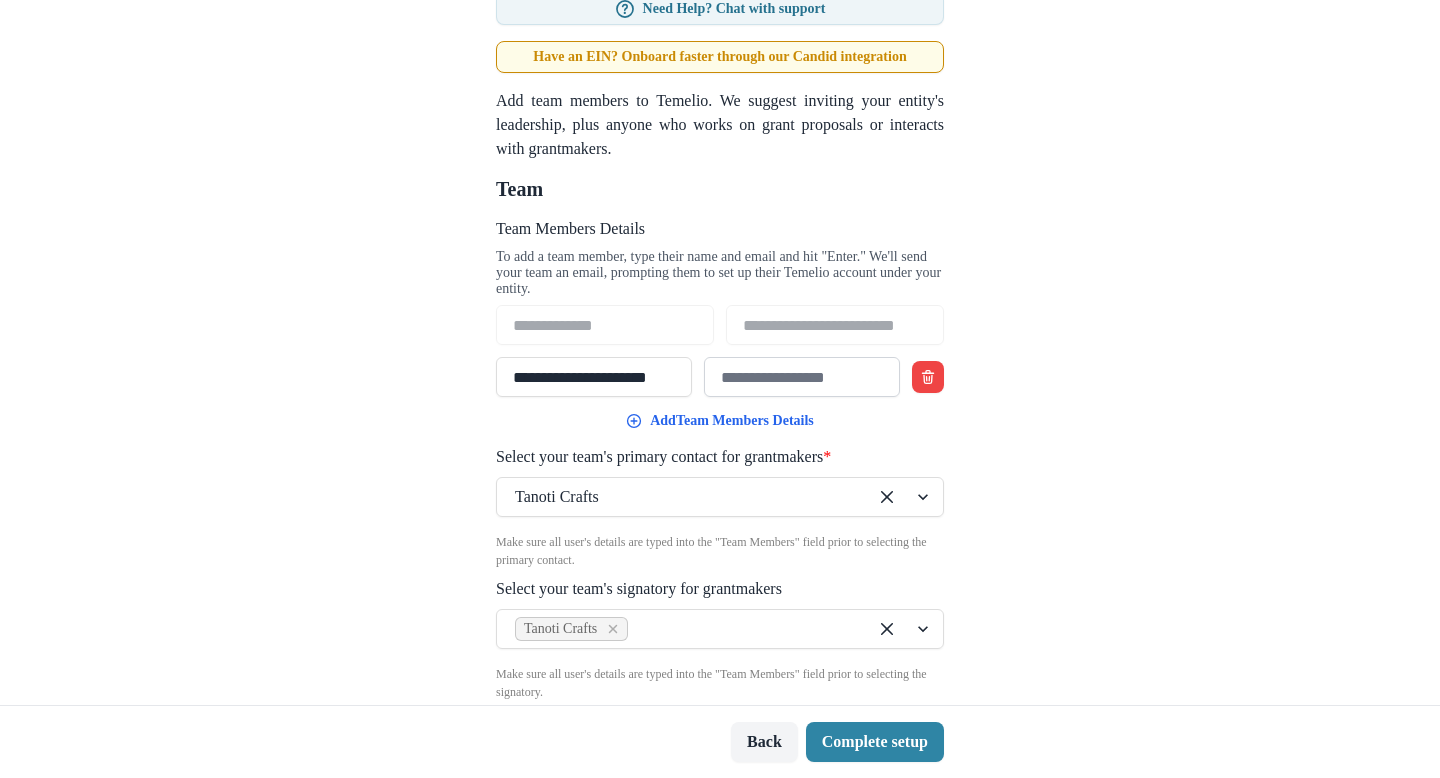 type on "**********" 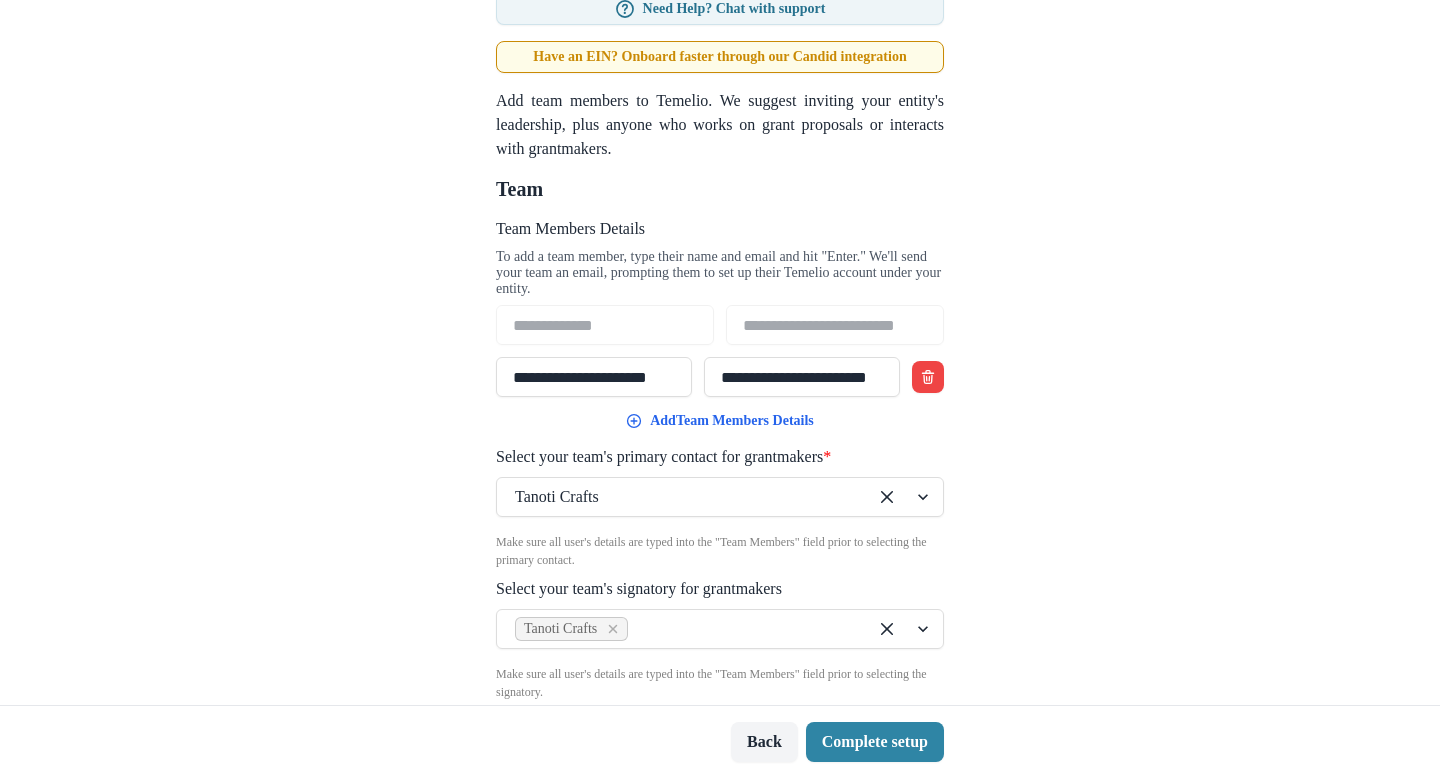 type on "**********" 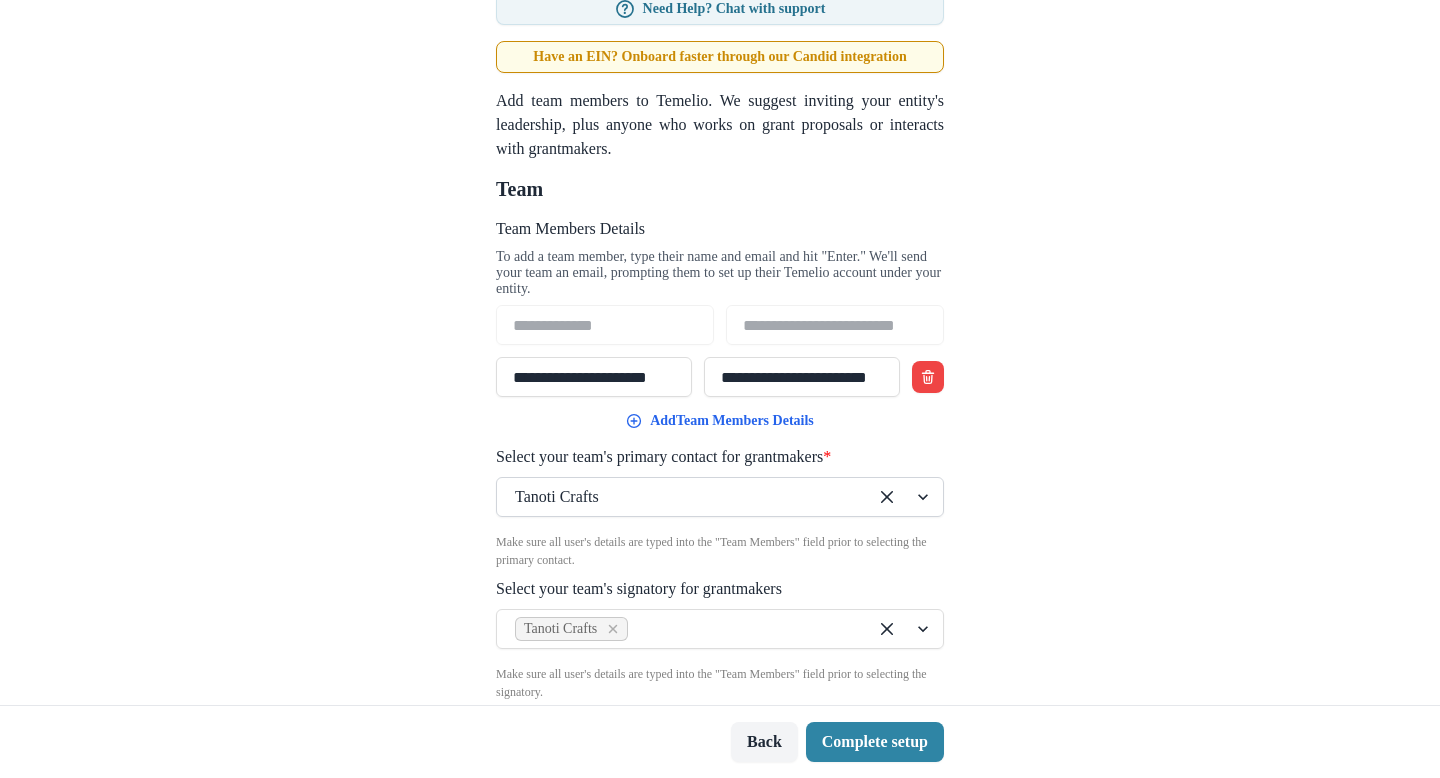 click at bounding box center [682, 497] 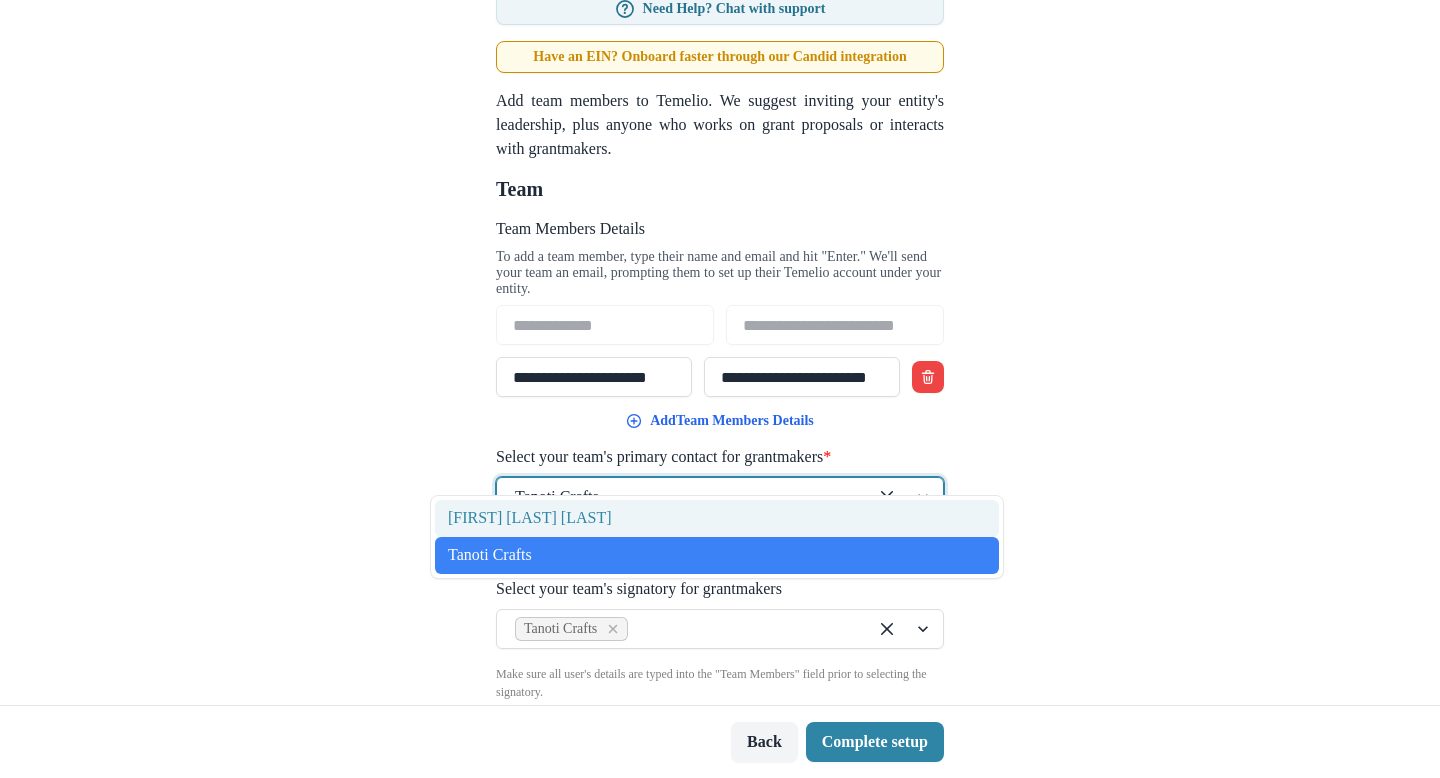 click on "[FIRST] [LAST] [LAST]" at bounding box center (717, 518) 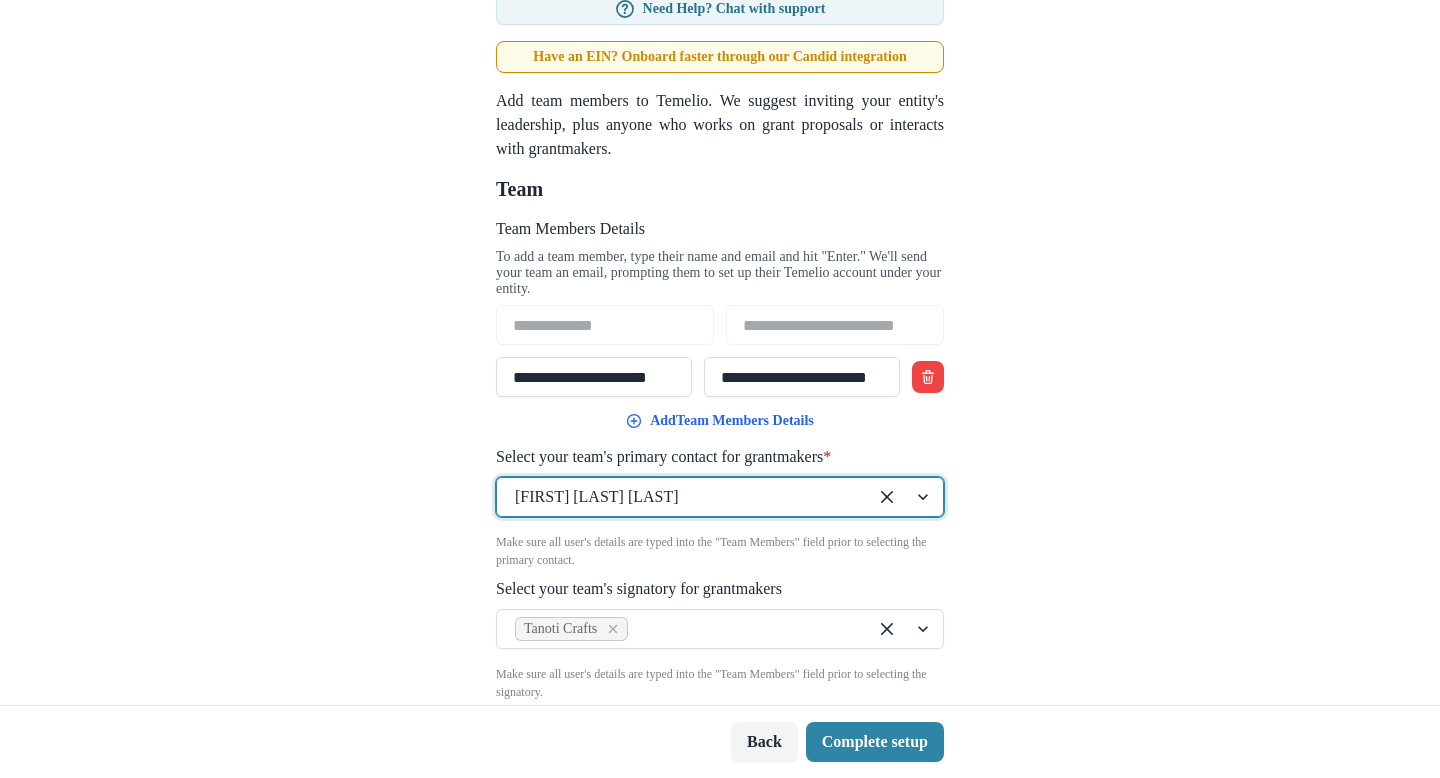 click on "**********" at bounding box center (720, 352) 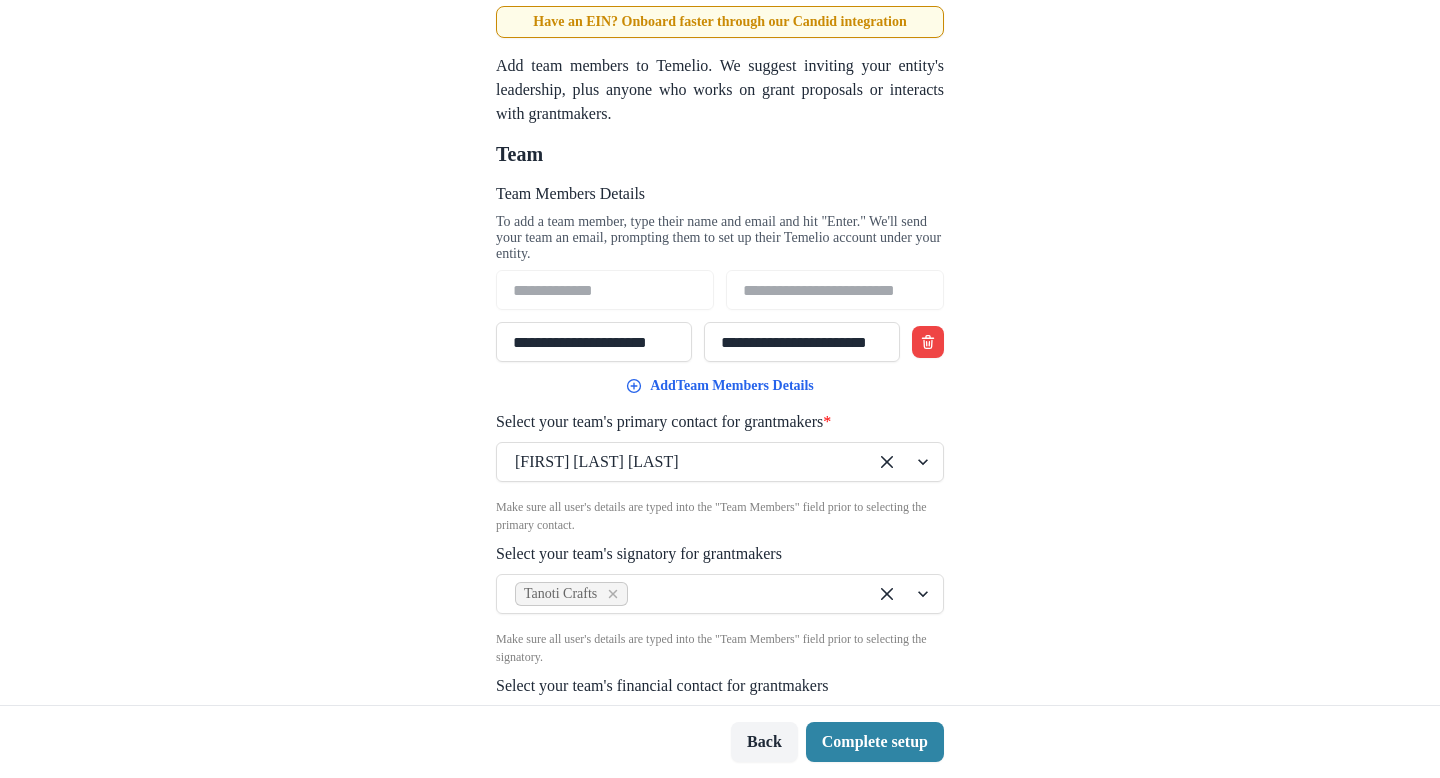 scroll, scrollTop: 232, scrollLeft: 0, axis: vertical 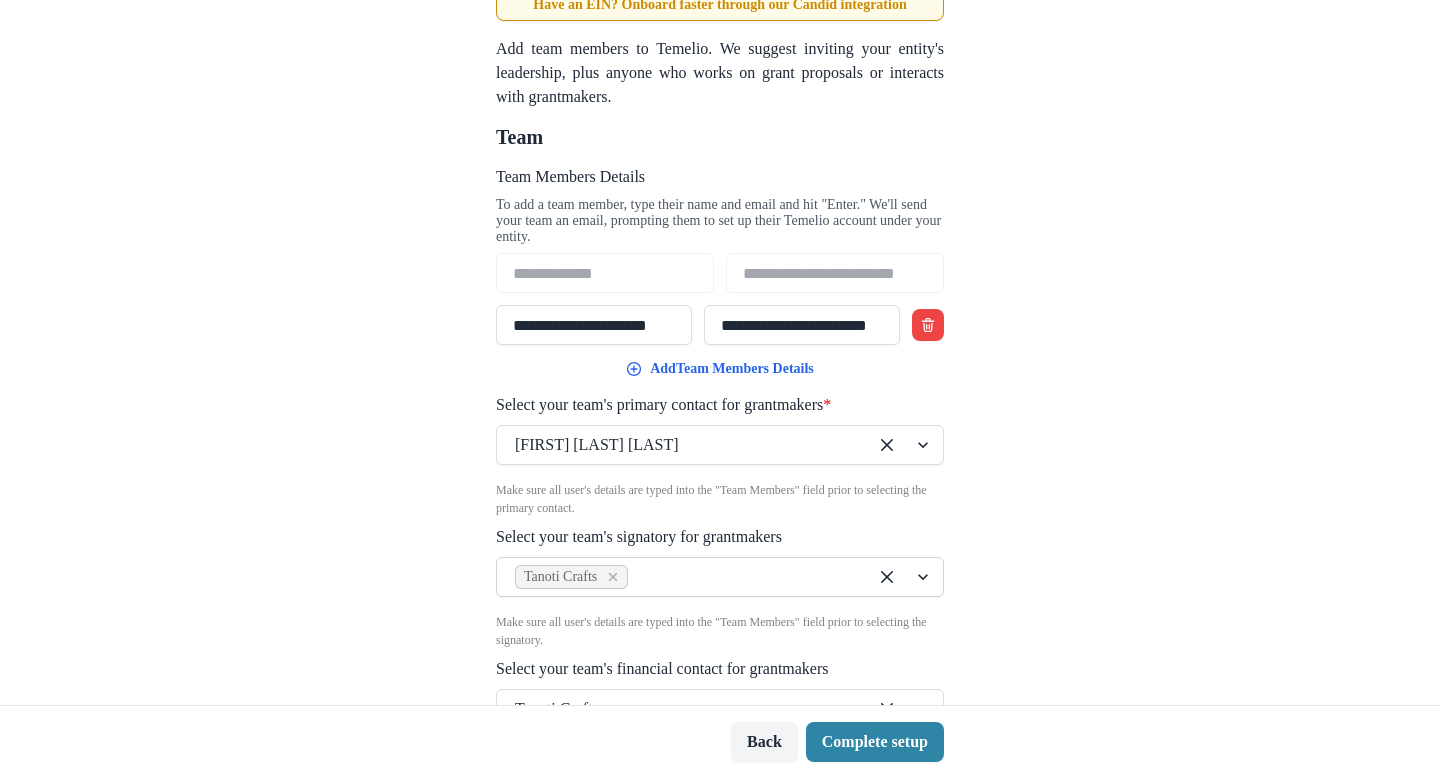 click at bounding box center [740, 577] 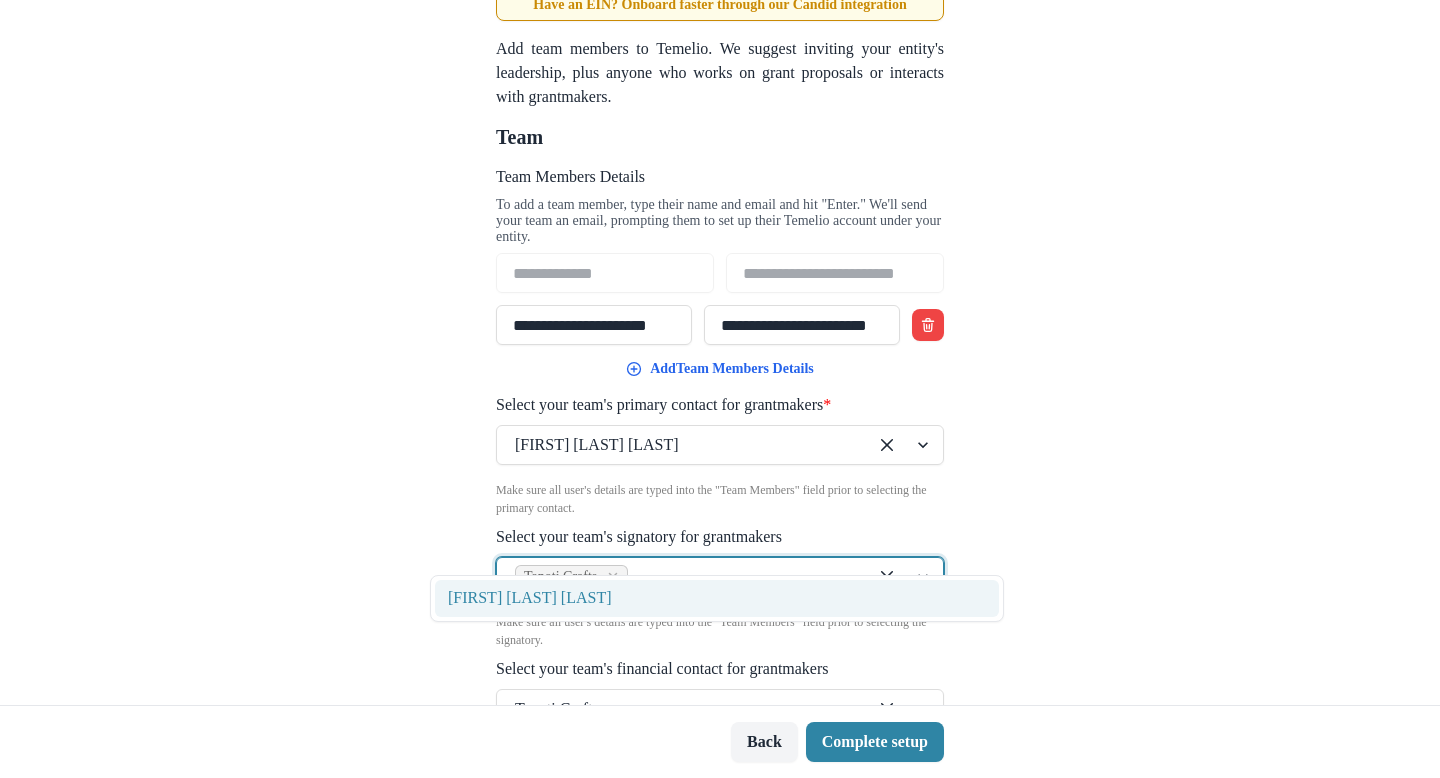 click on "[FIRST] [LAST] [LAST]" at bounding box center [717, 598] 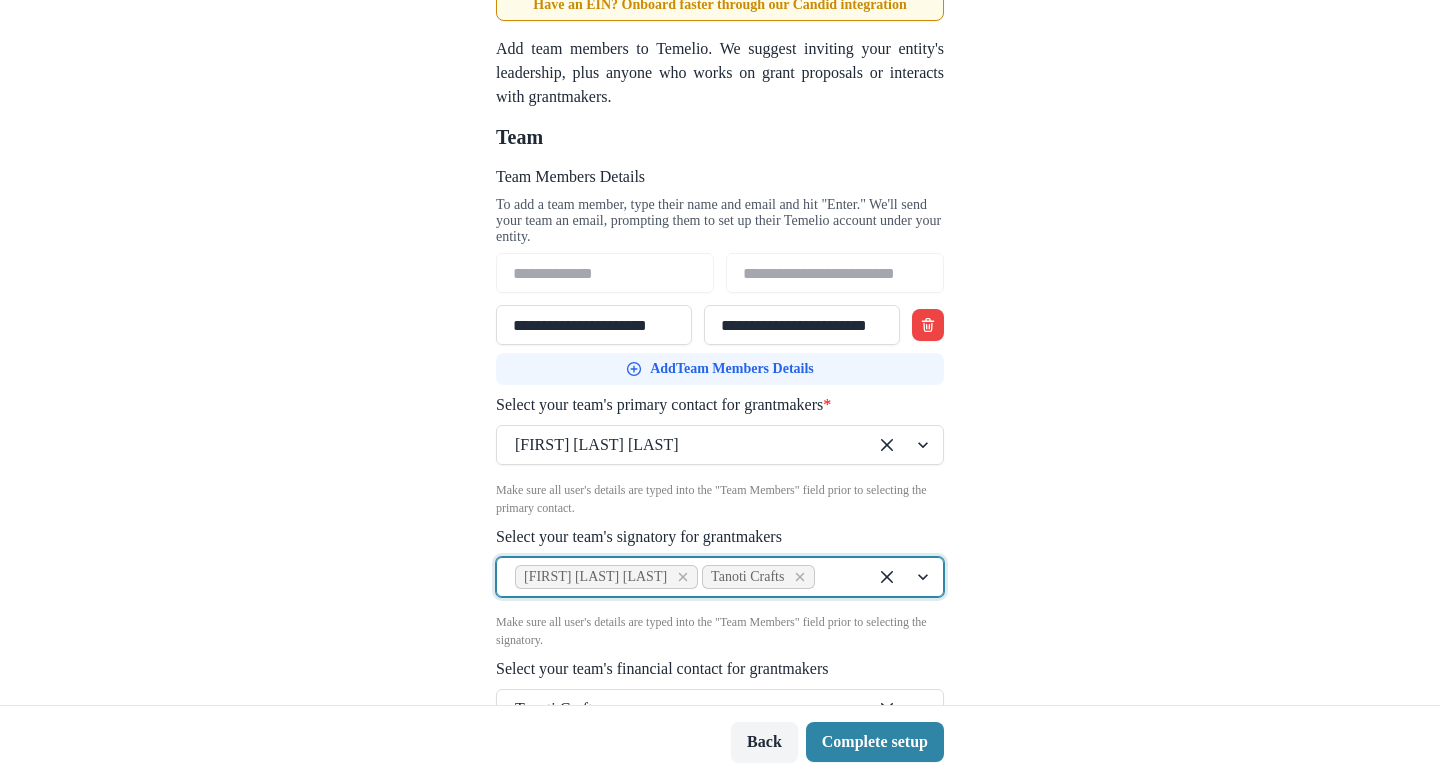 click on "Add  Team Members Details" at bounding box center [720, 369] 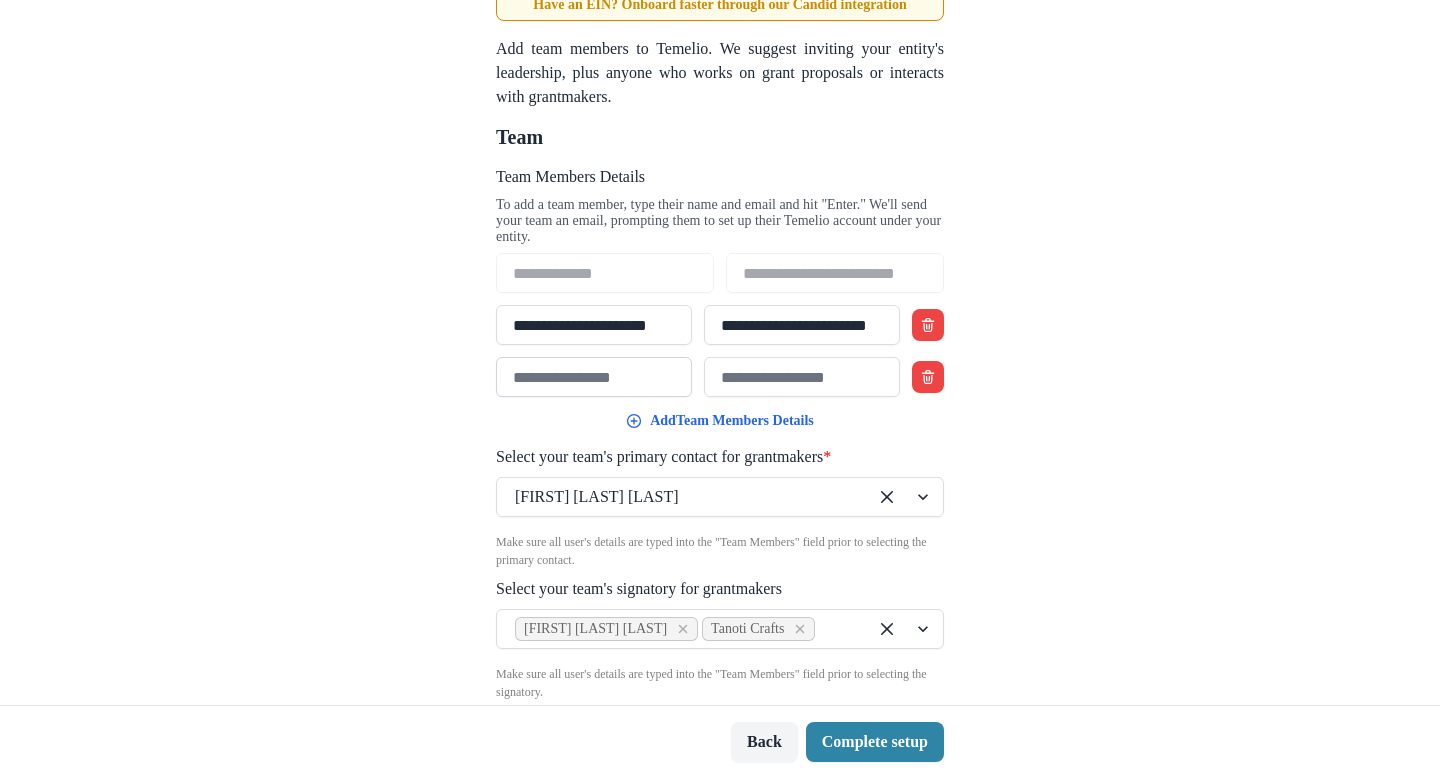 click on "Team Members Details" at bounding box center (594, 377) 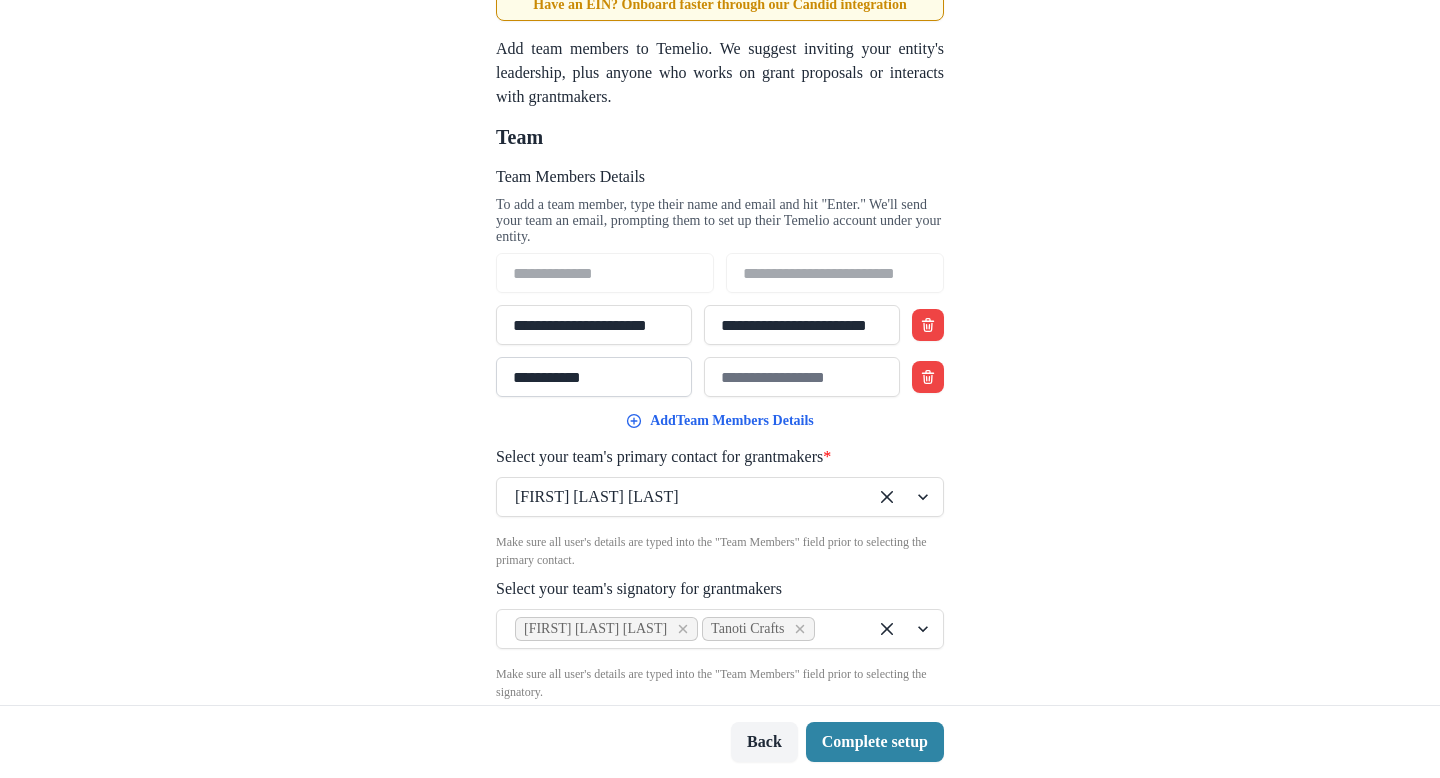 click on "**********" at bounding box center [594, 377] 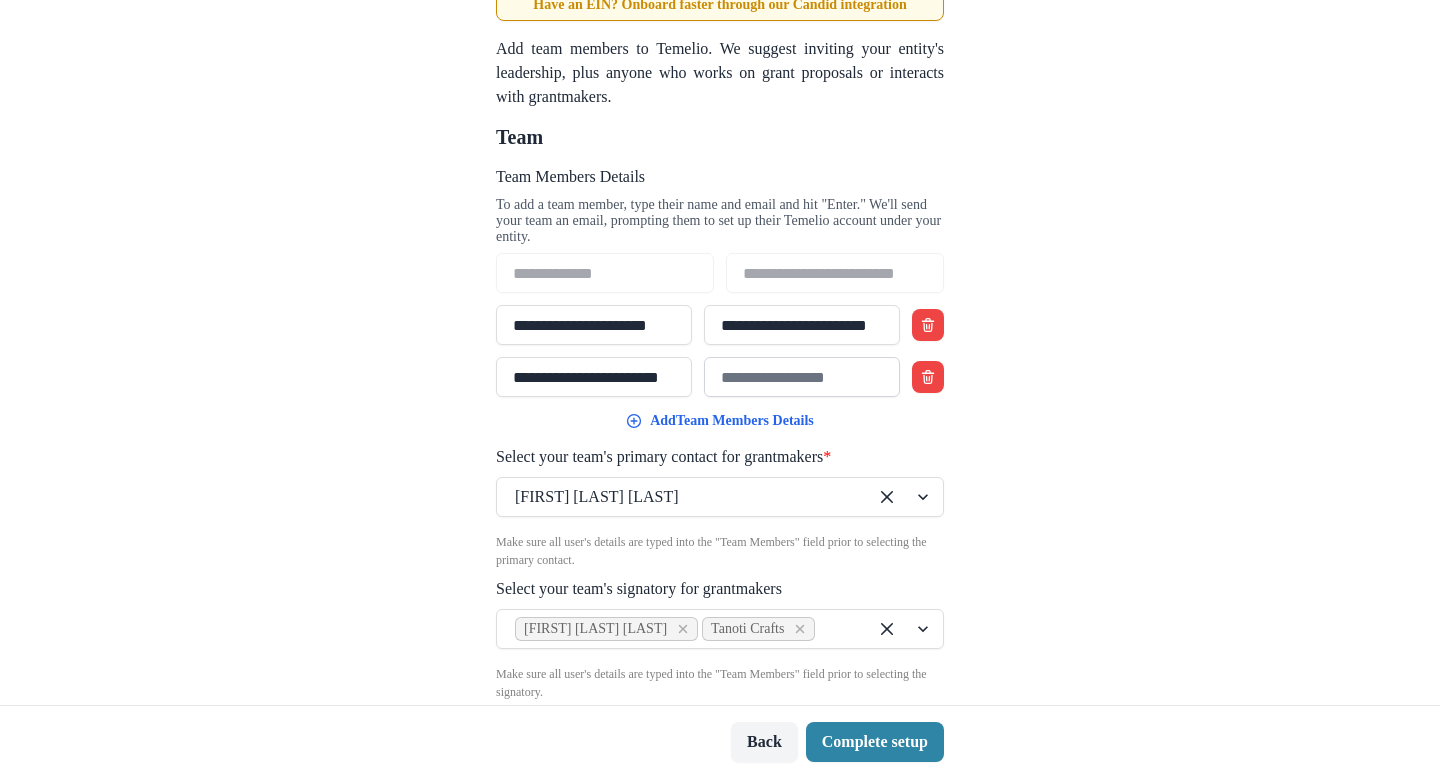 type on "**********" 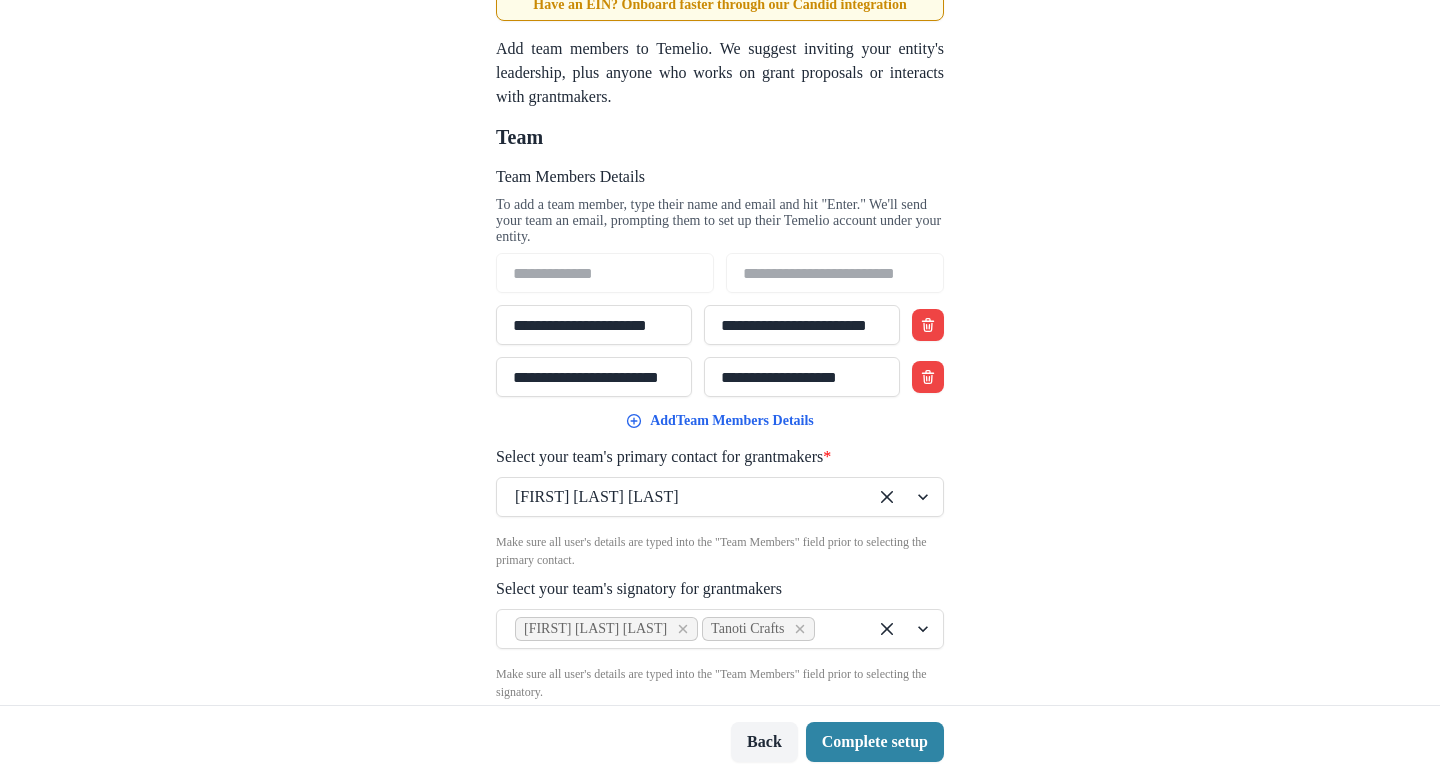 click on "**********" at bounding box center [720, 352] 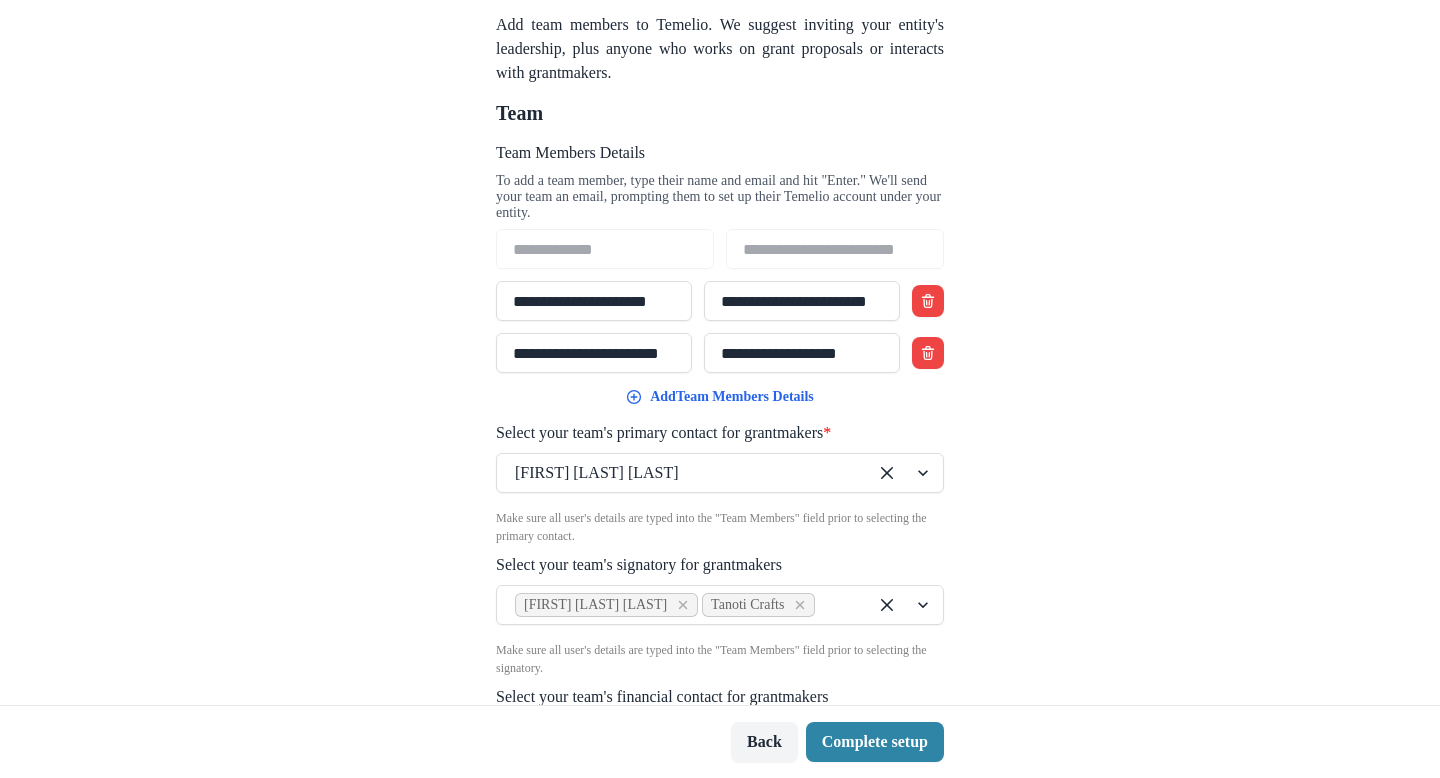scroll, scrollTop: 284, scrollLeft: 0, axis: vertical 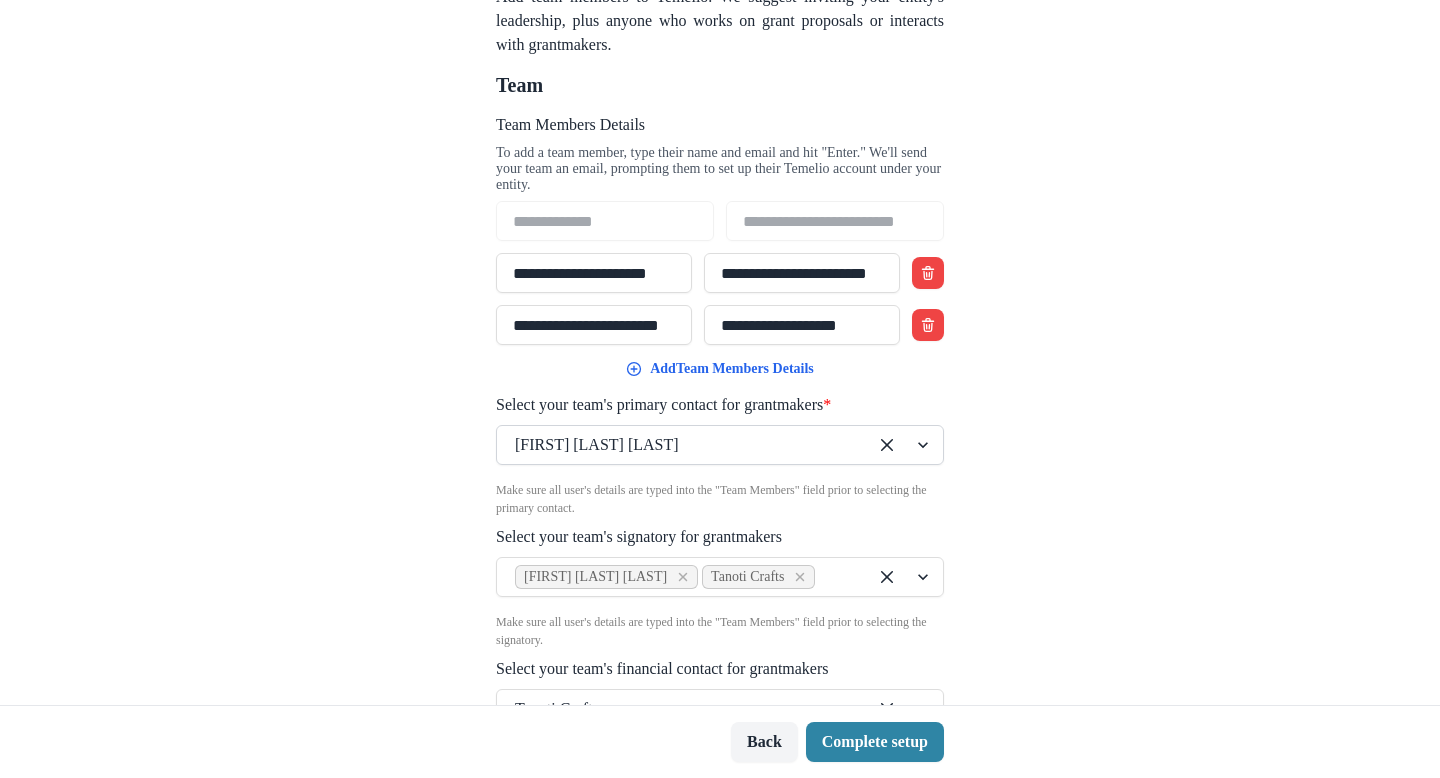 click at bounding box center (682, 445) 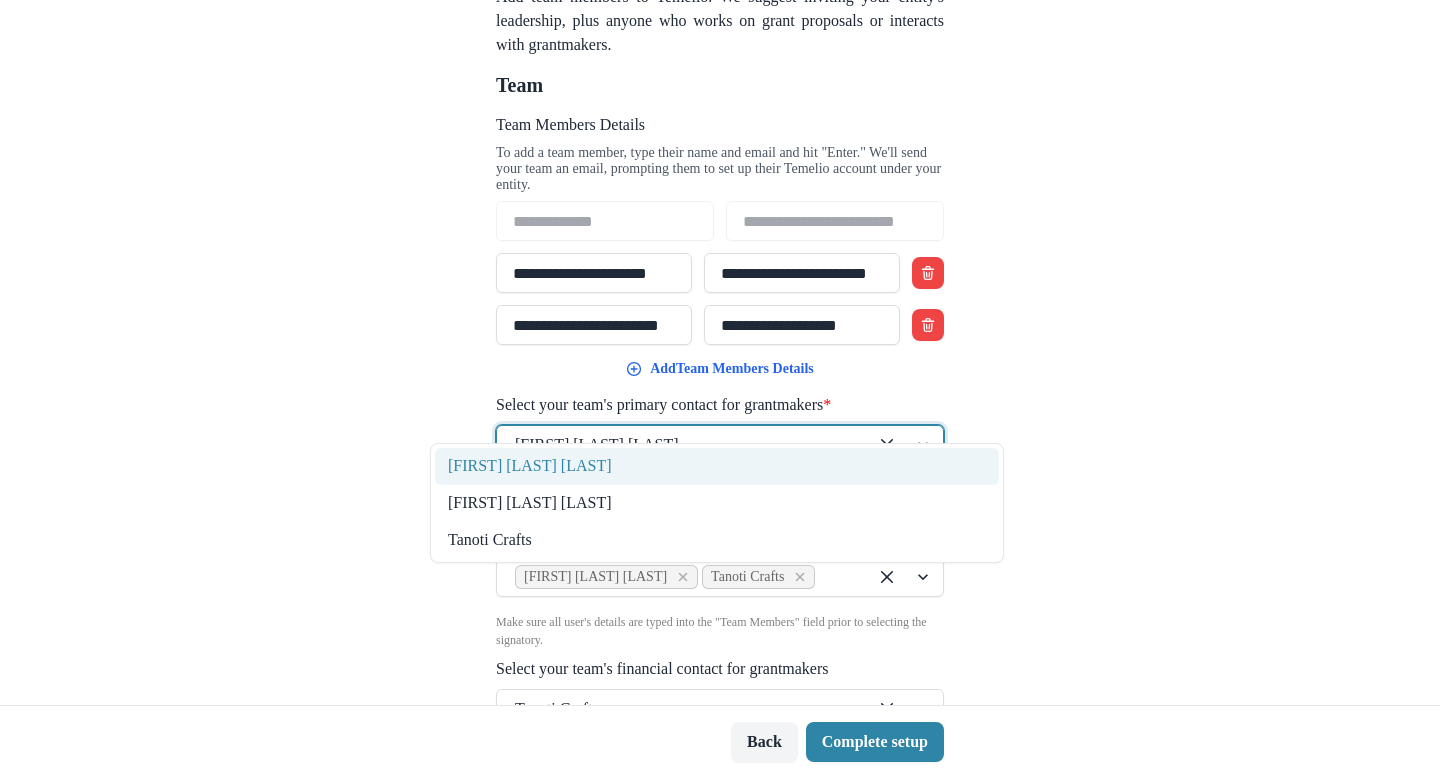 click at bounding box center (682, 445) 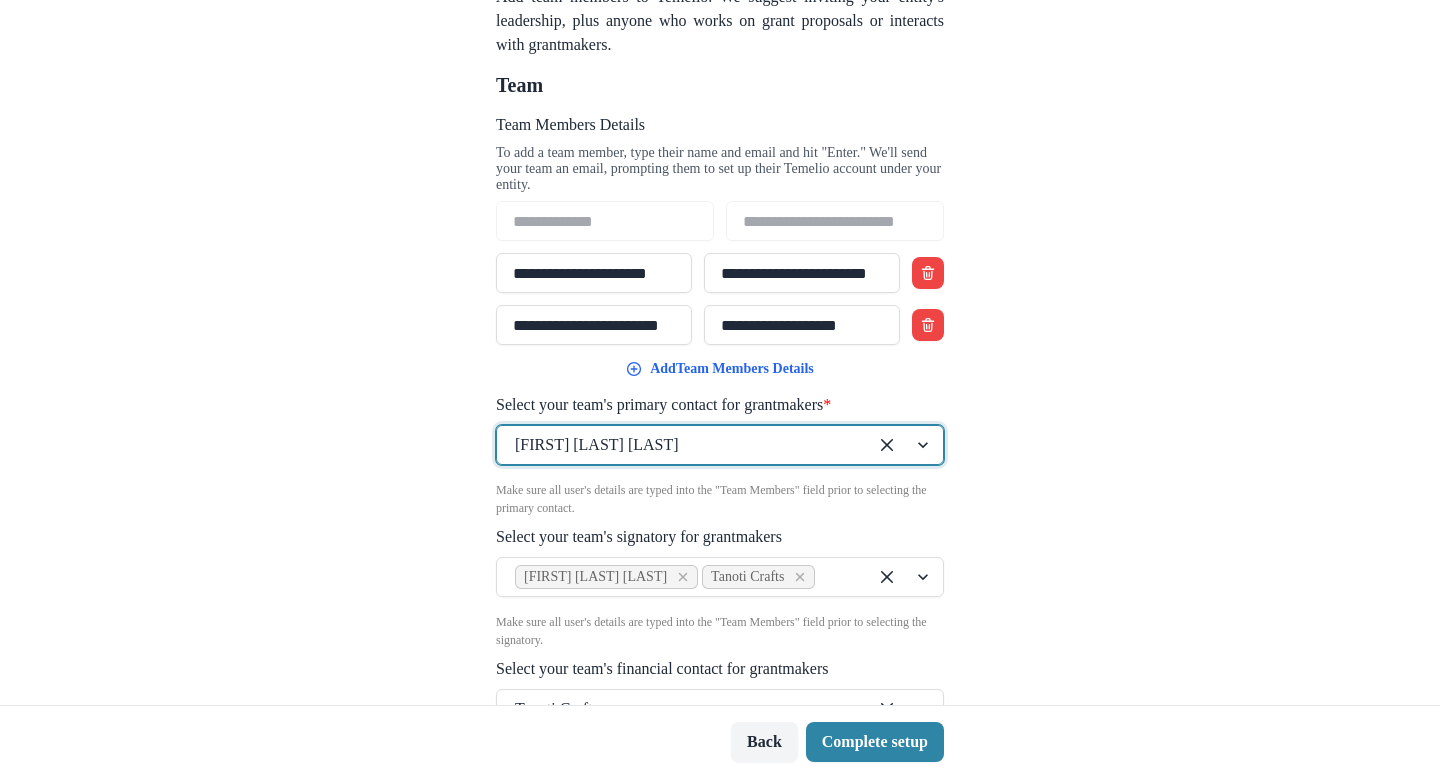 click on "**********" at bounding box center [720, 352] 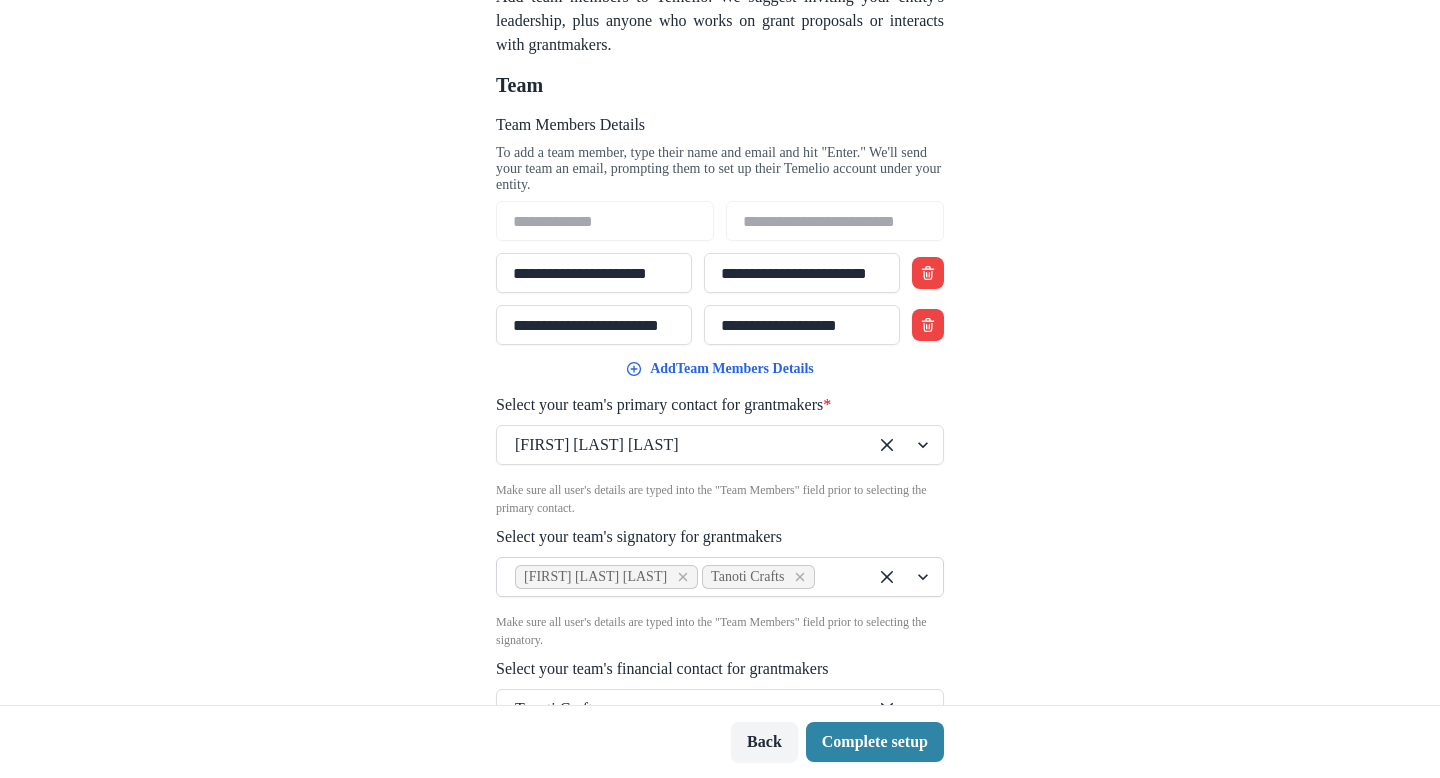 click at bounding box center [834, 577] 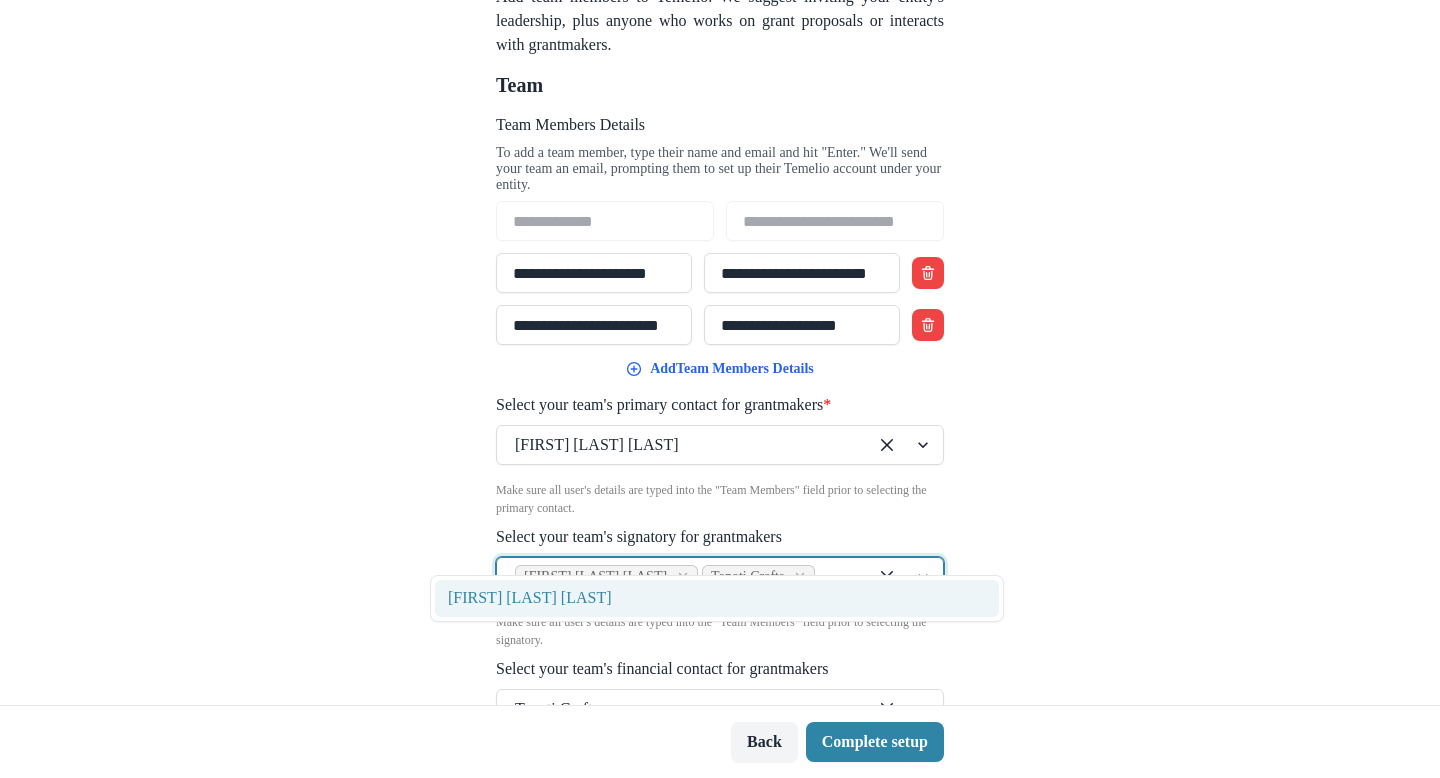 click on "[FIRST] [LAST] [LAST]" at bounding box center (717, 598) 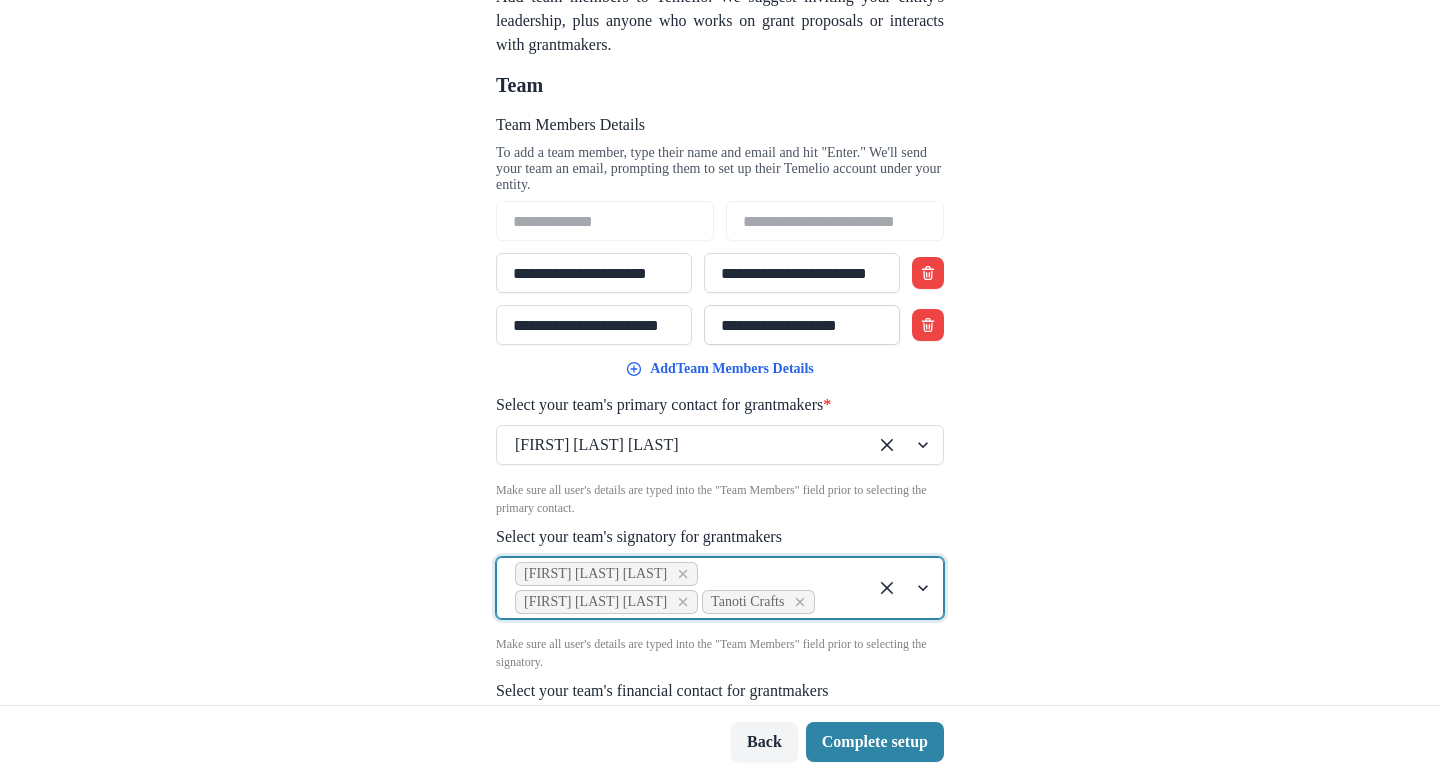 click on "**********" at bounding box center [802, 325] 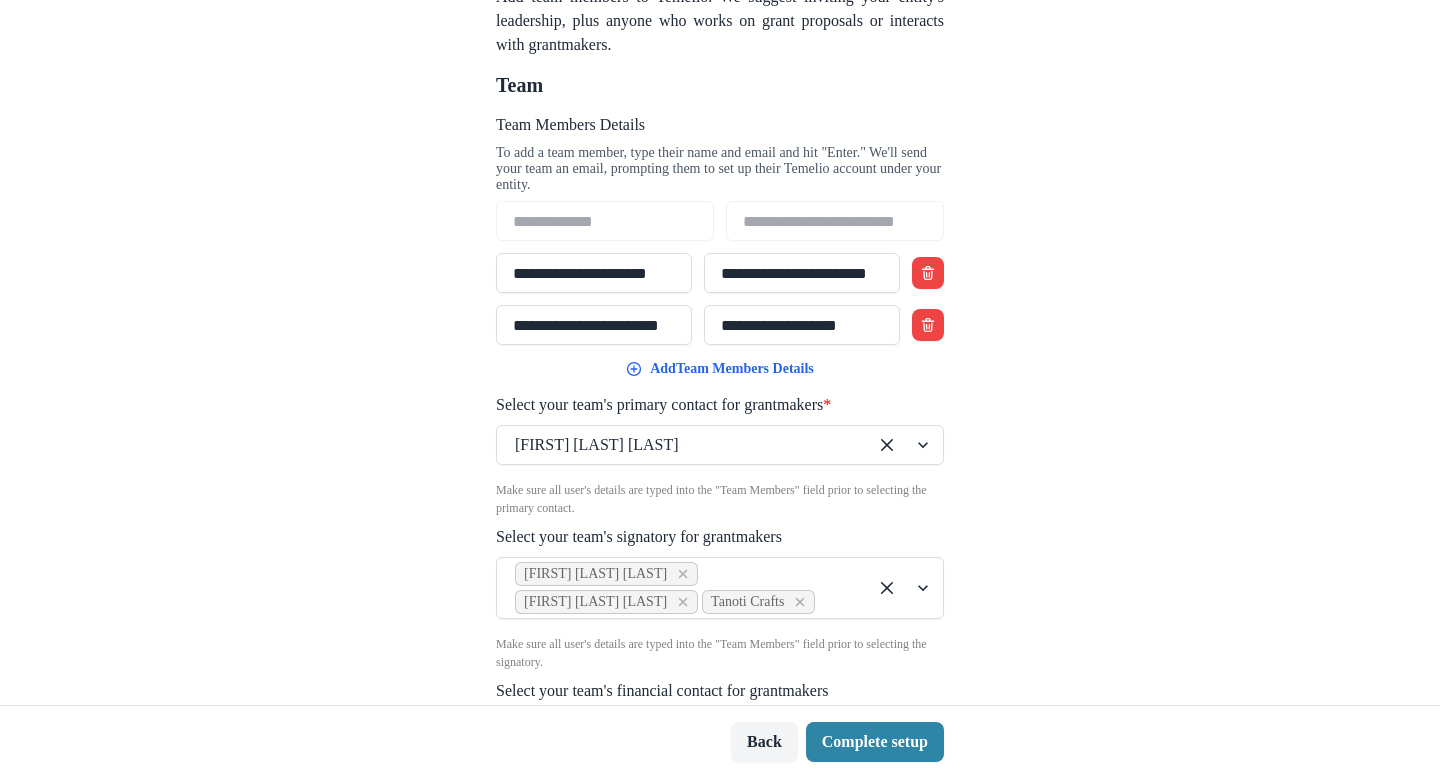 drag, startPoint x: 902, startPoint y: 298, endPoint x: 694, endPoint y: 298, distance: 208 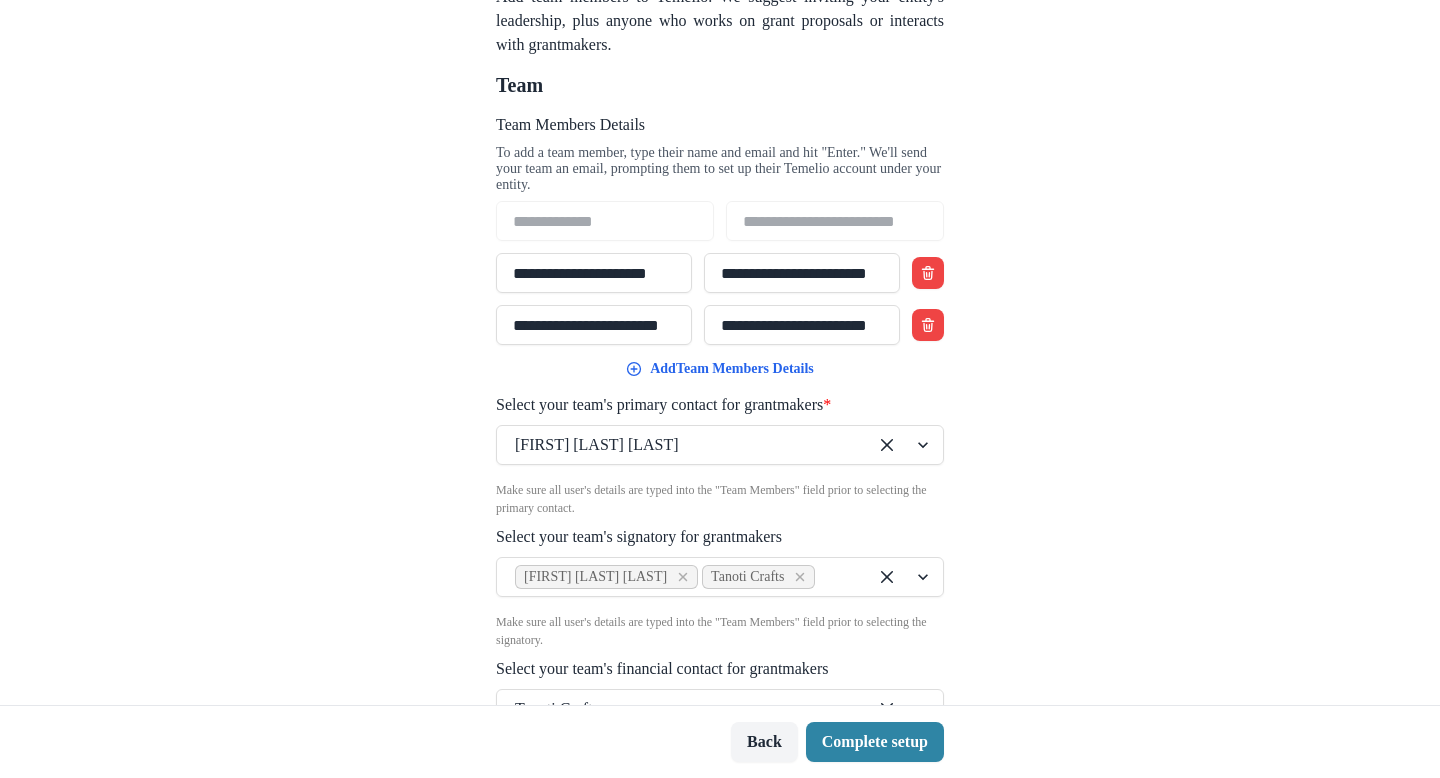 type on "**********" 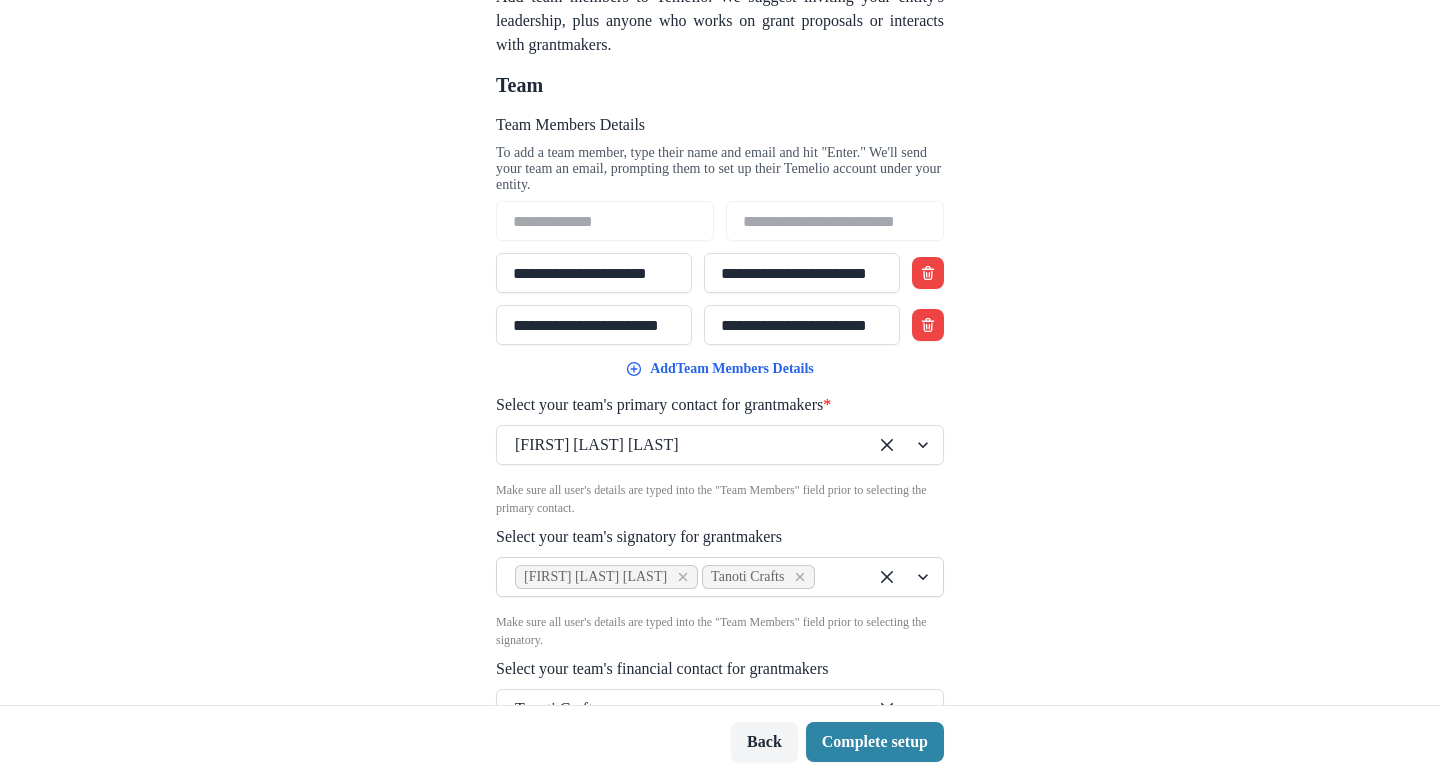 click at bounding box center (834, 577) 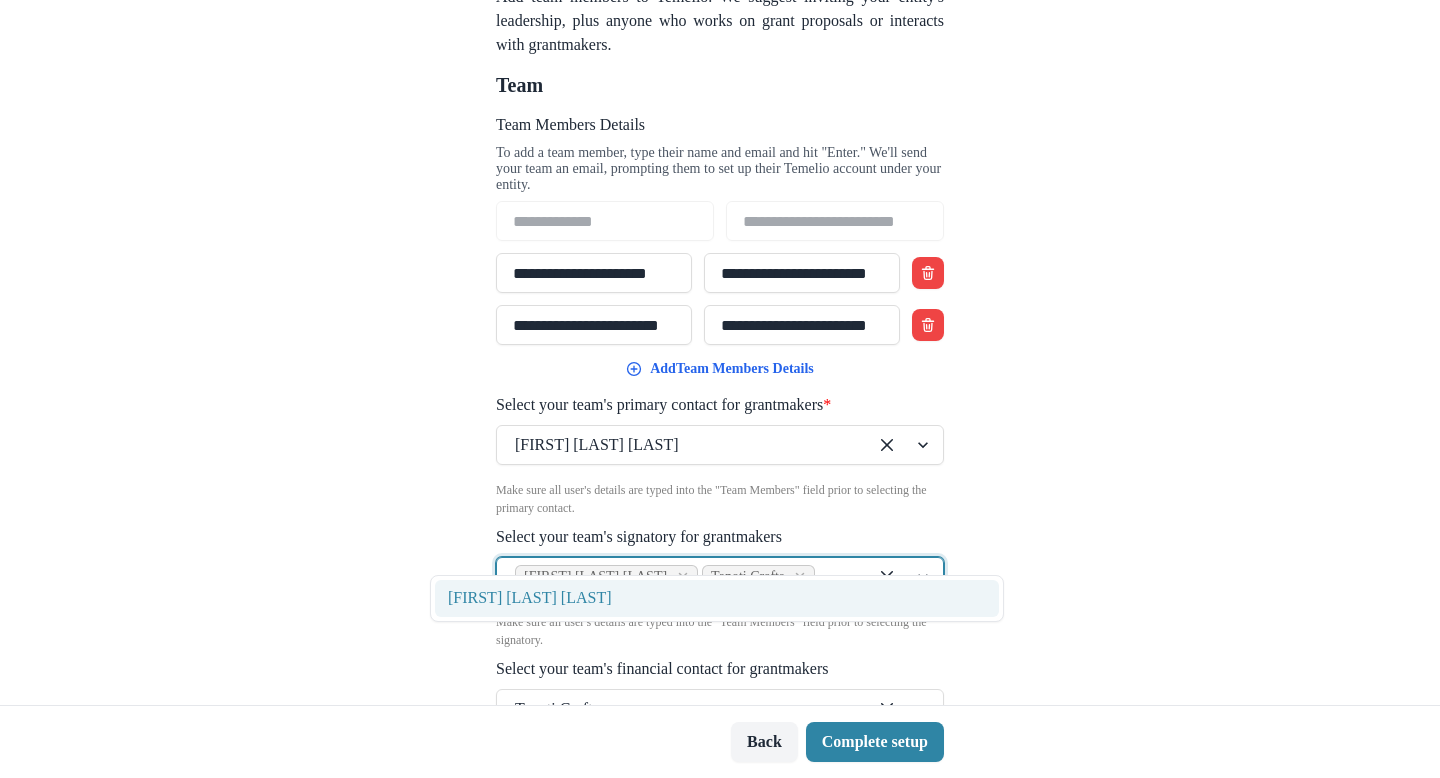 click on "[FIRST] [LAST] [LAST]" at bounding box center (717, 598) 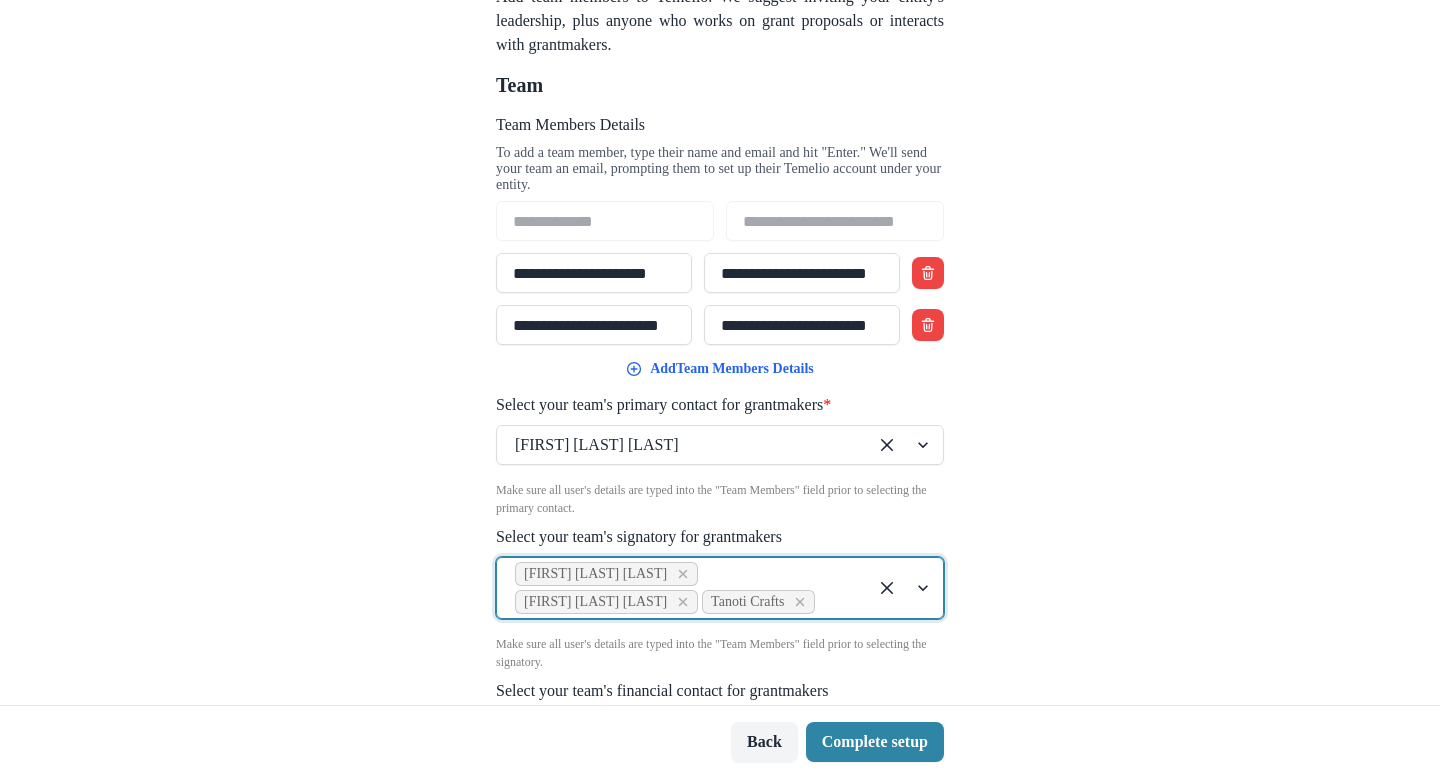 scroll, scrollTop: 306, scrollLeft: 0, axis: vertical 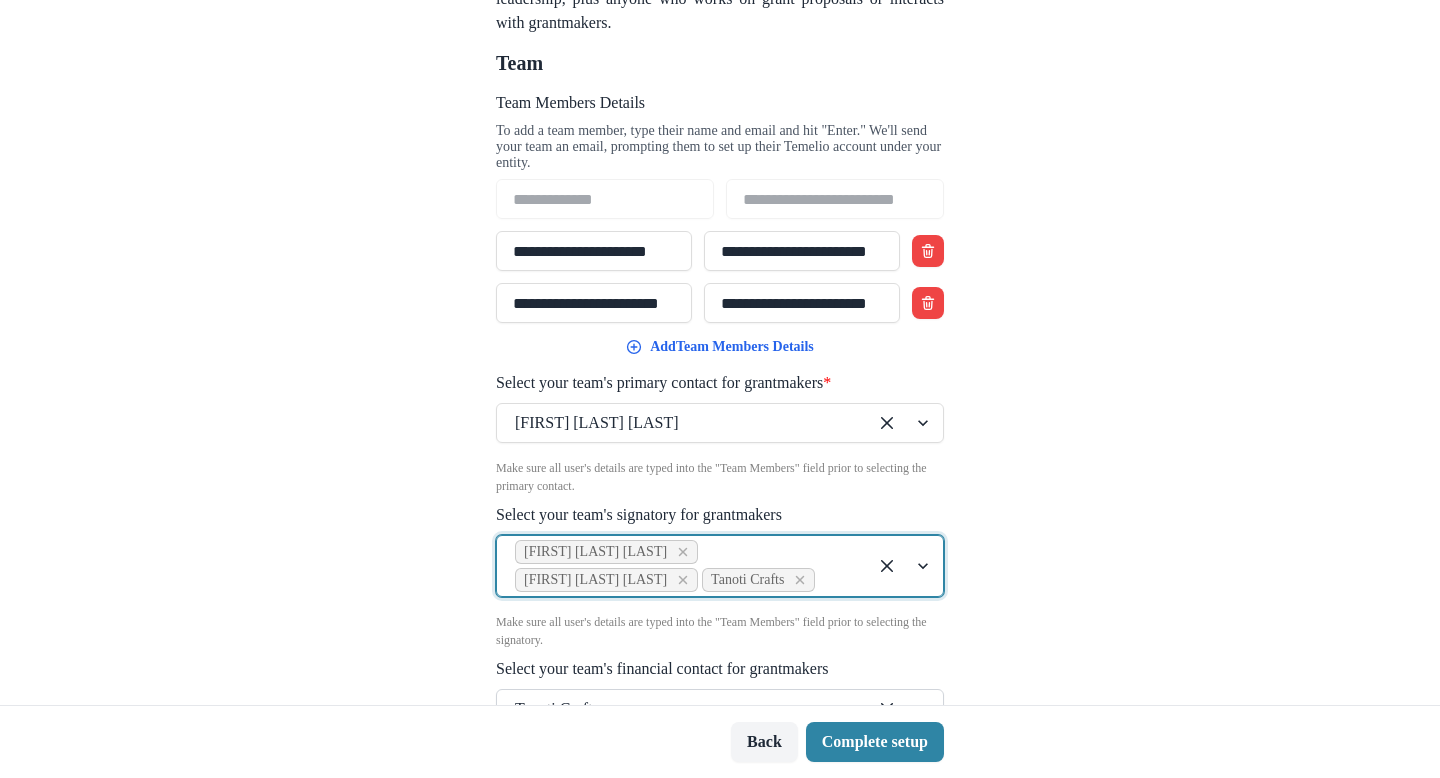 click at bounding box center [682, 423] 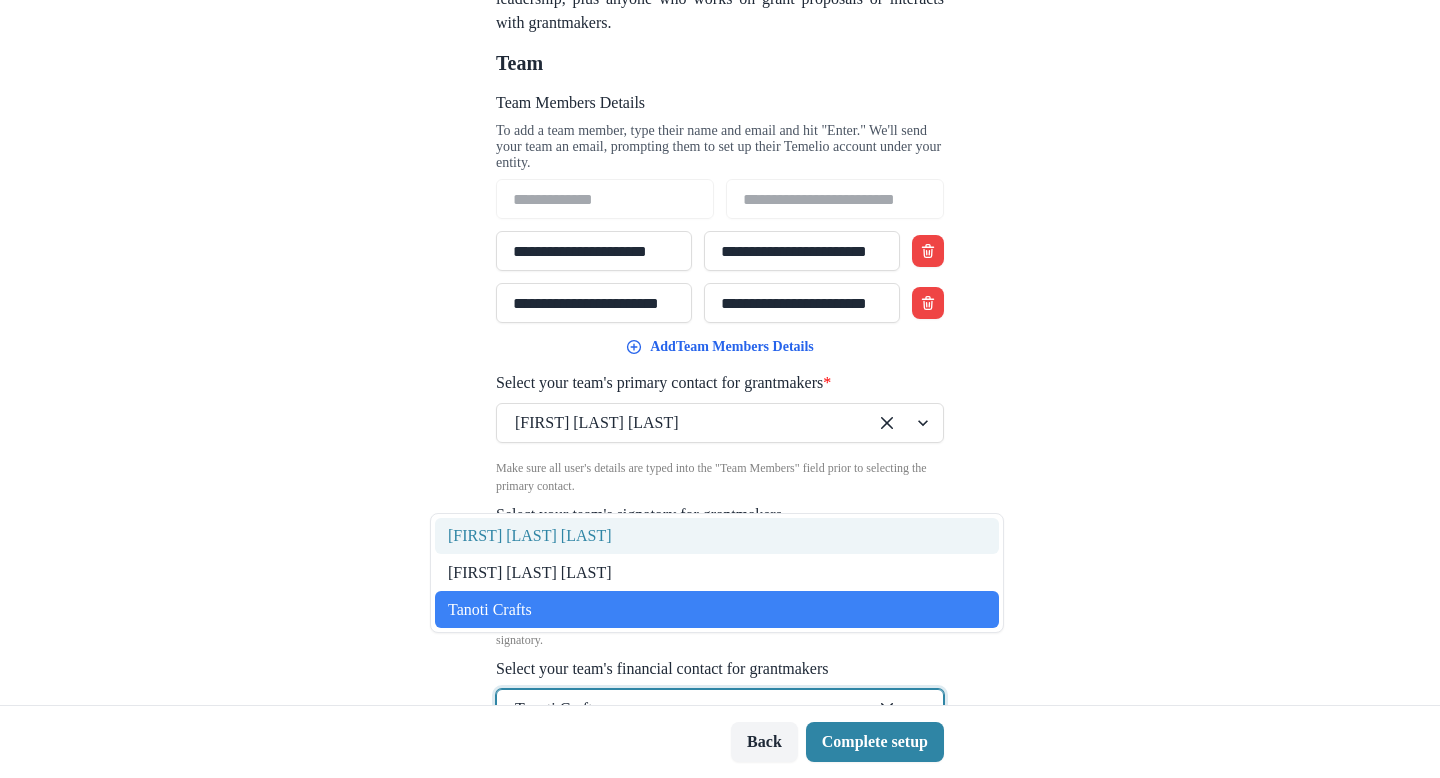 click on "[FIRST] [LAST] [LAST]" at bounding box center (717, 536) 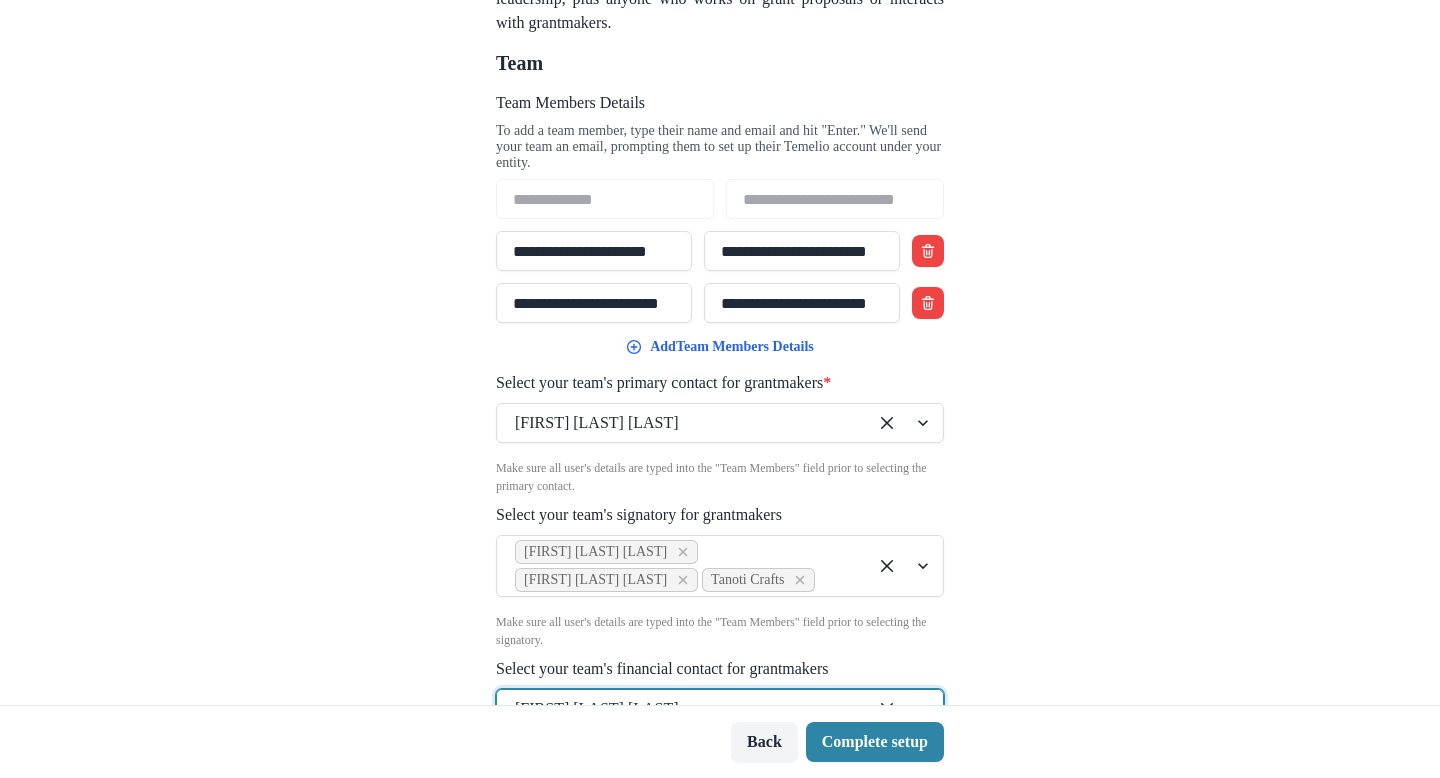 click at bounding box center [682, 423] 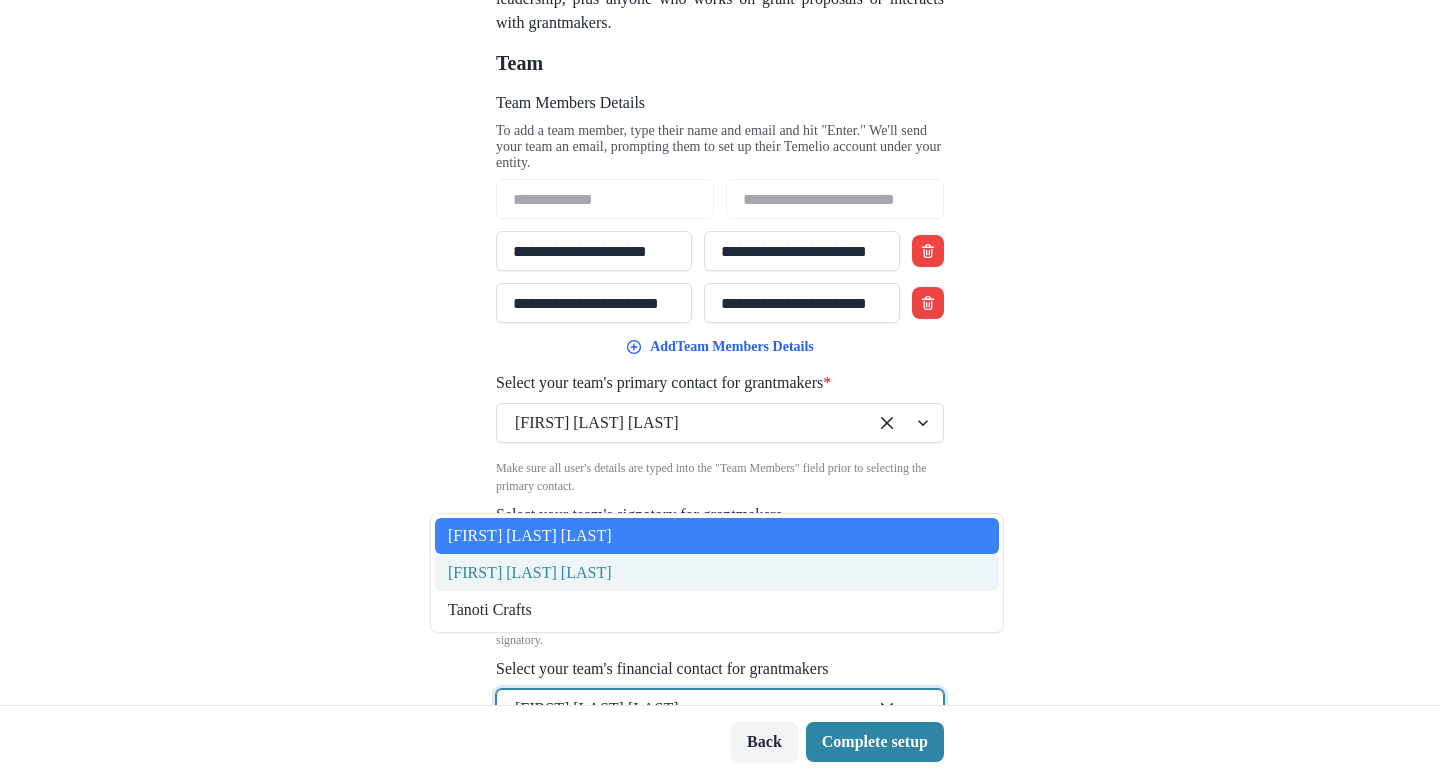 click on "[FIRST] [LAST] [LAST]" at bounding box center (717, 572) 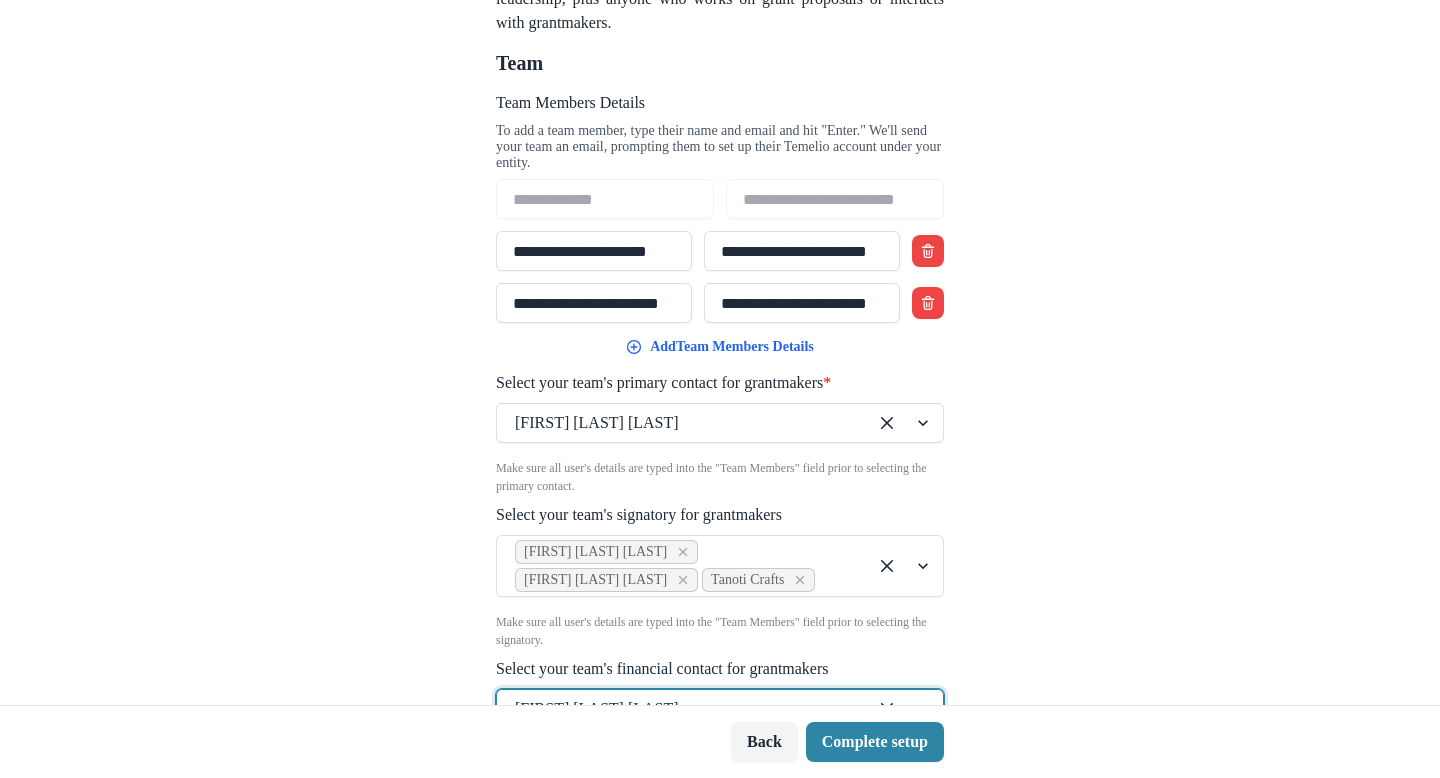 click at bounding box center (682, 423) 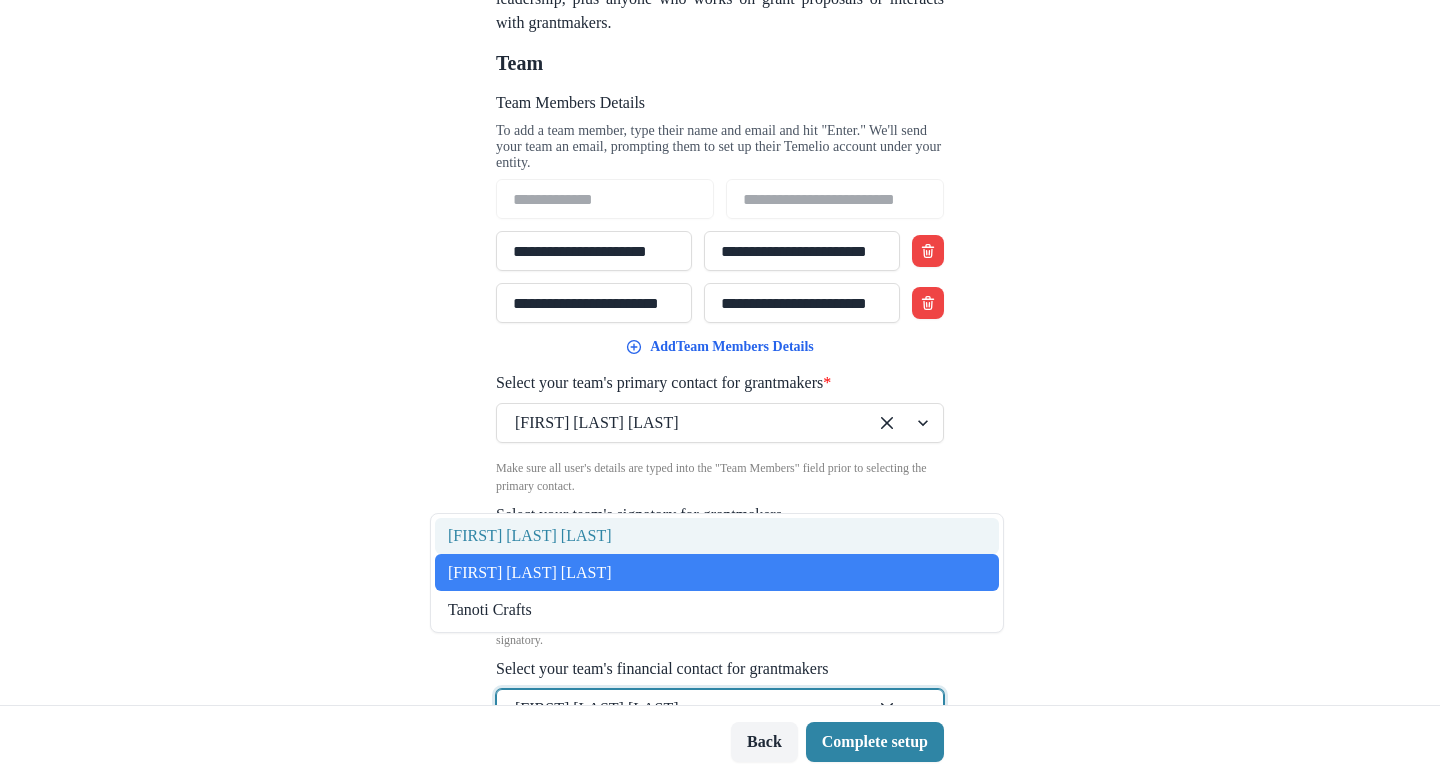 click on "[FIRST] [LAST] [LAST]" at bounding box center [717, 536] 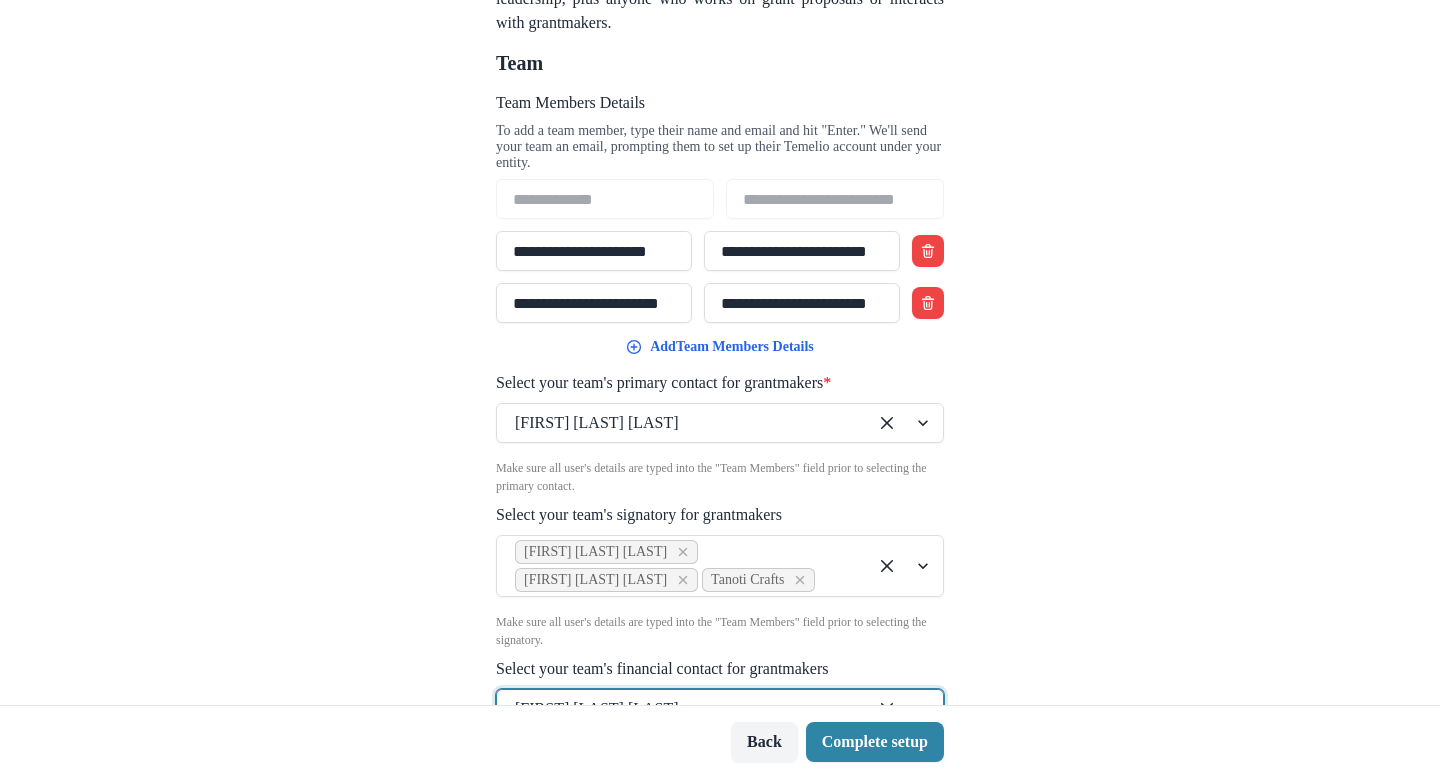 click on "**********" at bounding box center (720, 352) 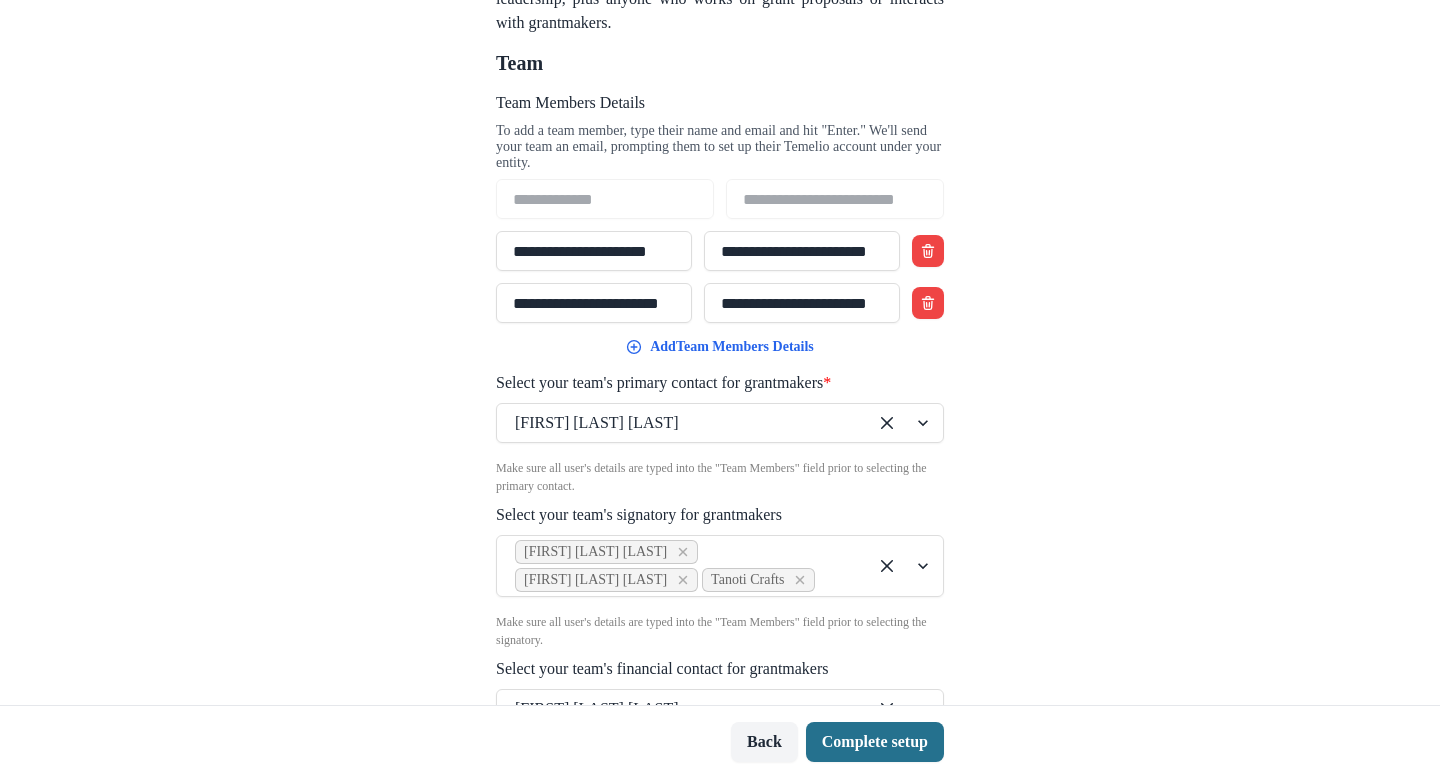 click on "Complete setup" at bounding box center (875, 742) 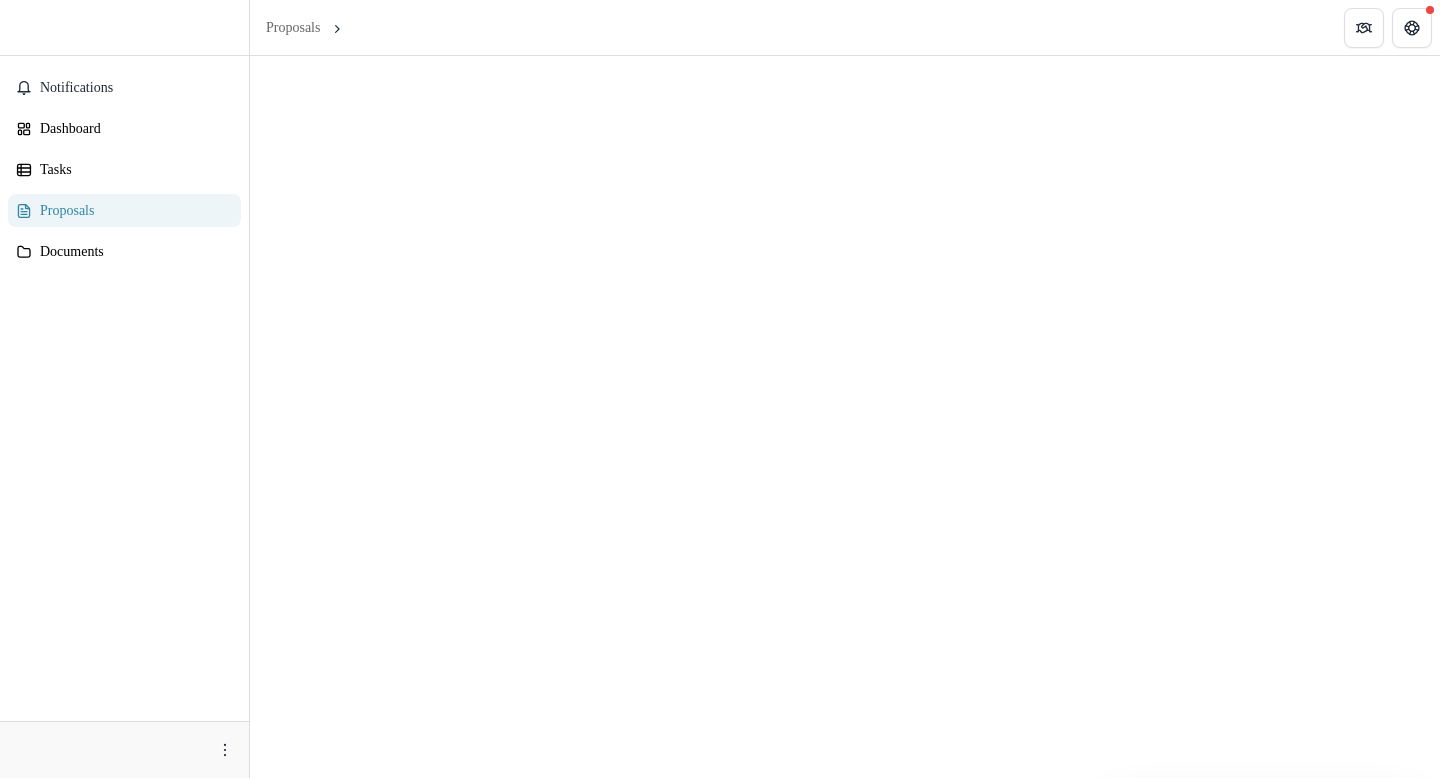 scroll, scrollTop: 0, scrollLeft: 0, axis: both 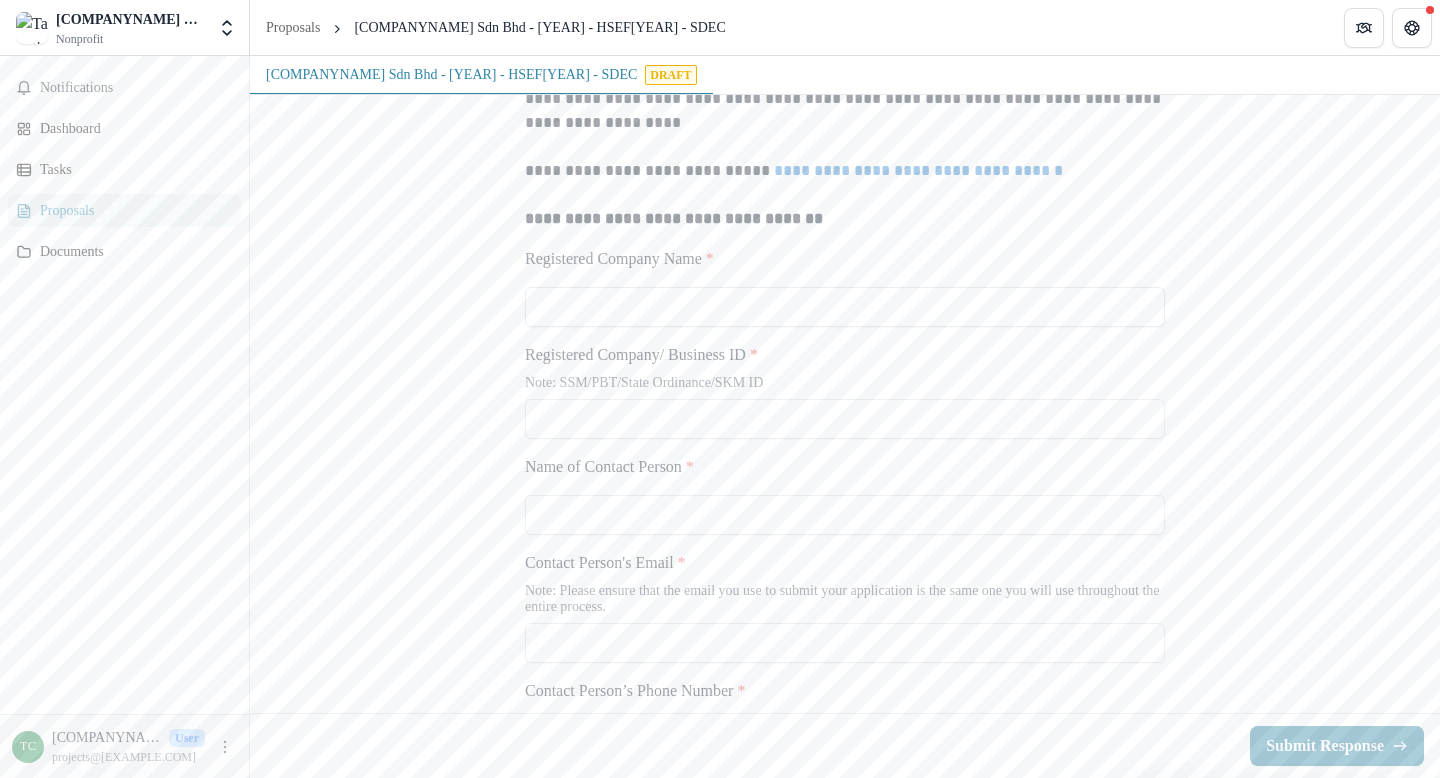 click on "Registered Company Name *" at bounding box center [845, 307] 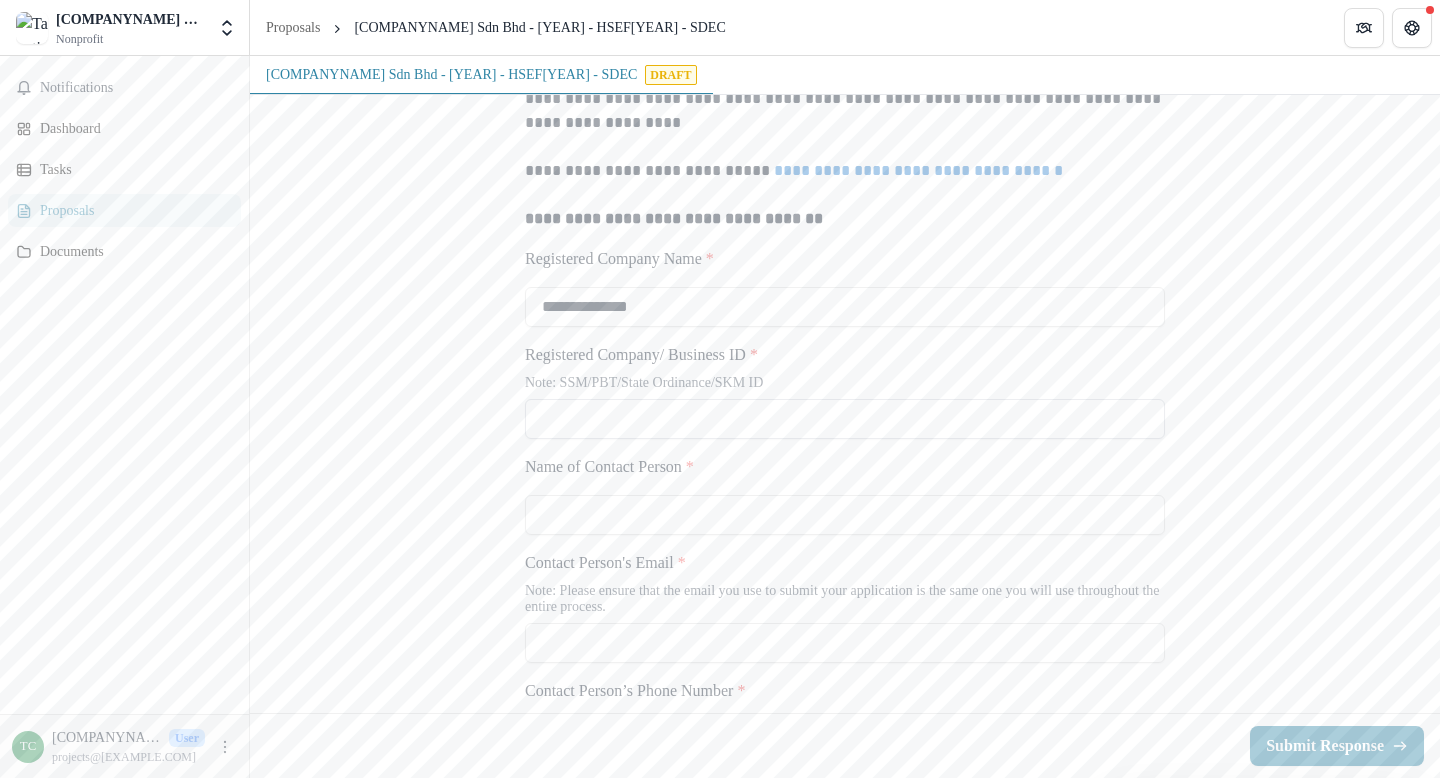 type on "**********" 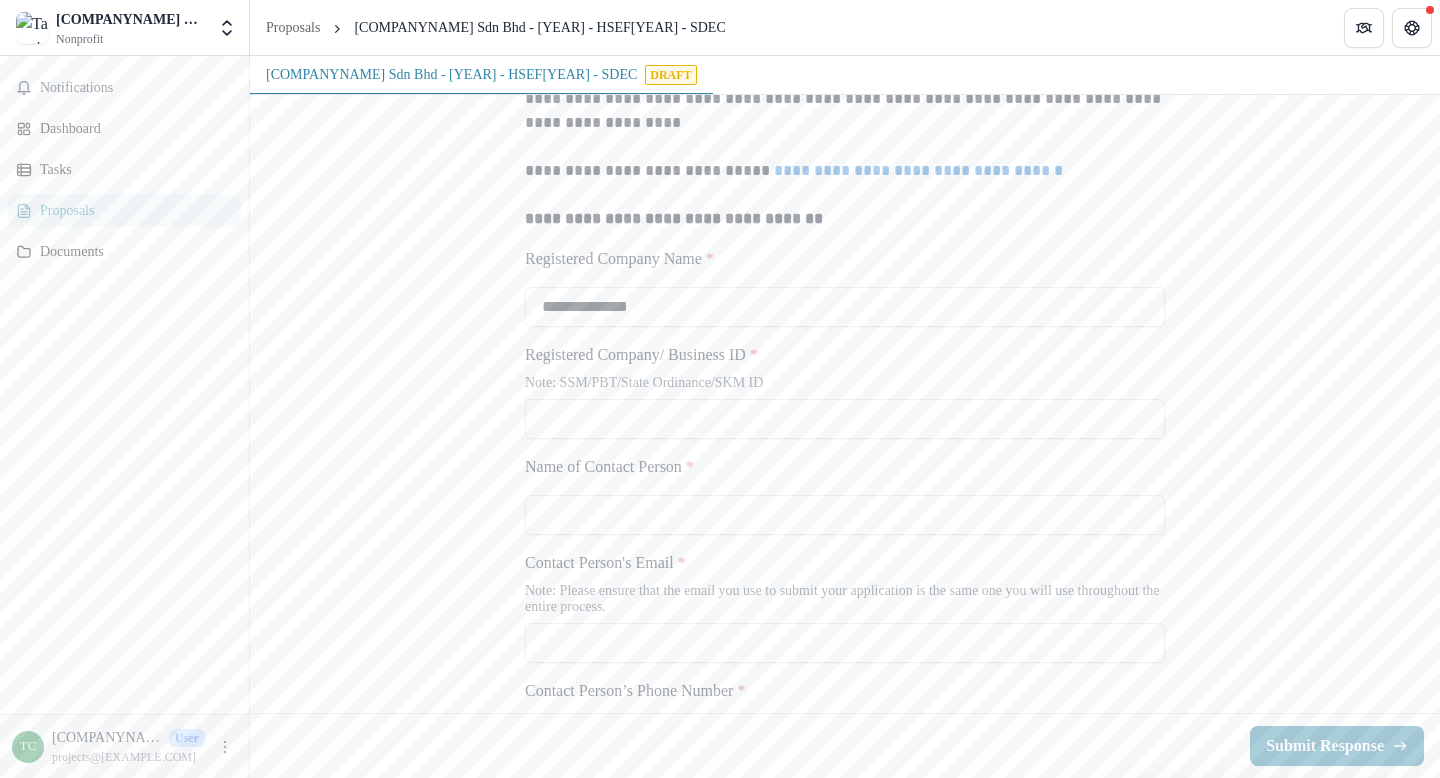 scroll, scrollTop: 0, scrollLeft: 0, axis: both 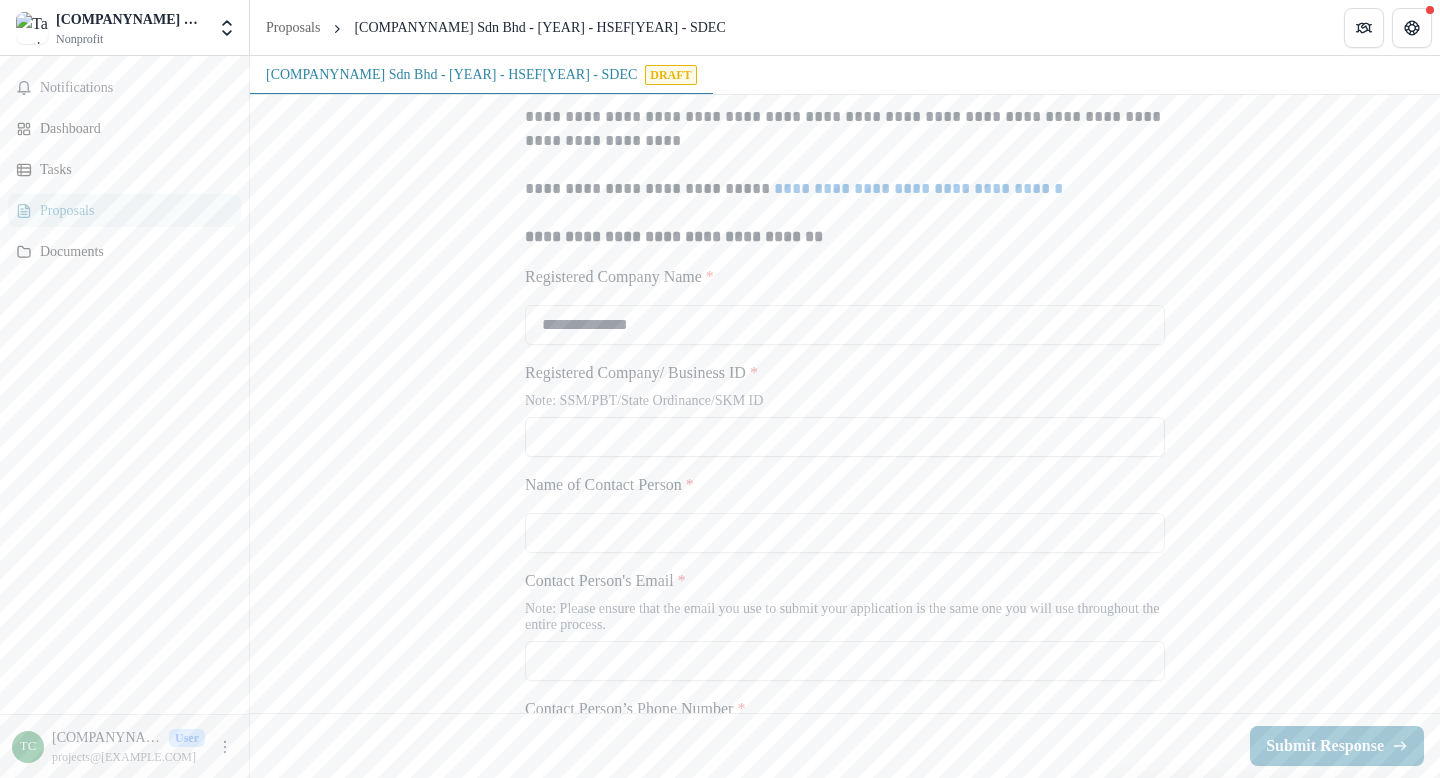 click on "Registered Company/ Business ID *" at bounding box center [845, 437] 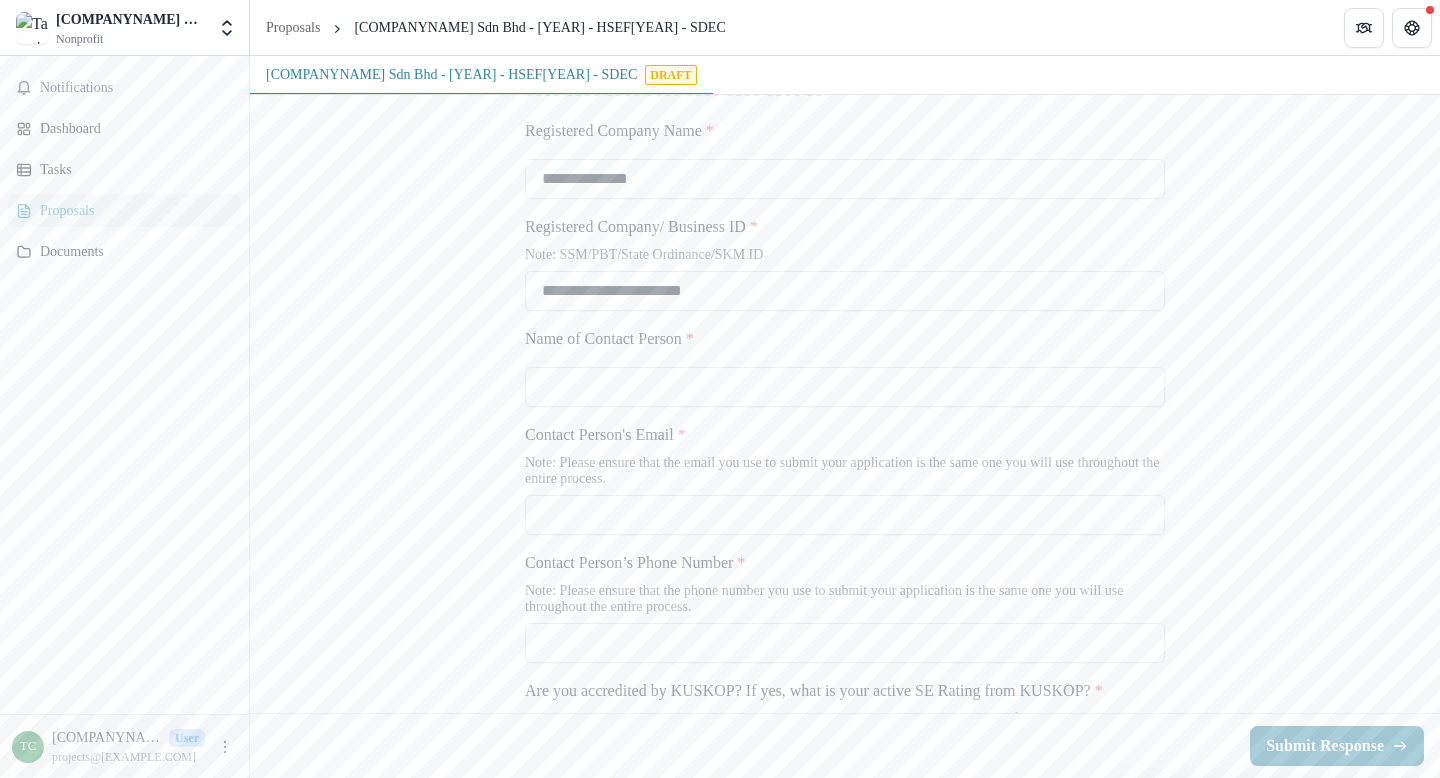 scroll, scrollTop: 742, scrollLeft: 0, axis: vertical 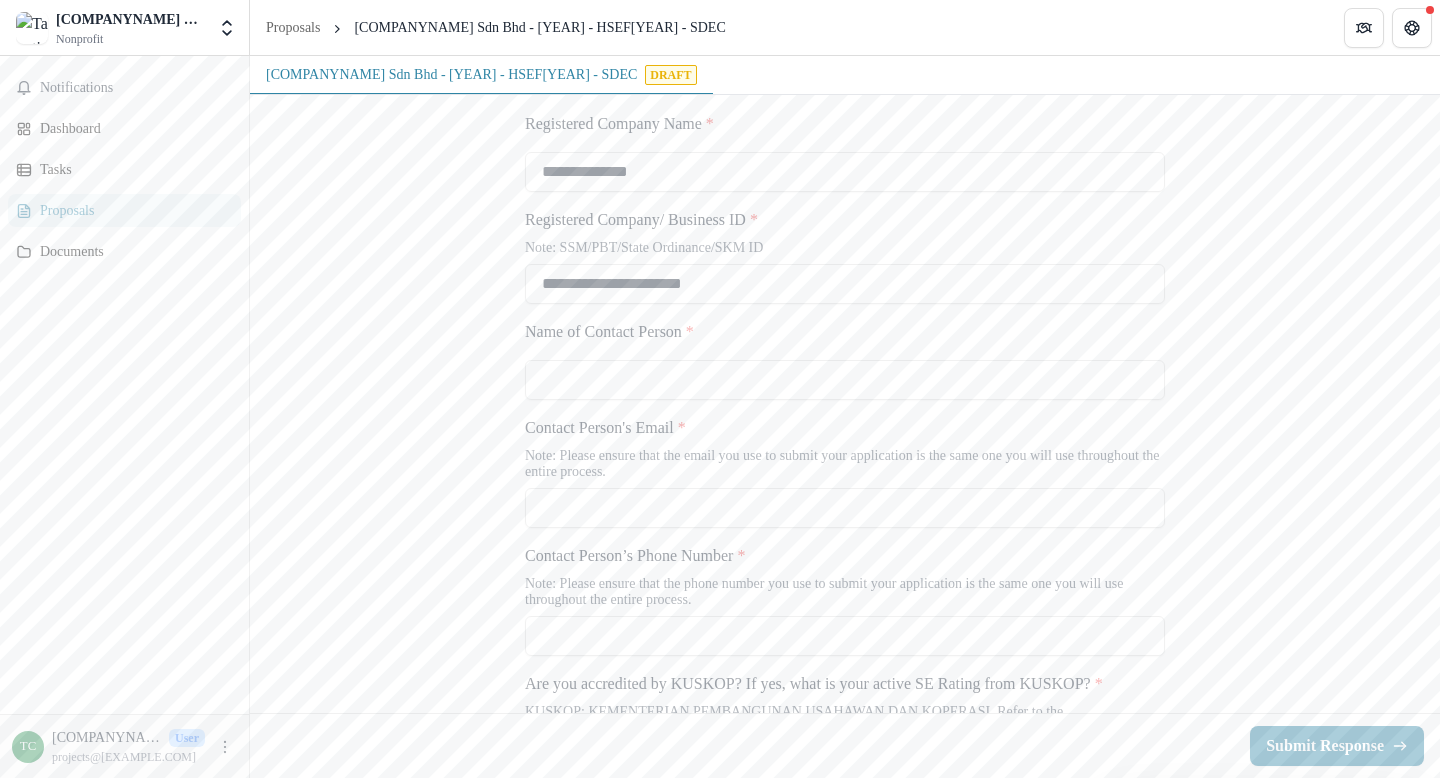 type on "**********" 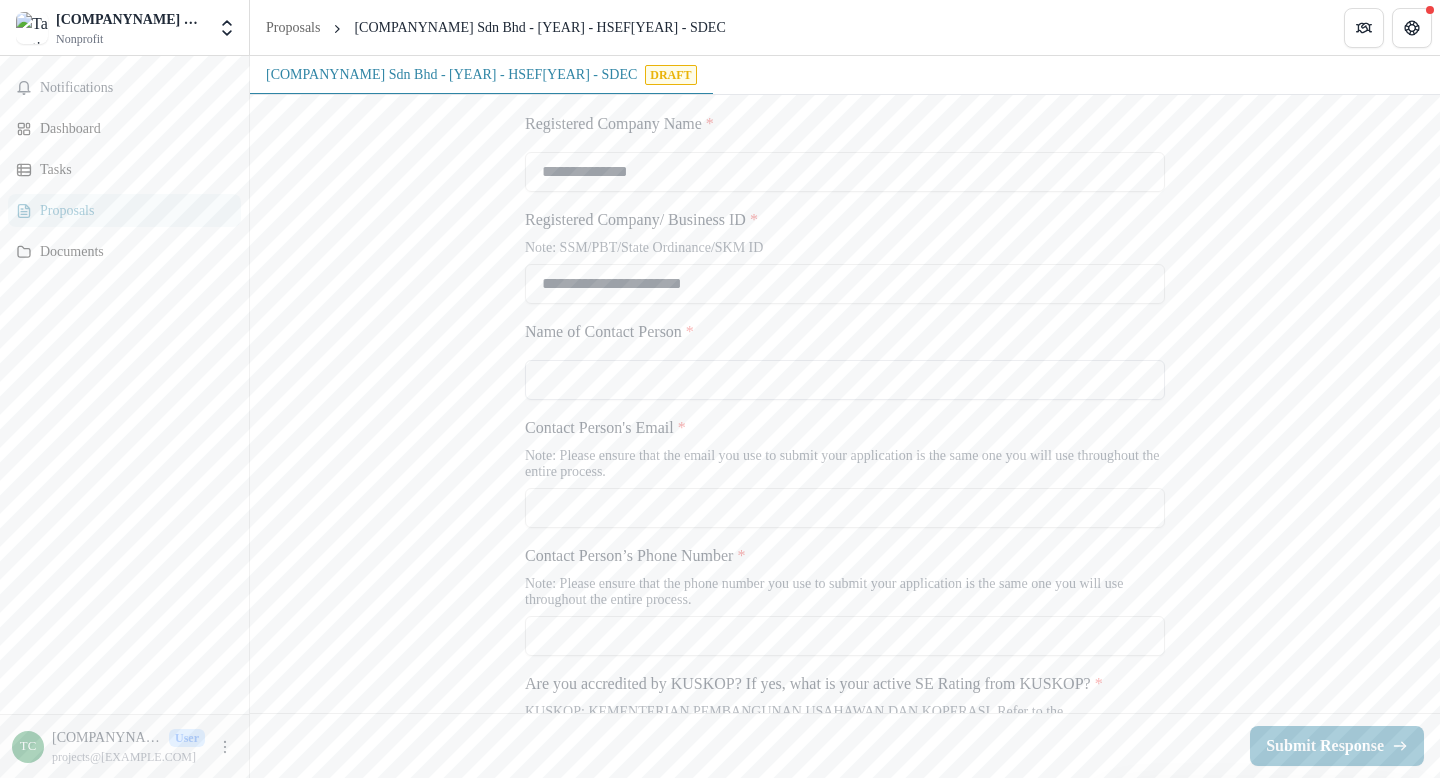 click on "Name of Contact Person *" at bounding box center [845, 380] 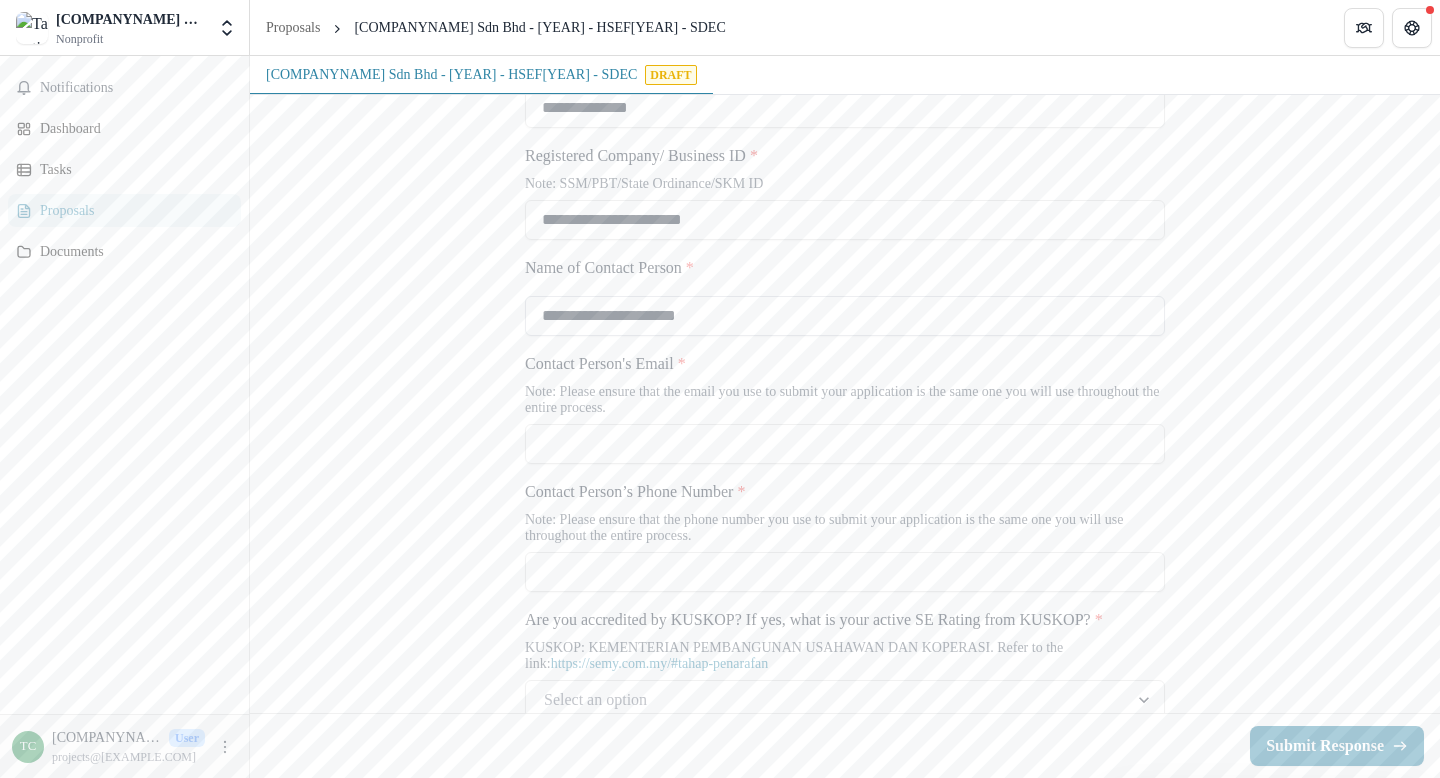 scroll, scrollTop: 810, scrollLeft: 0, axis: vertical 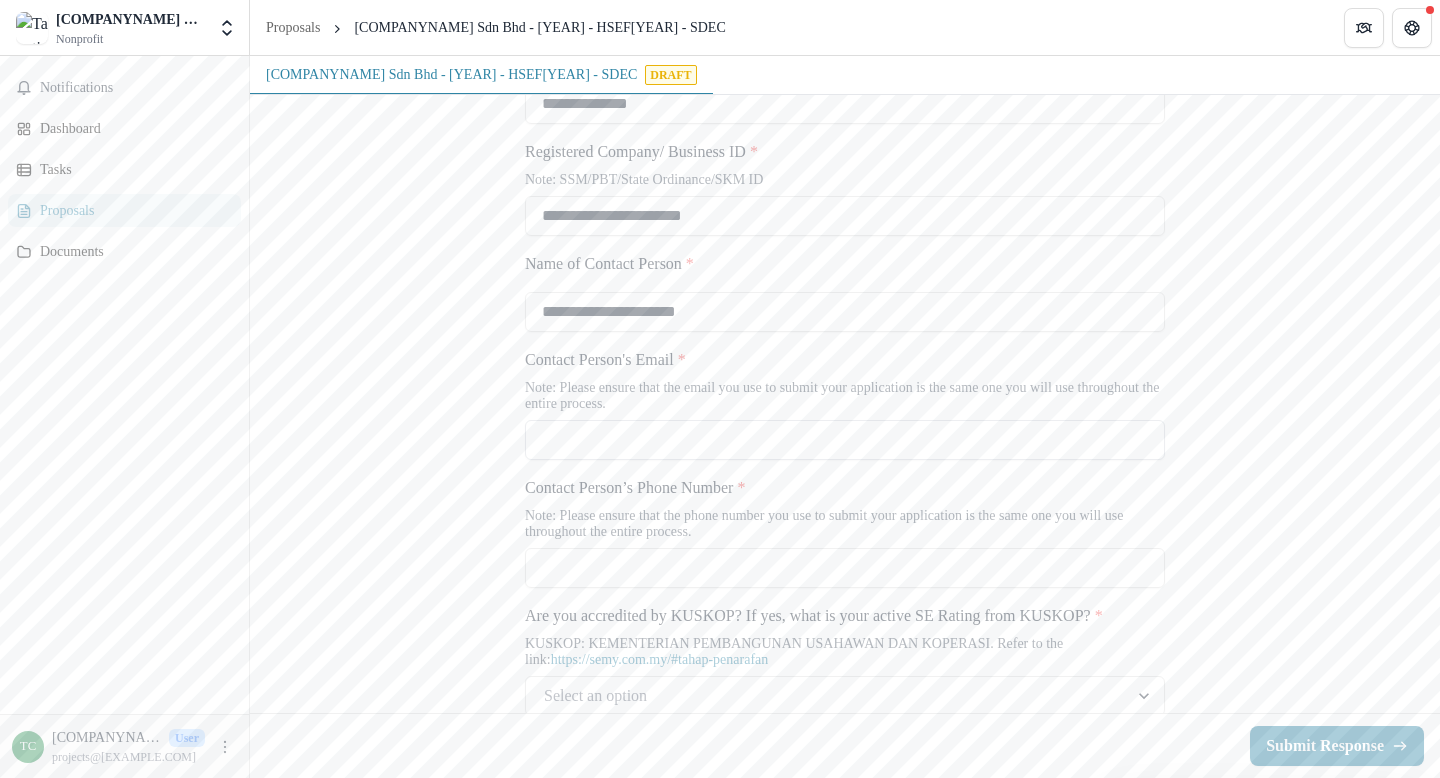 type on "**********" 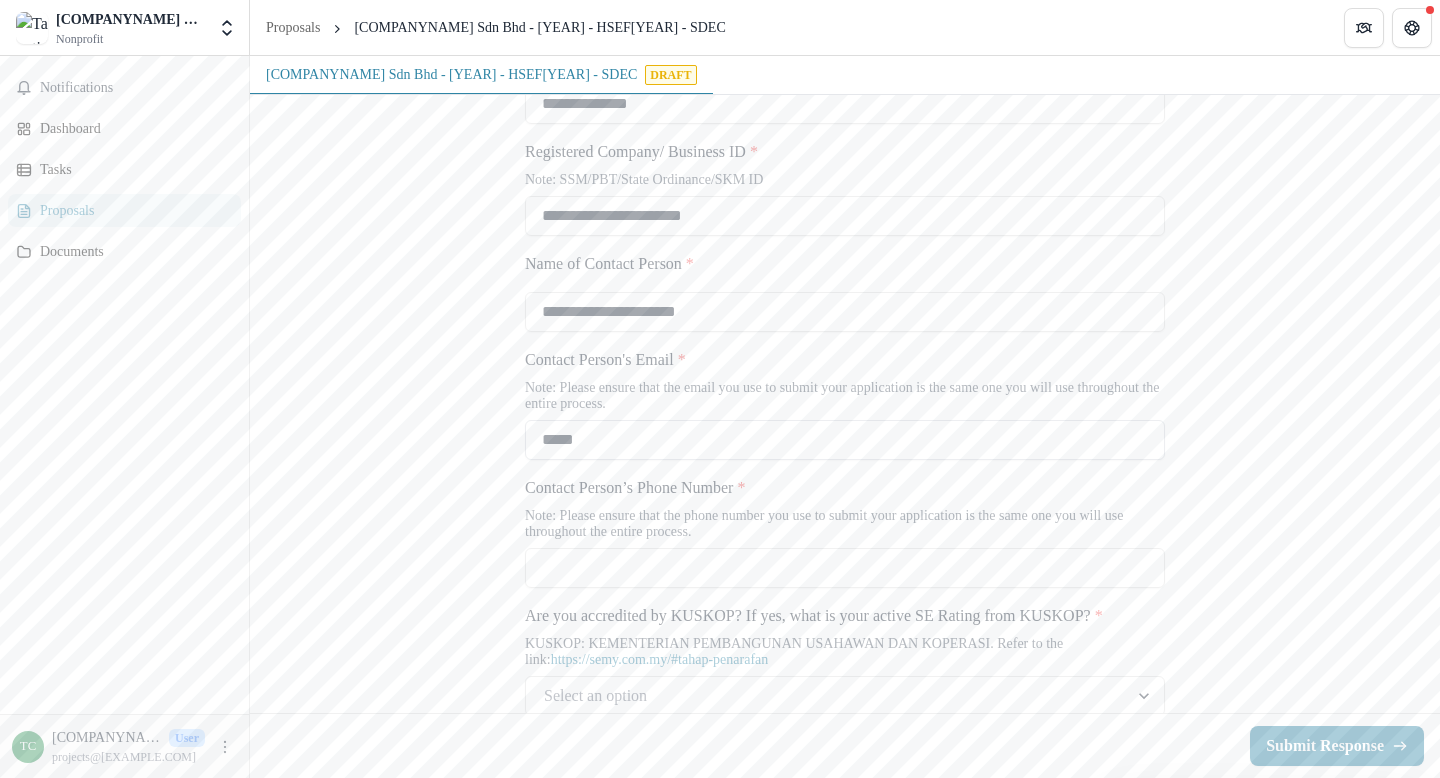 type on "**********" 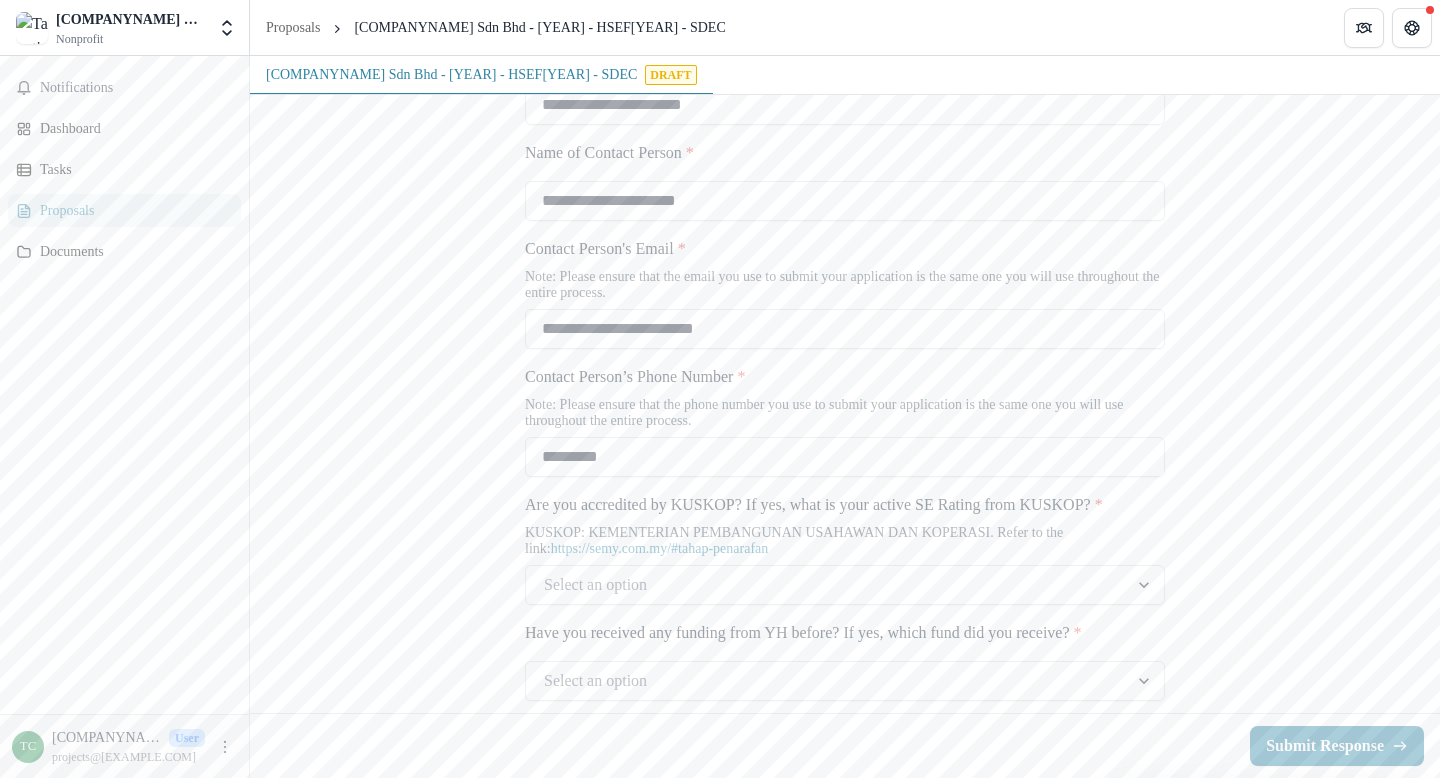 scroll, scrollTop: 923, scrollLeft: 0, axis: vertical 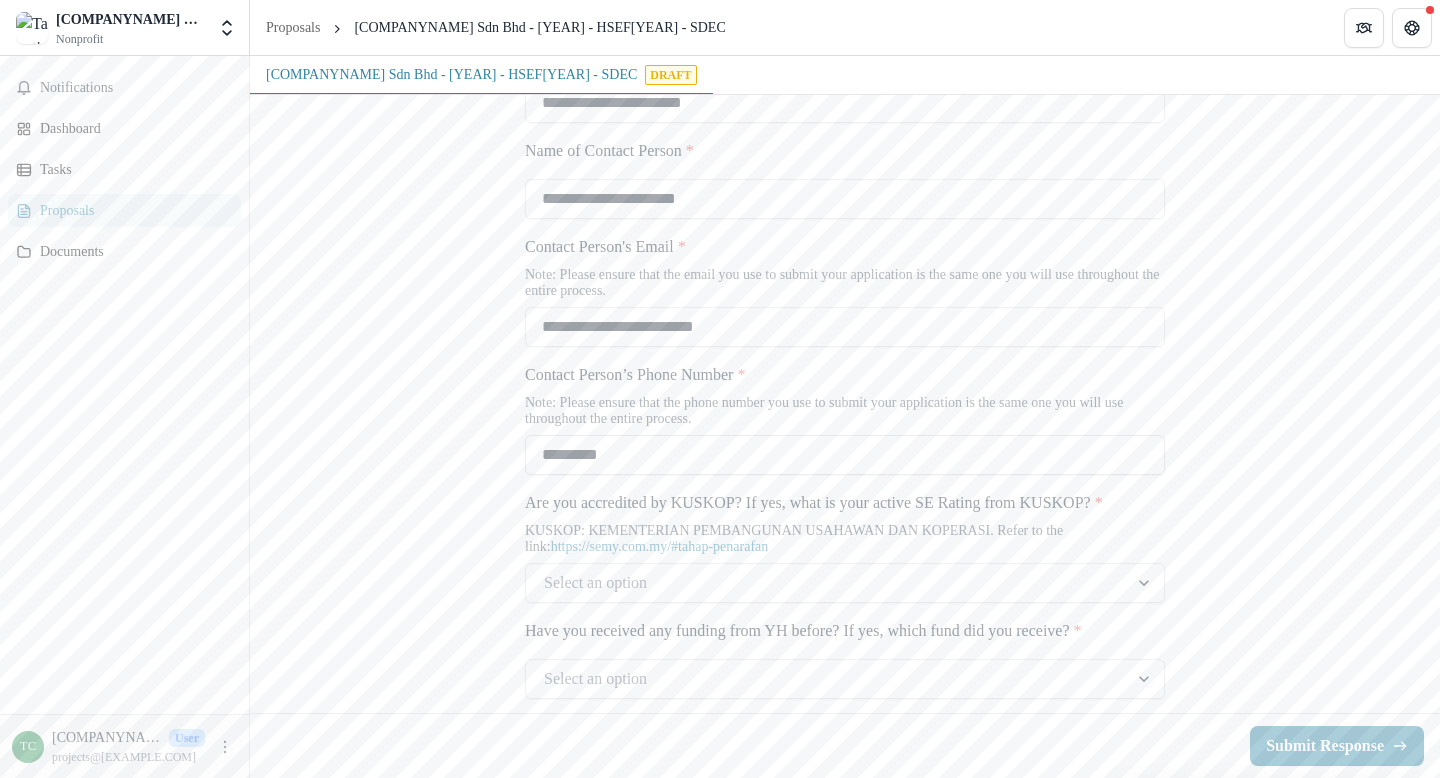 click on "*********" at bounding box center [845, 455] 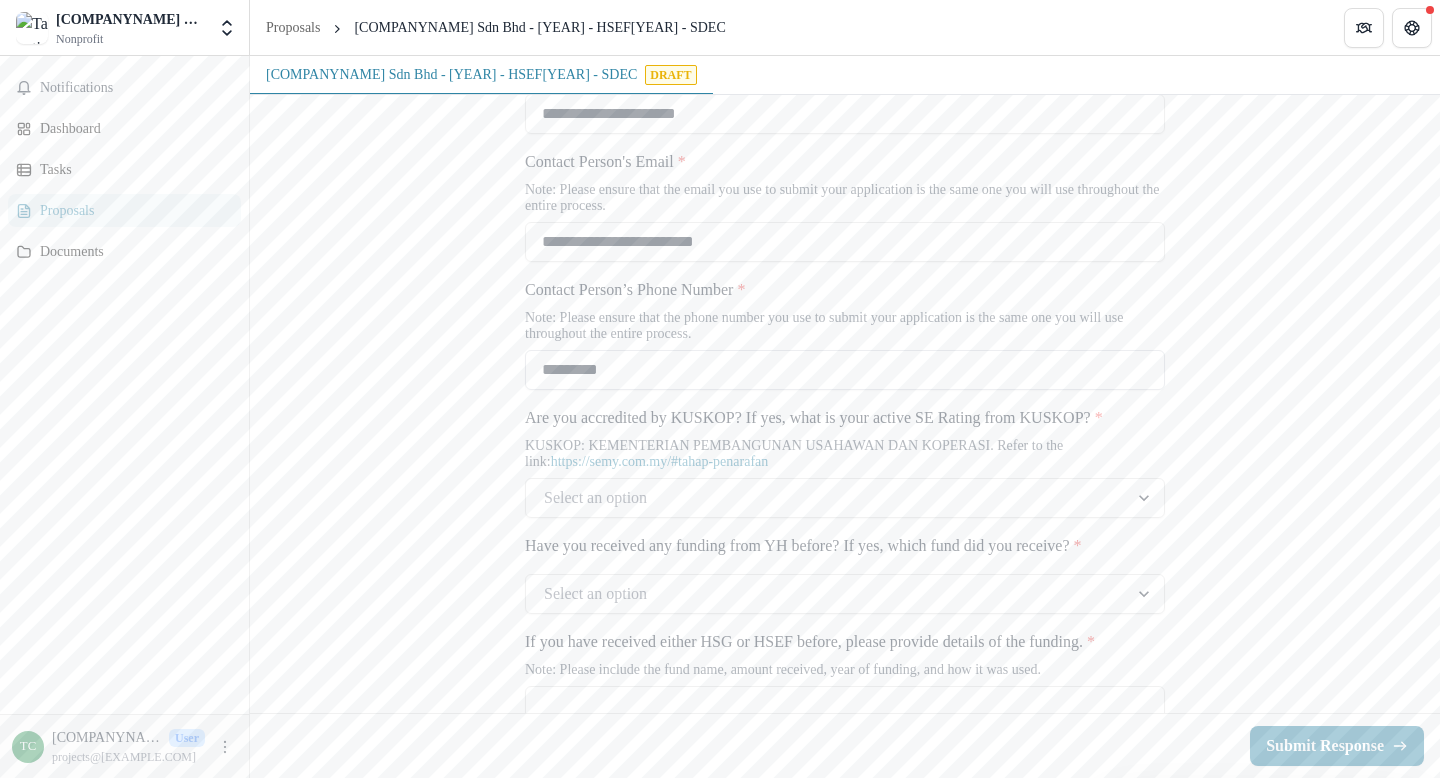 scroll, scrollTop: 1010, scrollLeft: 0, axis: vertical 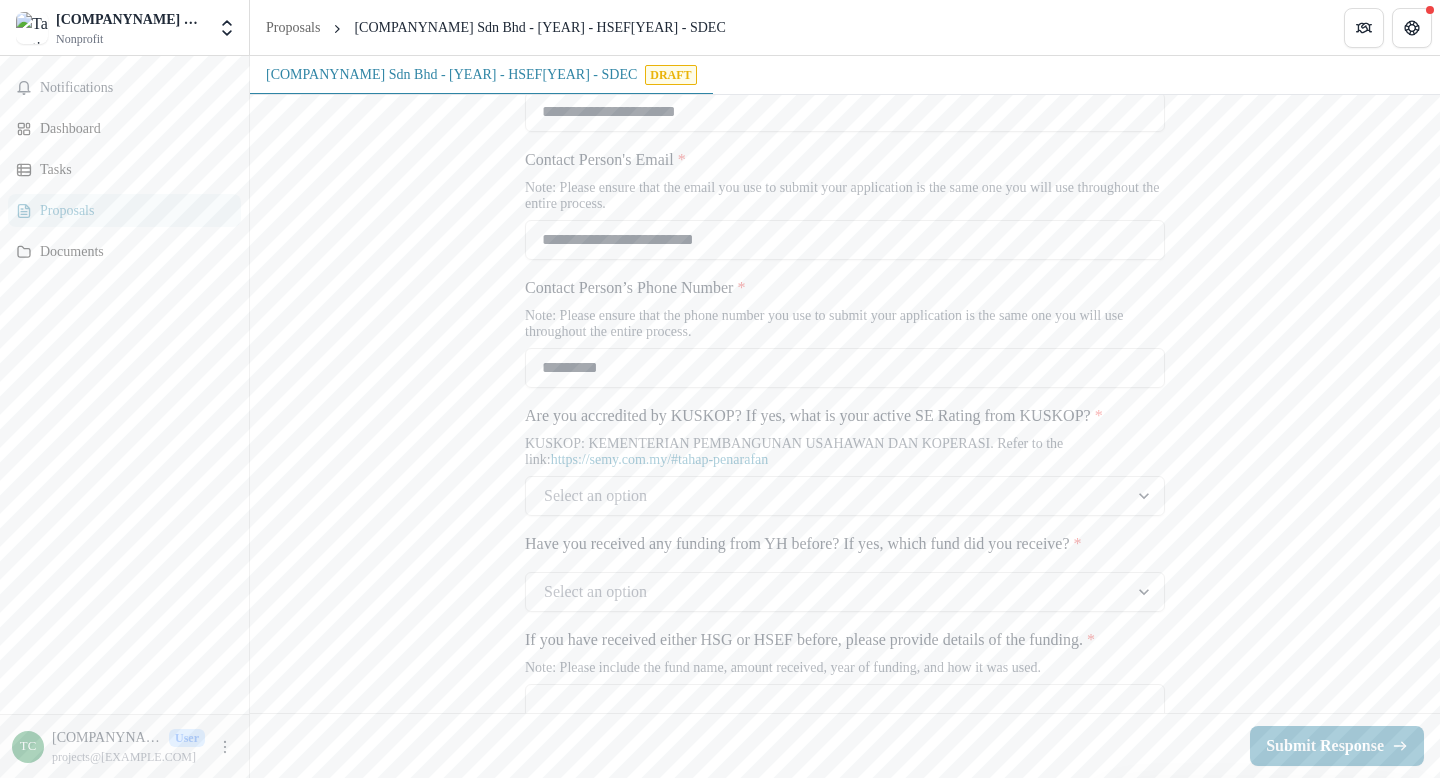 drag, startPoint x: 663, startPoint y: 468, endPoint x: 492, endPoint y: 467, distance: 171.00293 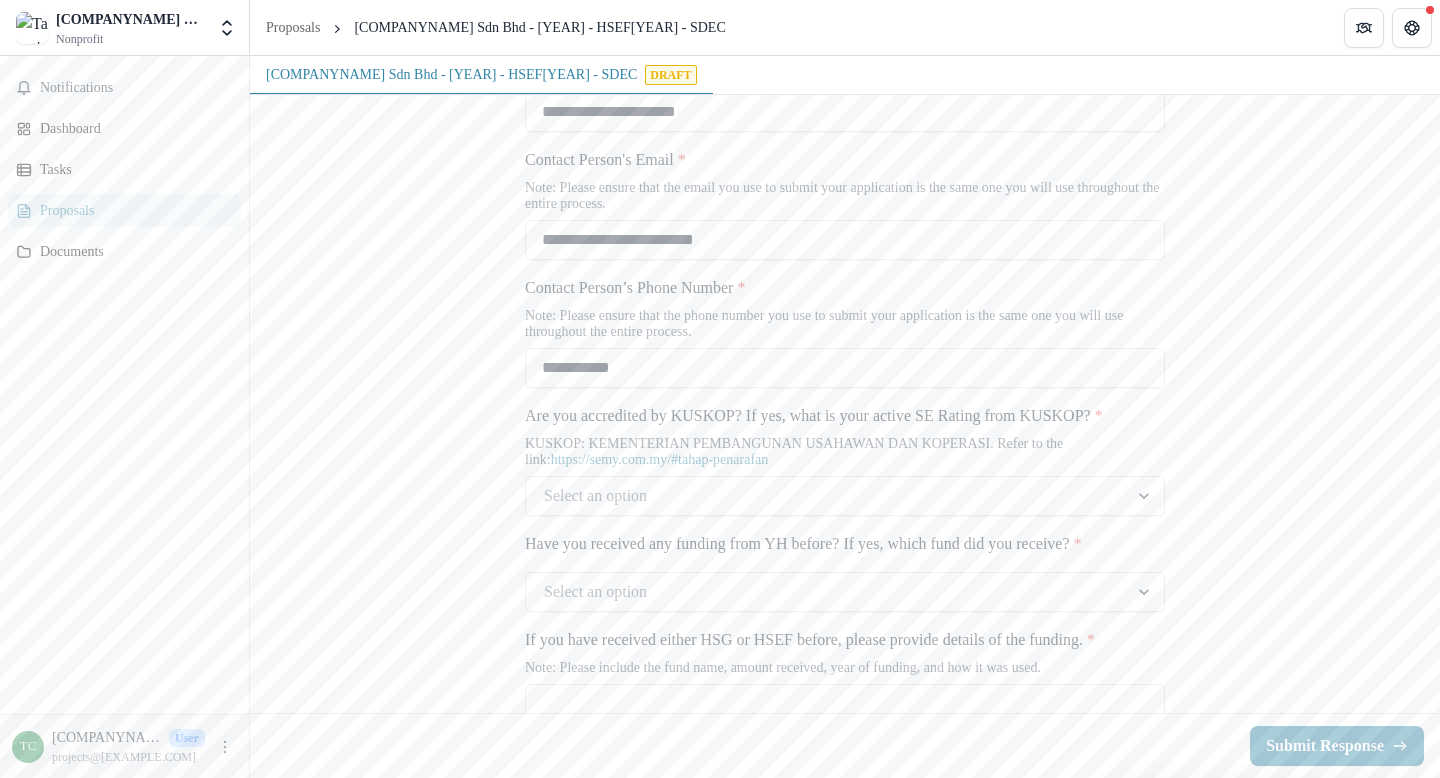 type on "**********" 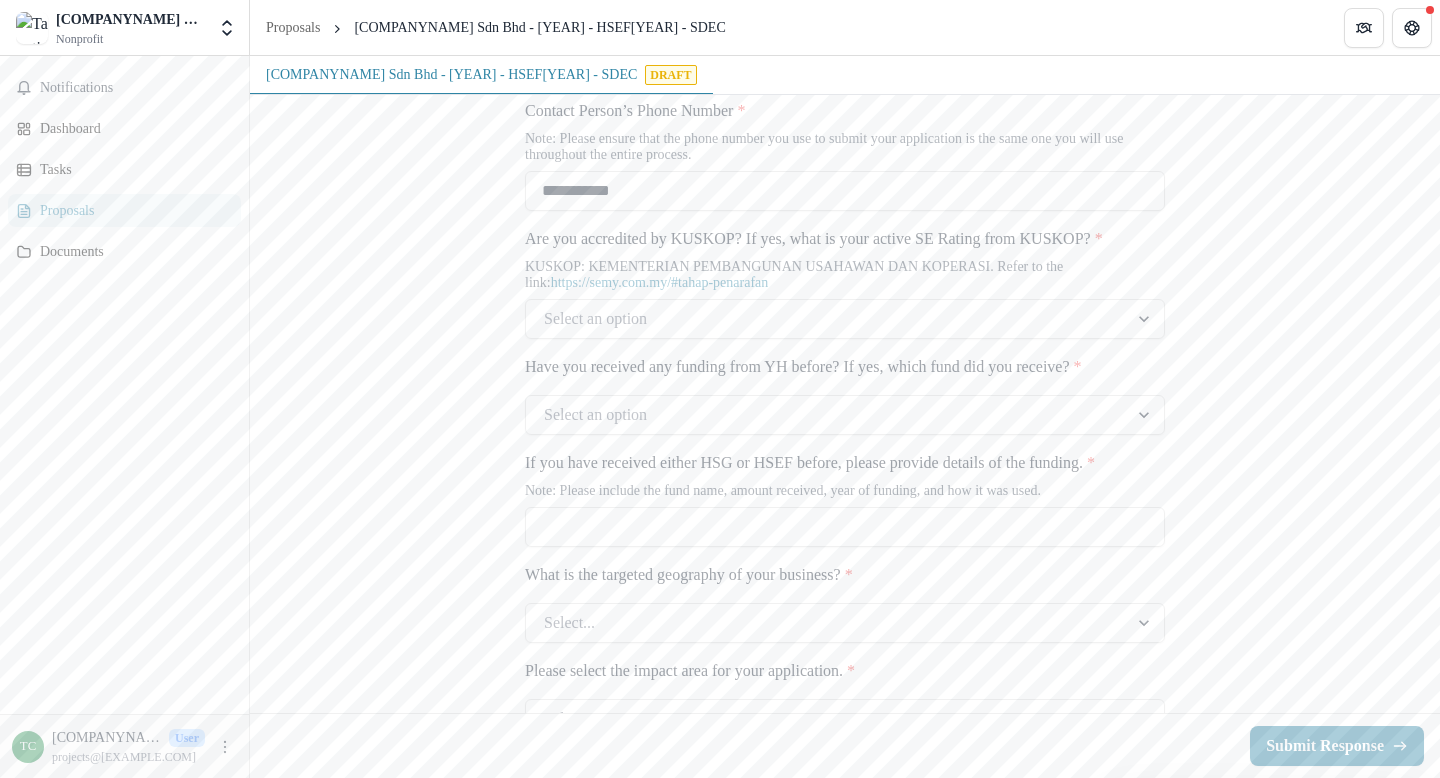 scroll, scrollTop: 1217, scrollLeft: 0, axis: vertical 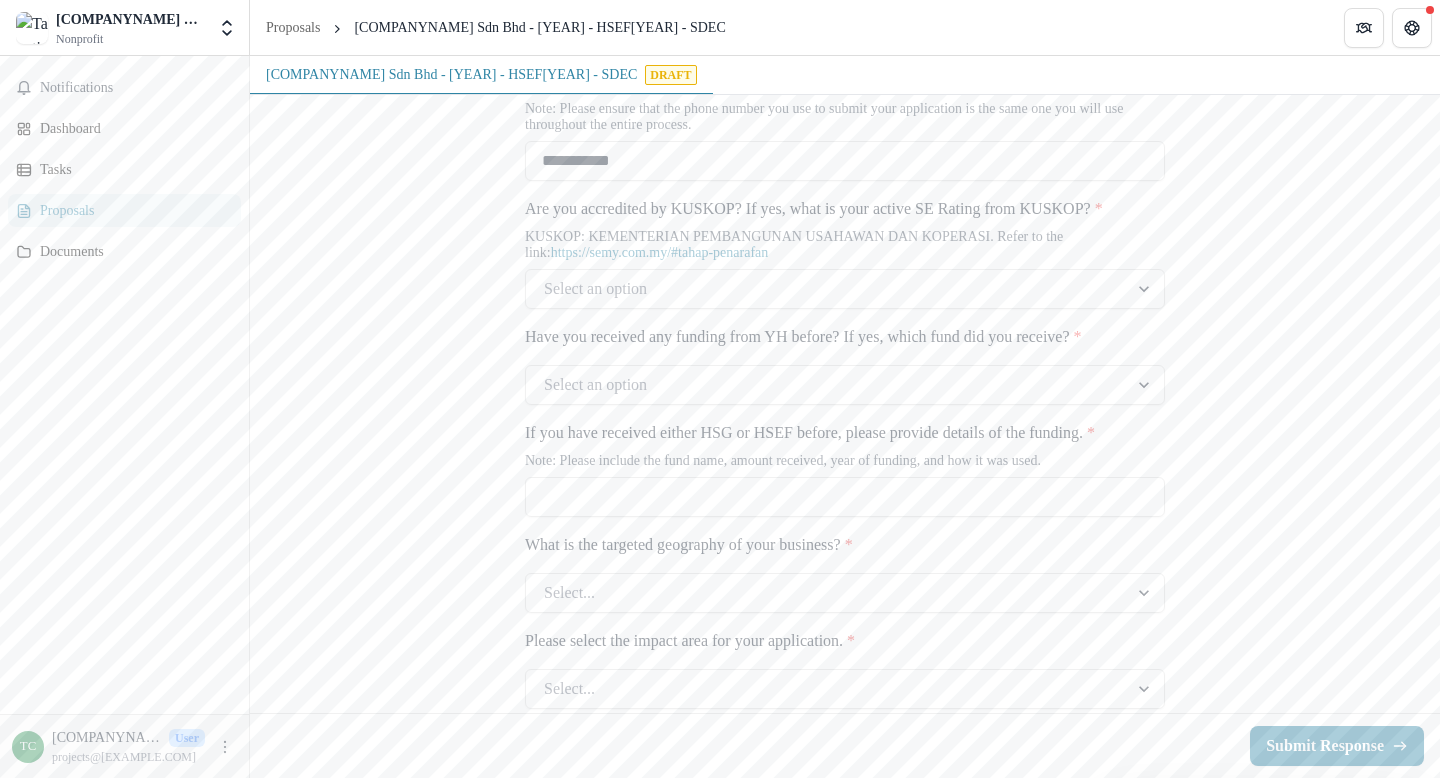 click at bounding box center (827, 289) 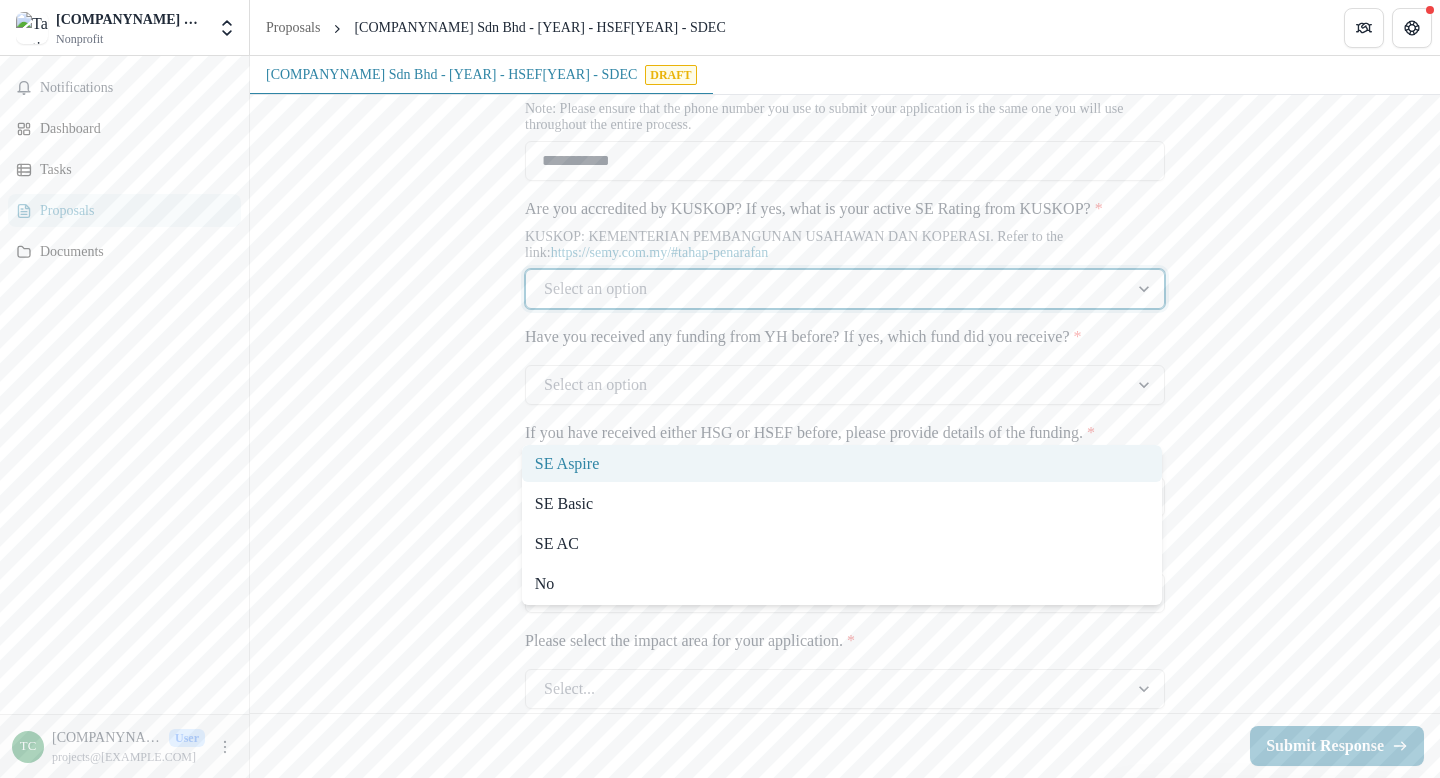click on "**********" at bounding box center (845, 1131) 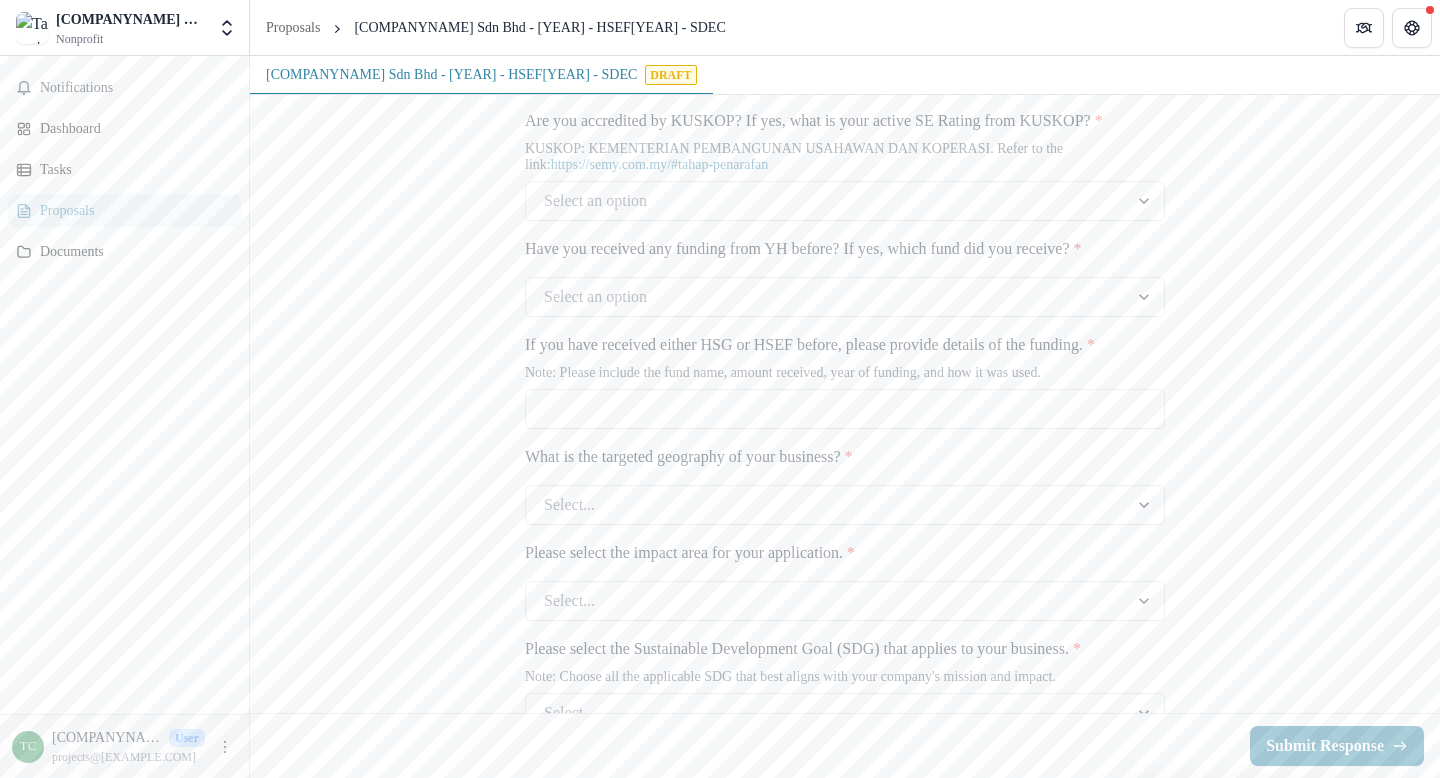 scroll, scrollTop: 1316, scrollLeft: 0, axis: vertical 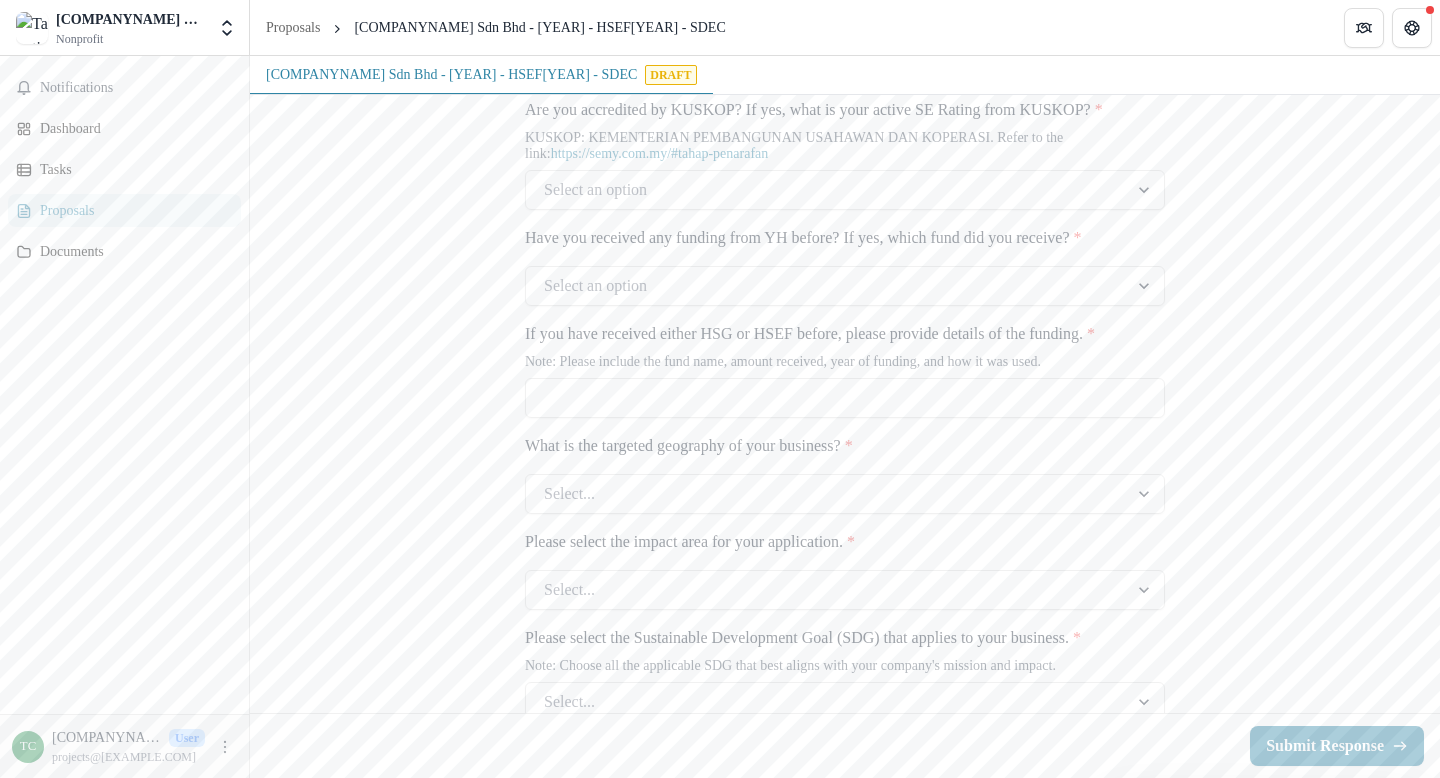click at bounding box center (827, 190) 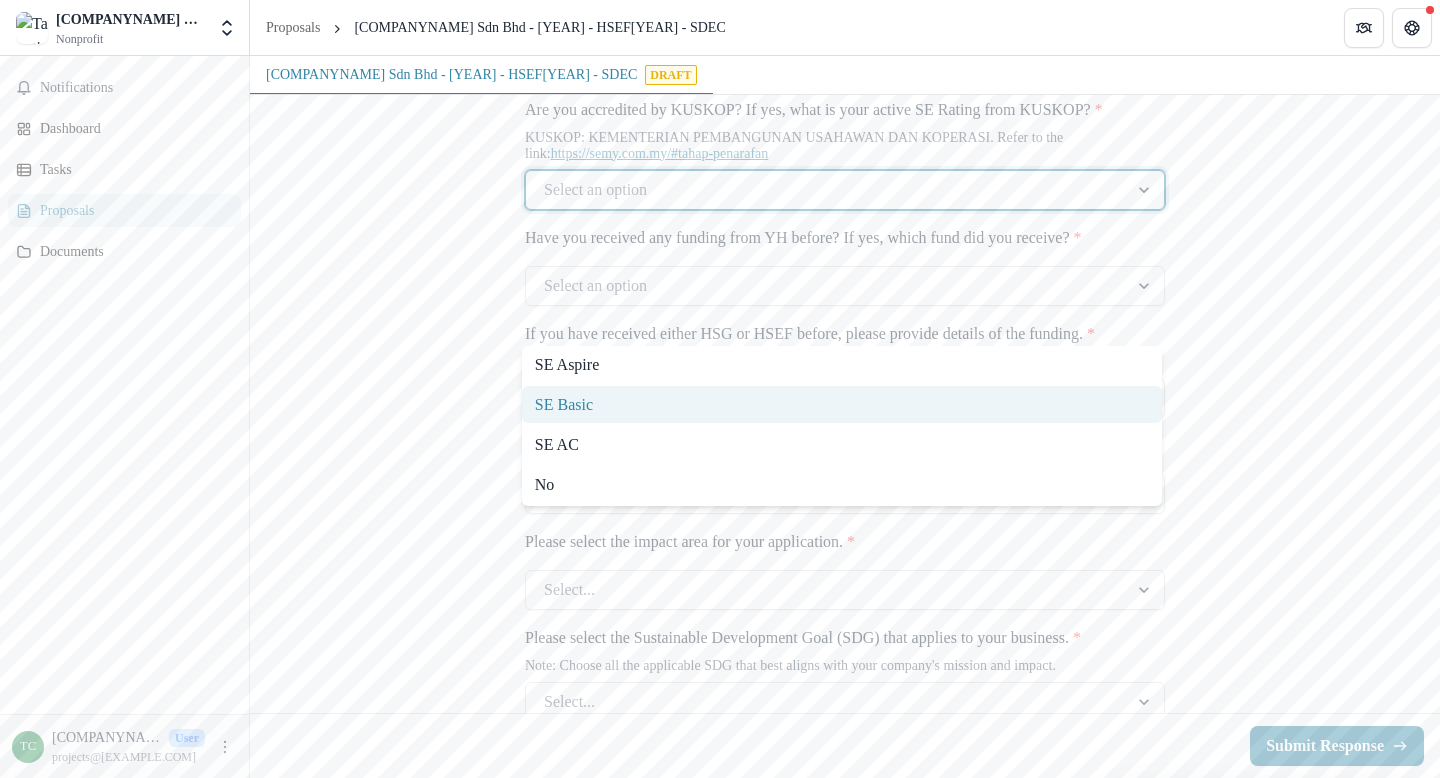 click on "https://semy.com.my/#tahap-penarafan" at bounding box center (660, 153) 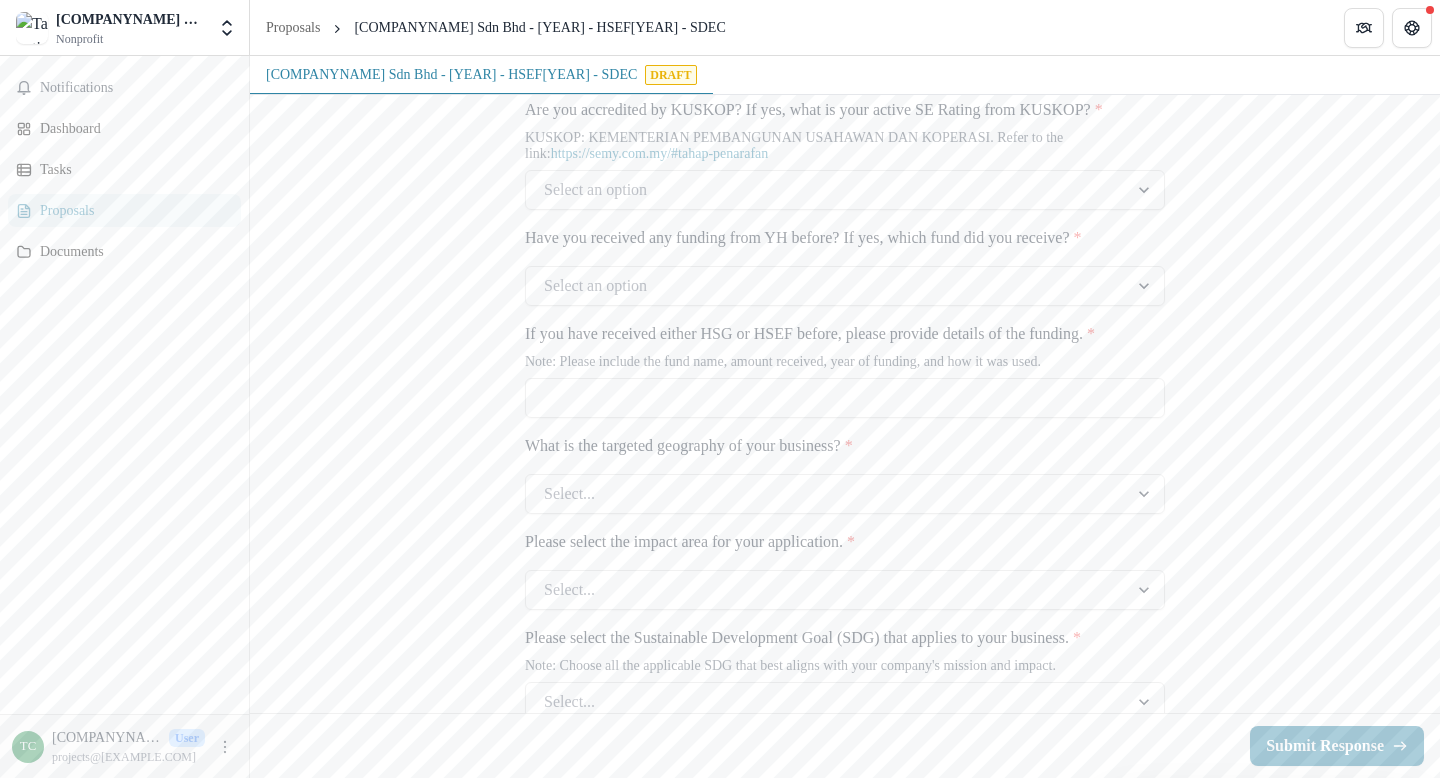 click at bounding box center [827, 190] 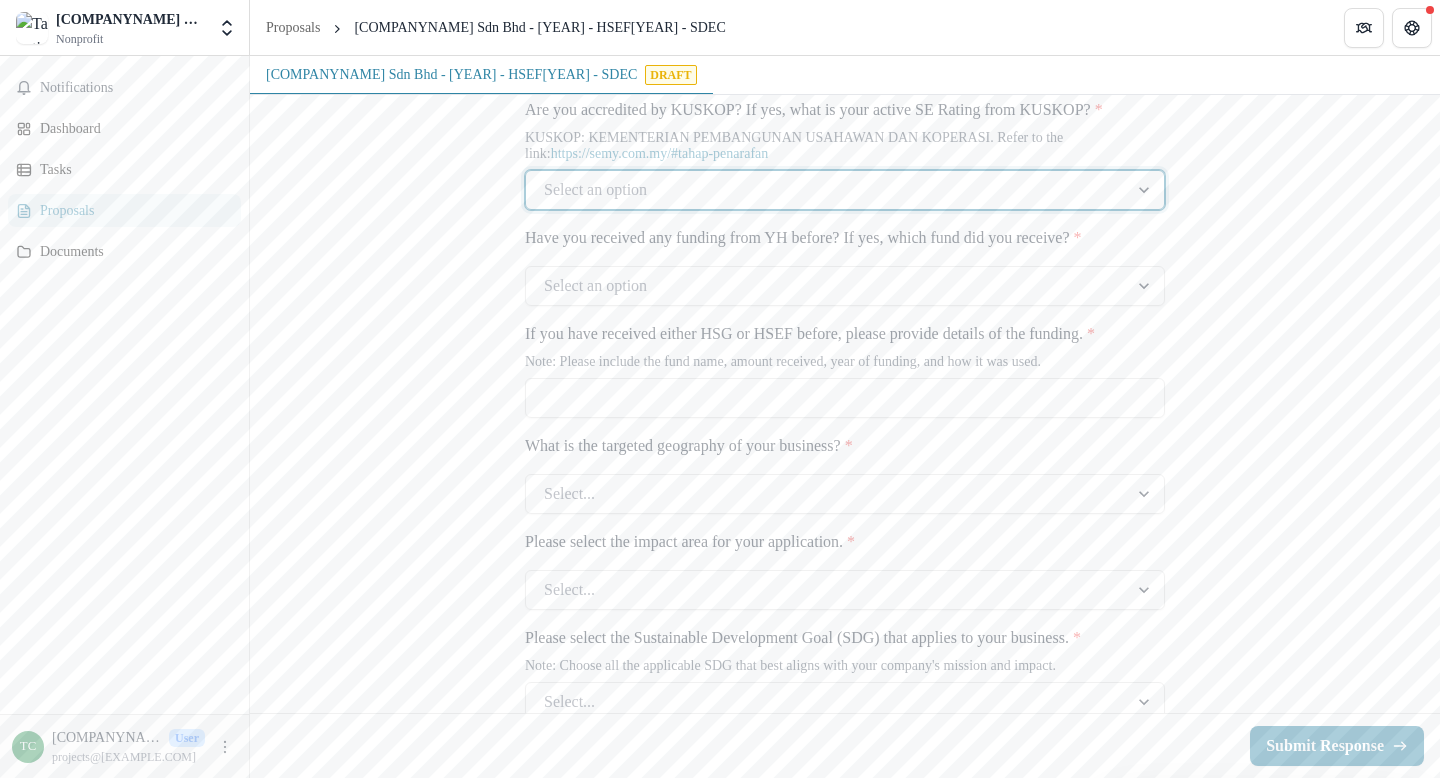 click on "**********" at bounding box center [845, 1032] 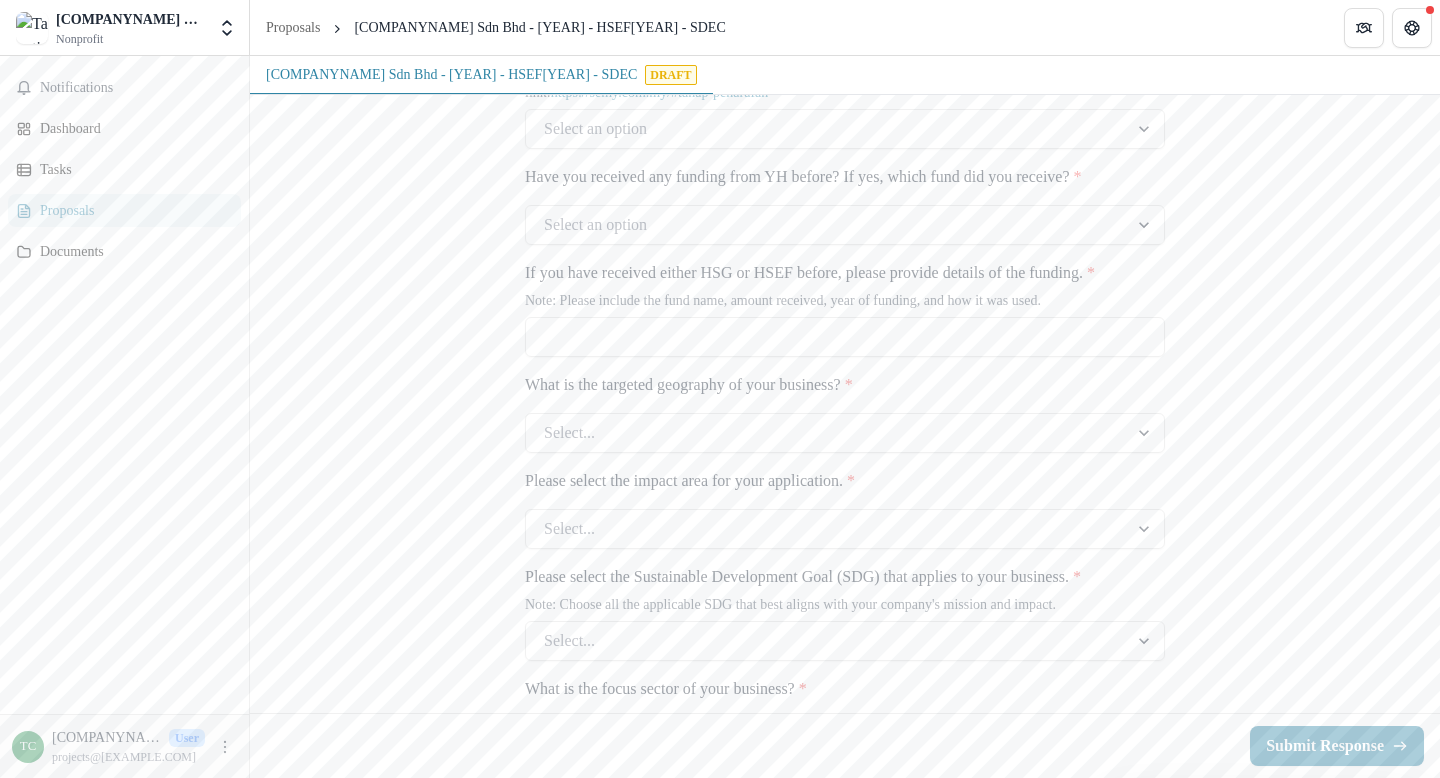 scroll, scrollTop: 1381, scrollLeft: 0, axis: vertical 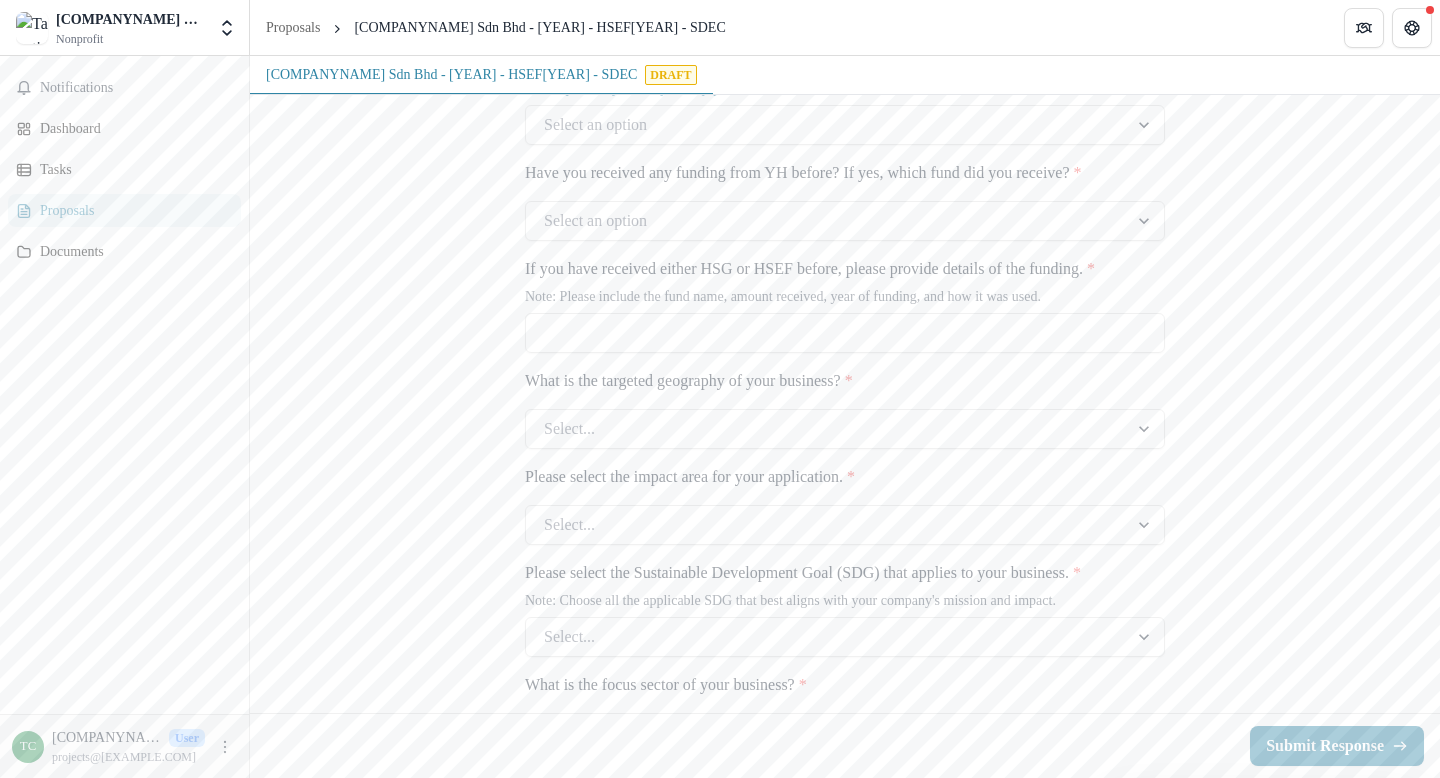 click at bounding box center [827, 125] 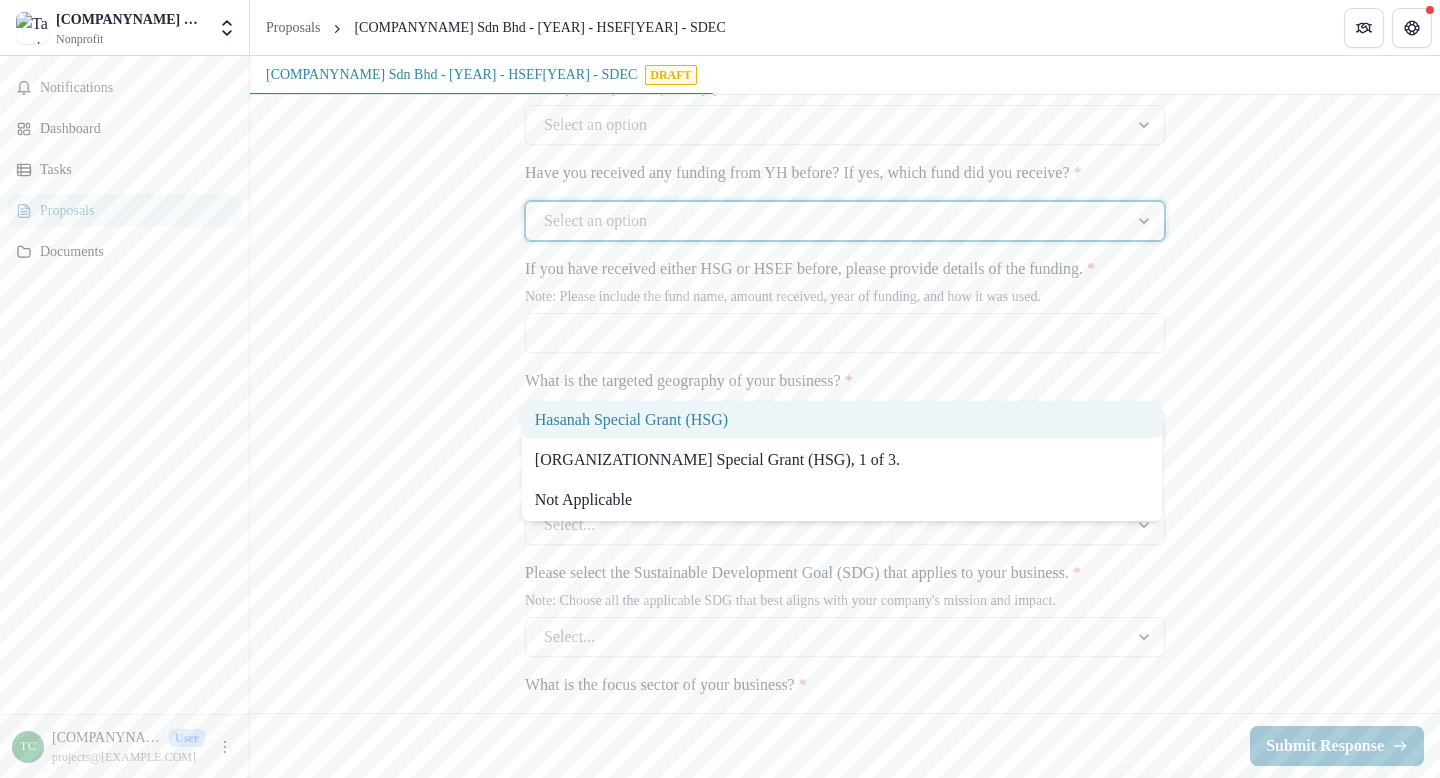 click on "Hasanah Special Grant (HSG)" at bounding box center (842, 419) 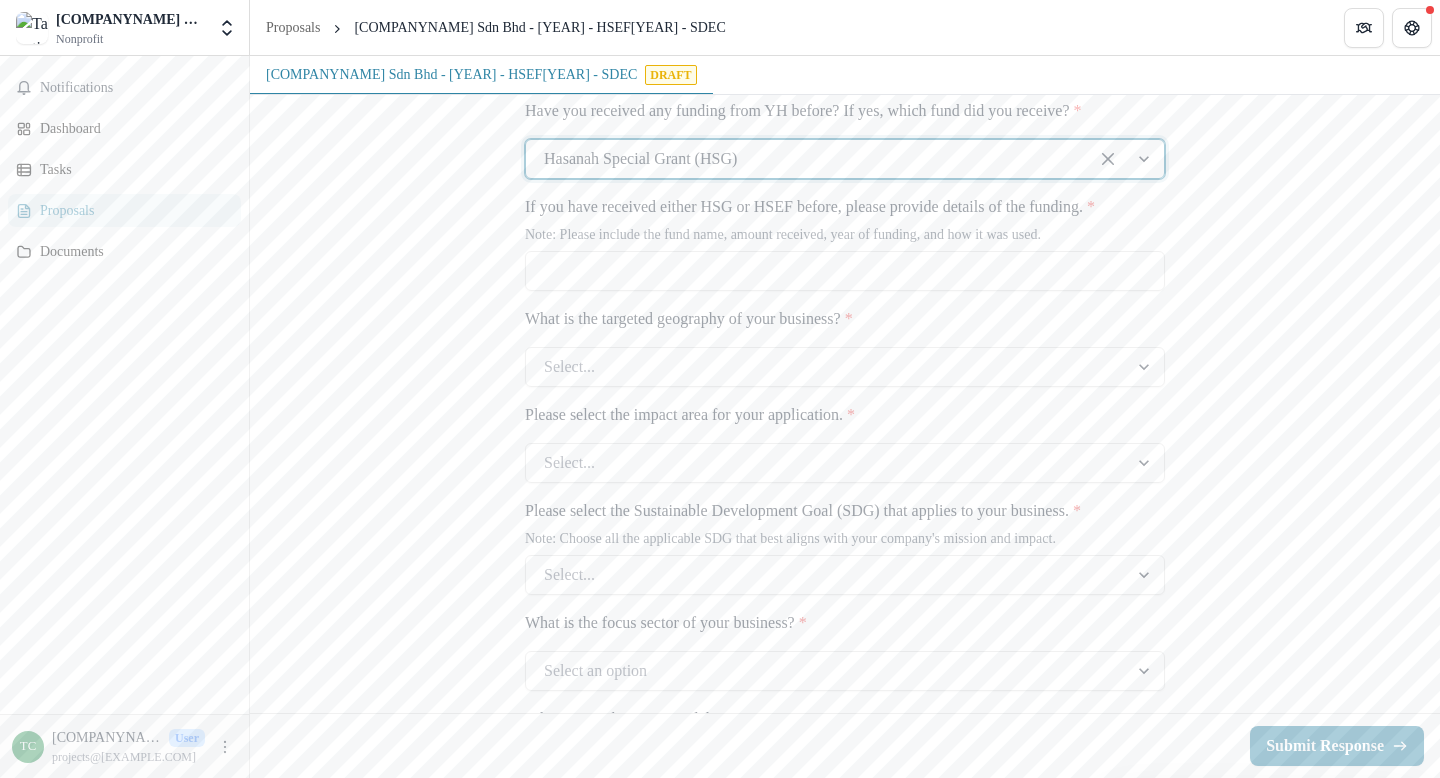scroll, scrollTop: 1467, scrollLeft: 0, axis: vertical 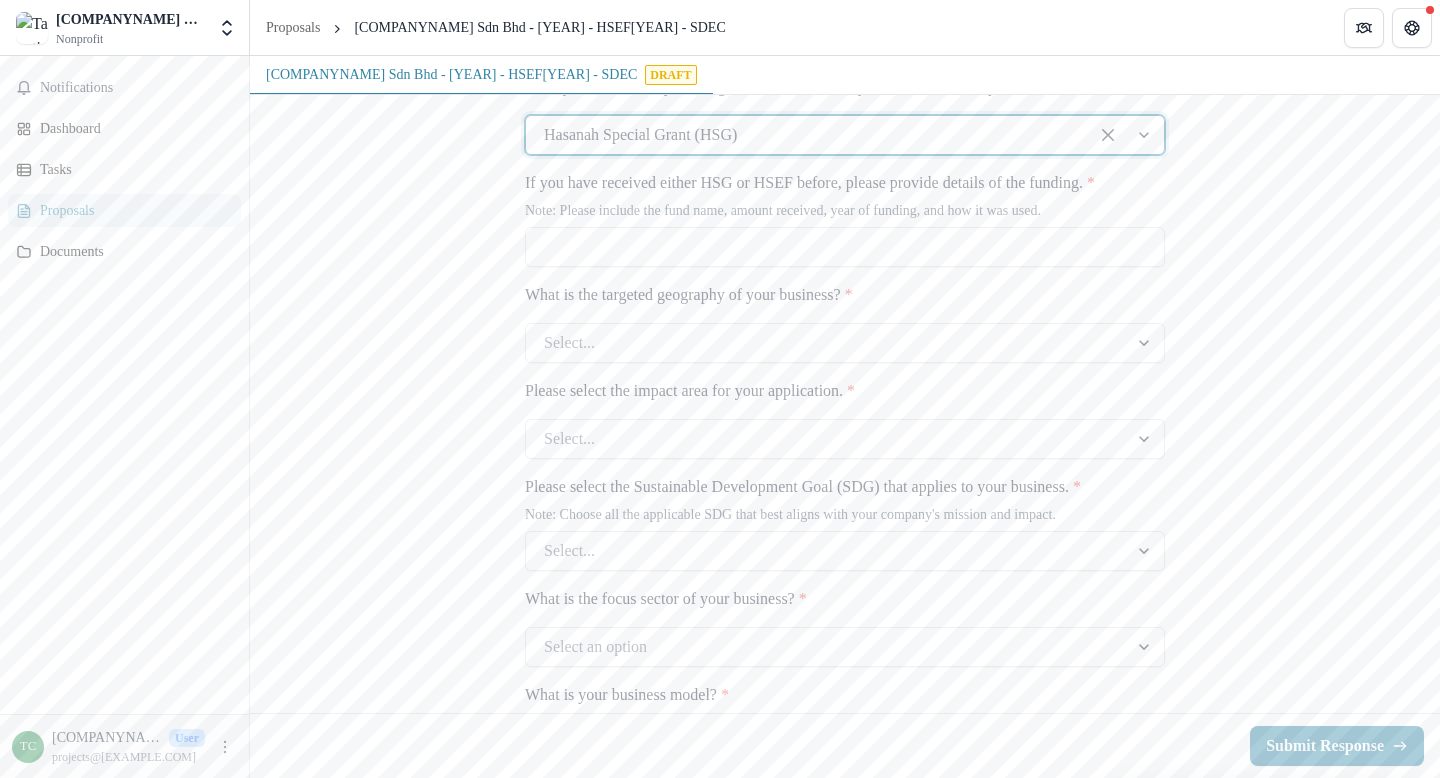 click on "If you have received either HSG or HSEF before, please provide details of the funding. *" at bounding box center [845, 247] 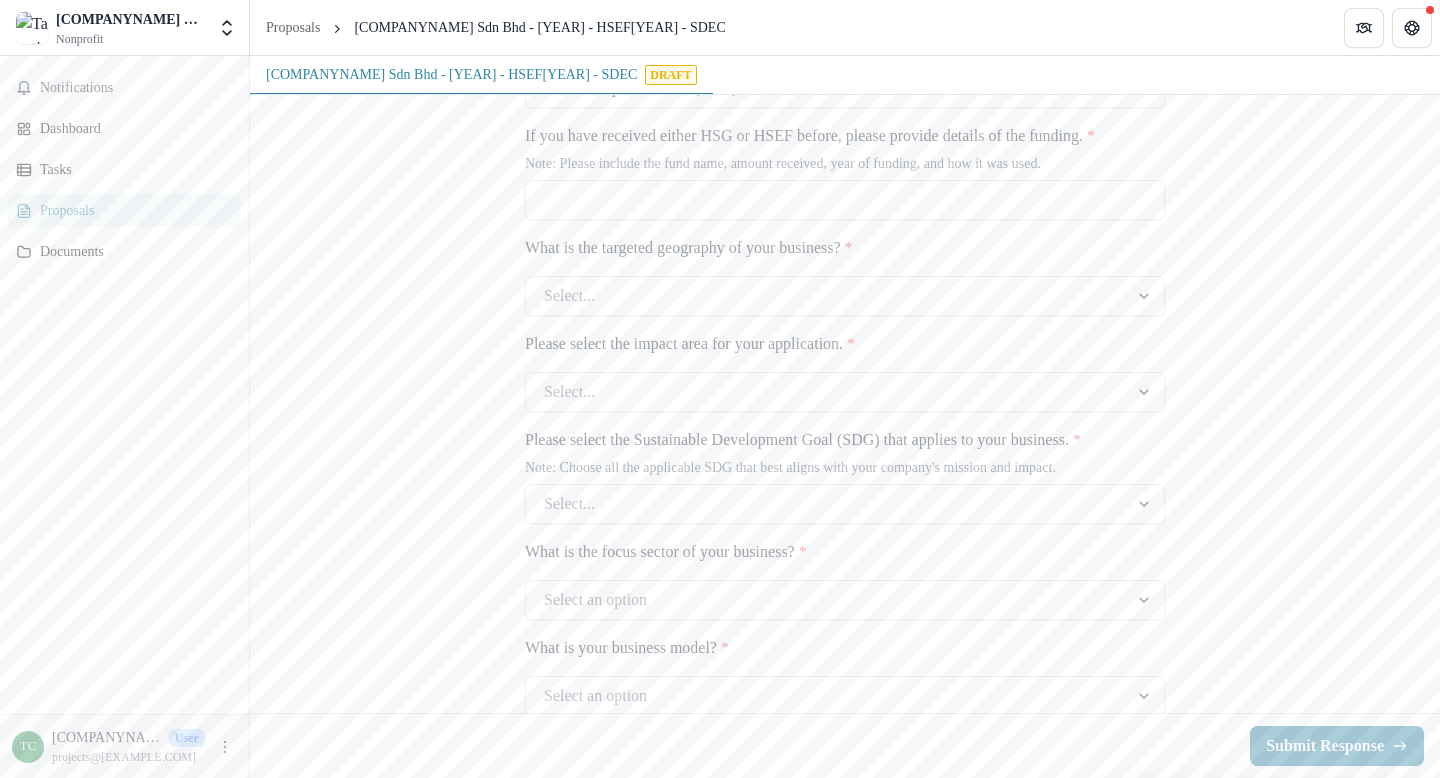 scroll, scrollTop: 1534, scrollLeft: 0, axis: vertical 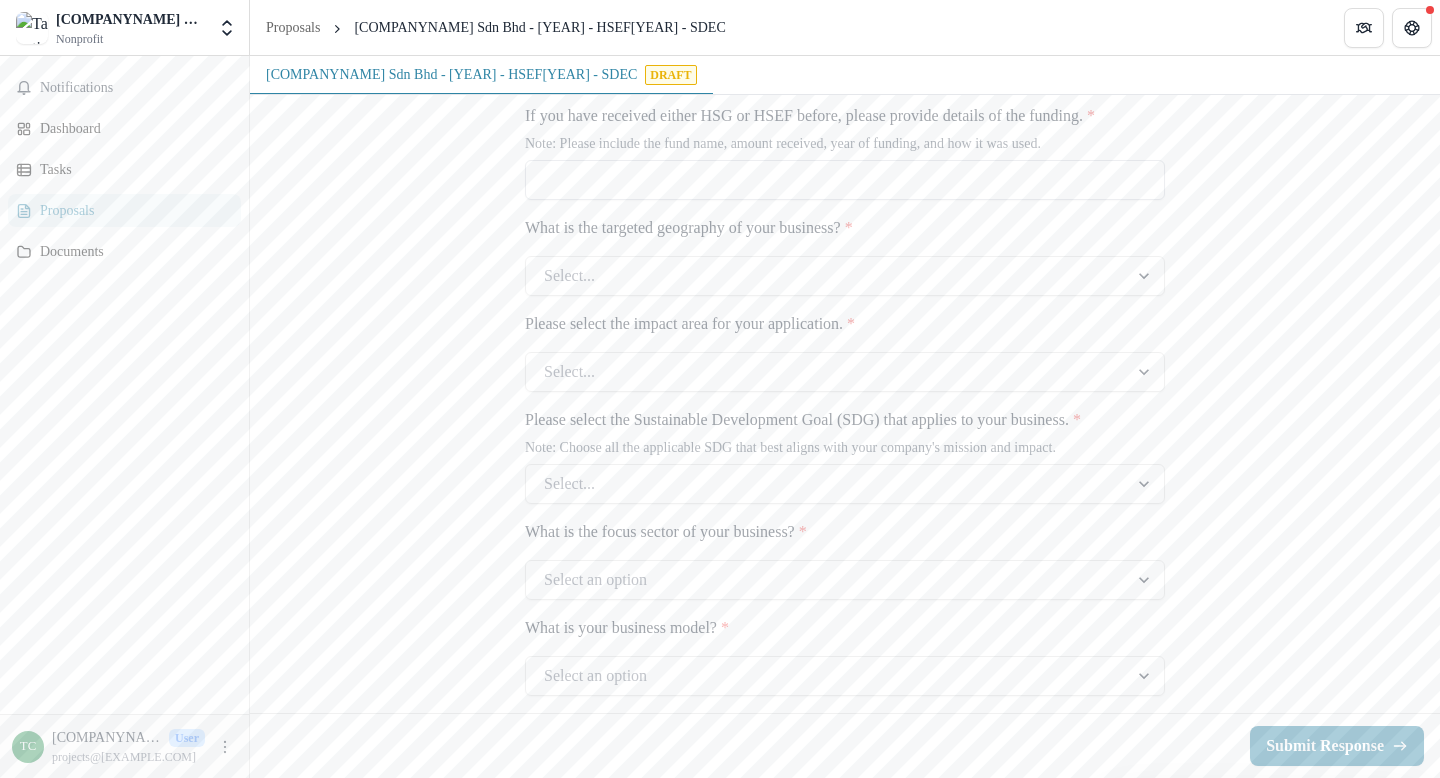 click on "If you have received either HSG or HSEF before, please provide details of the funding. *" at bounding box center [845, 180] 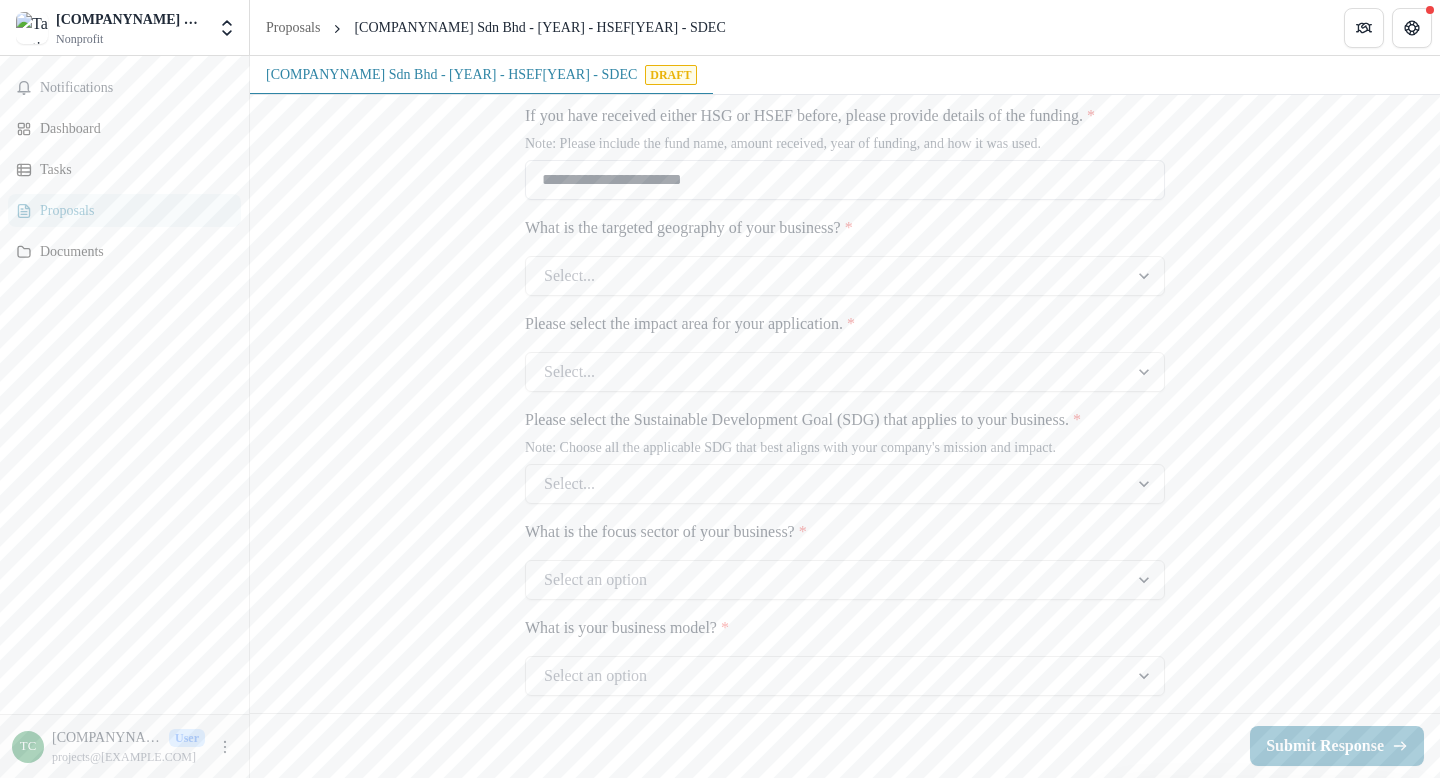 paste on "**********" 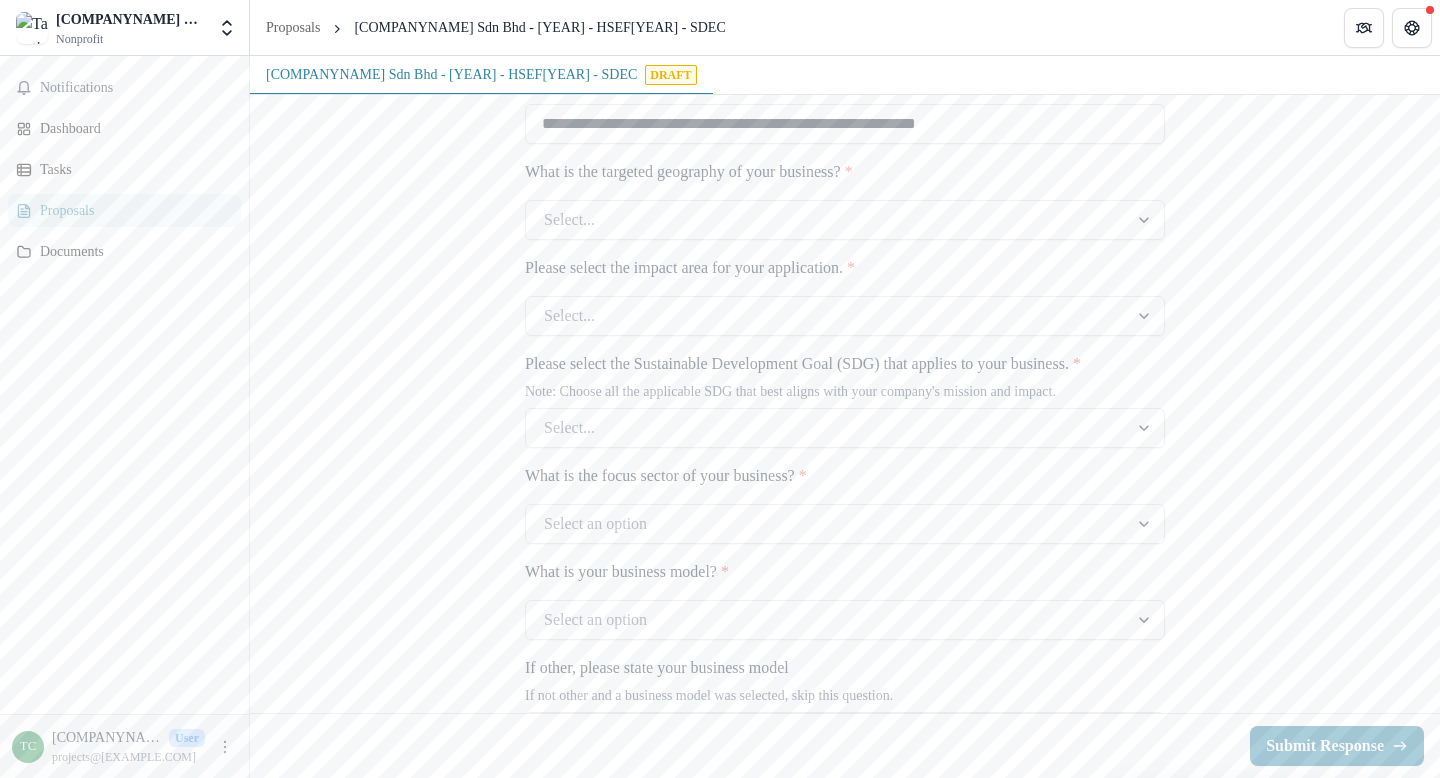 scroll, scrollTop: 1601, scrollLeft: 0, axis: vertical 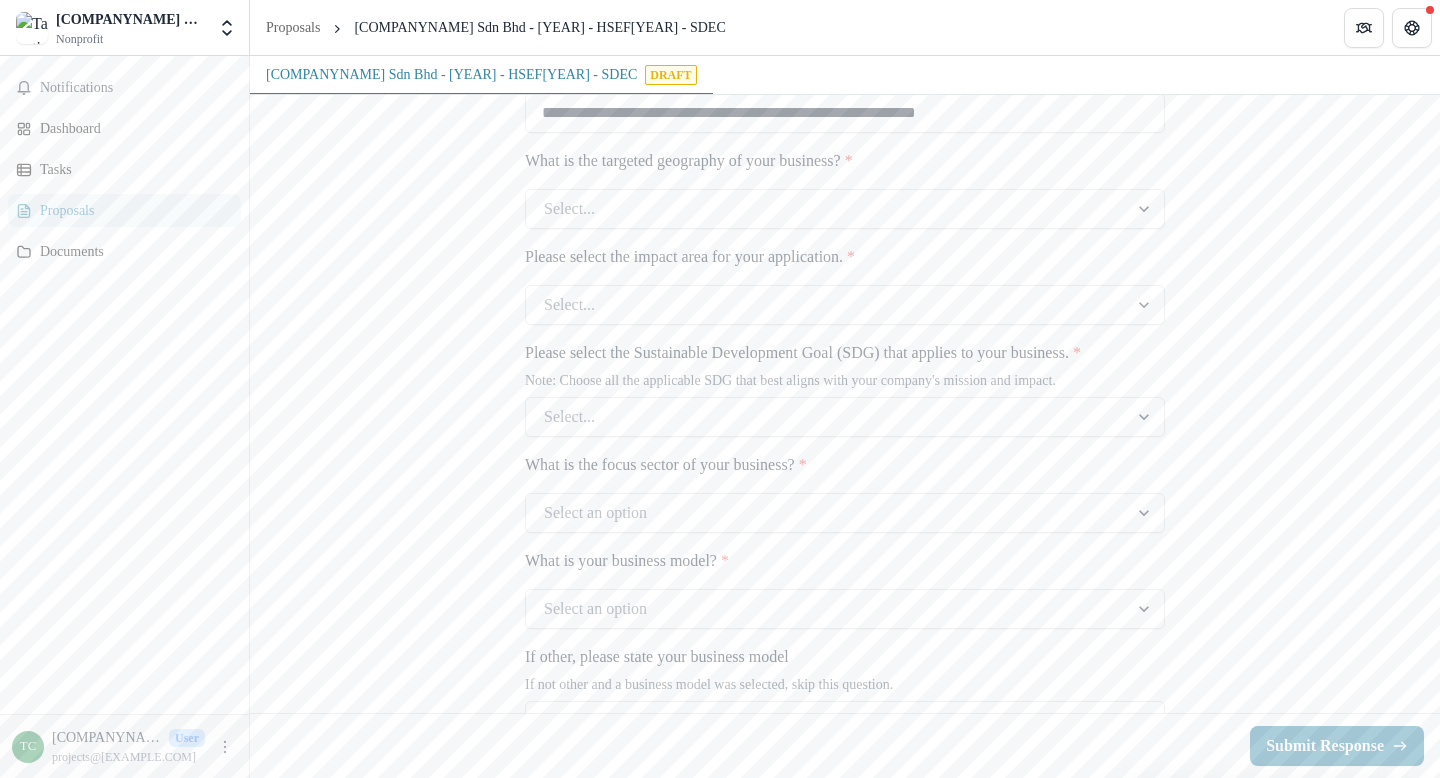 click on "If you have received either HSG or HSEF before, please provide details of the funding. *" at bounding box center [839, 49] 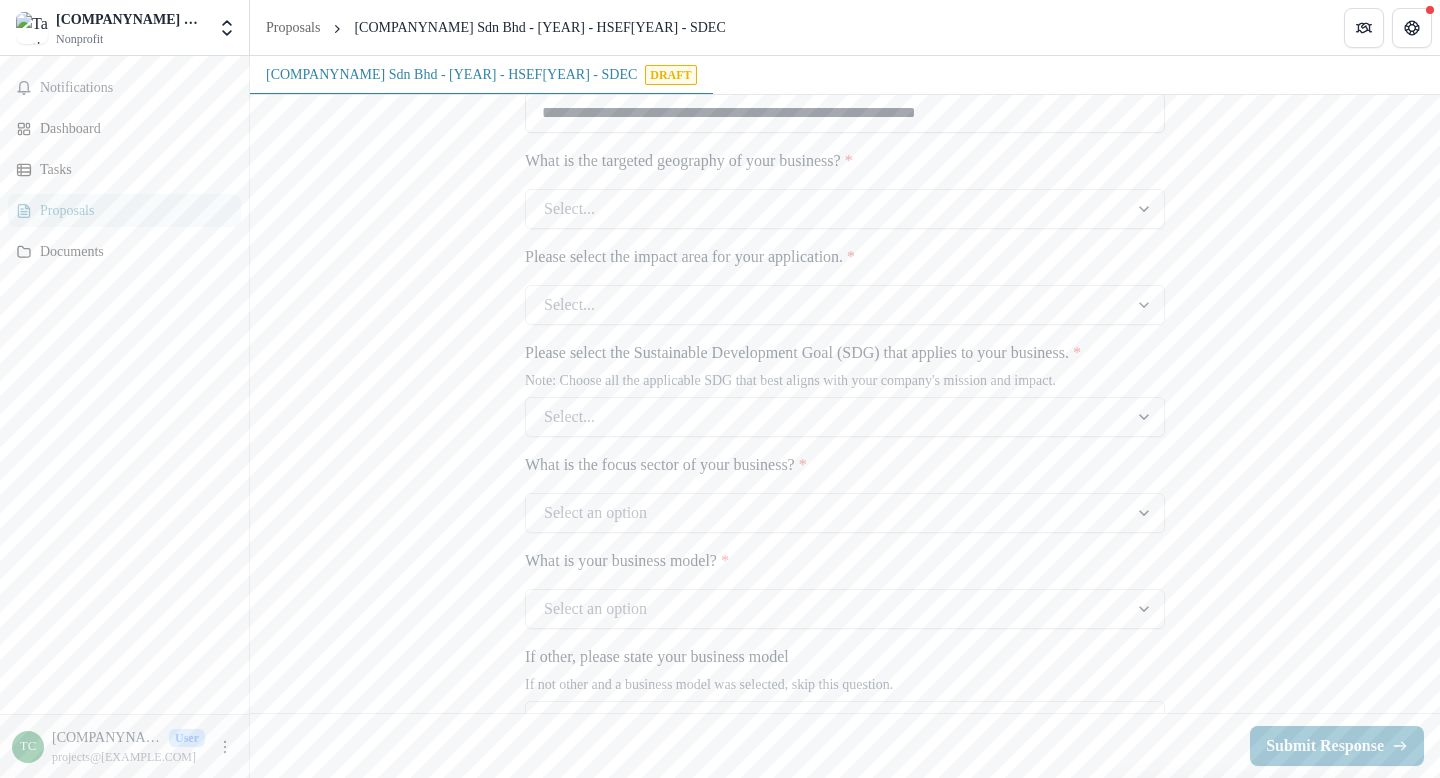 click on "**********" at bounding box center (845, 113) 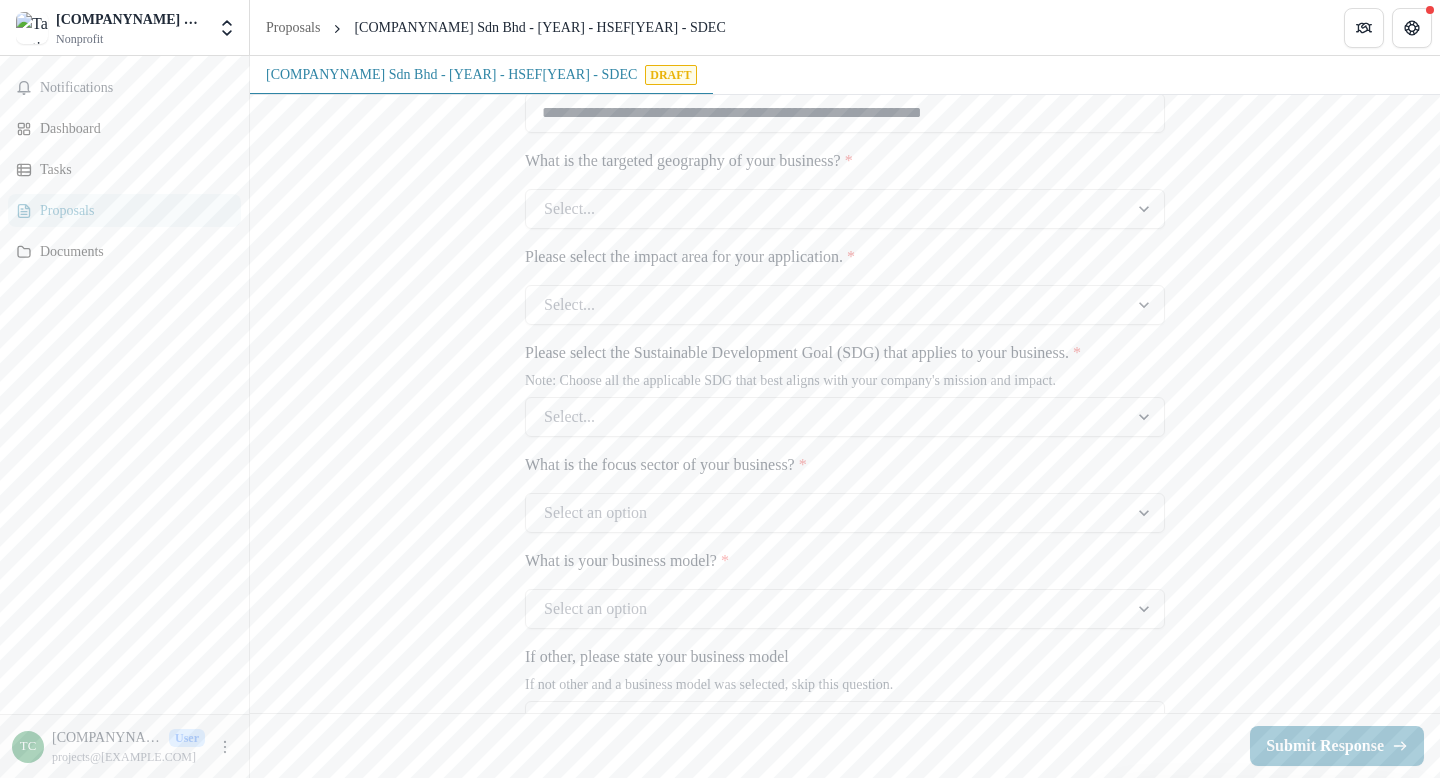 type on "**********" 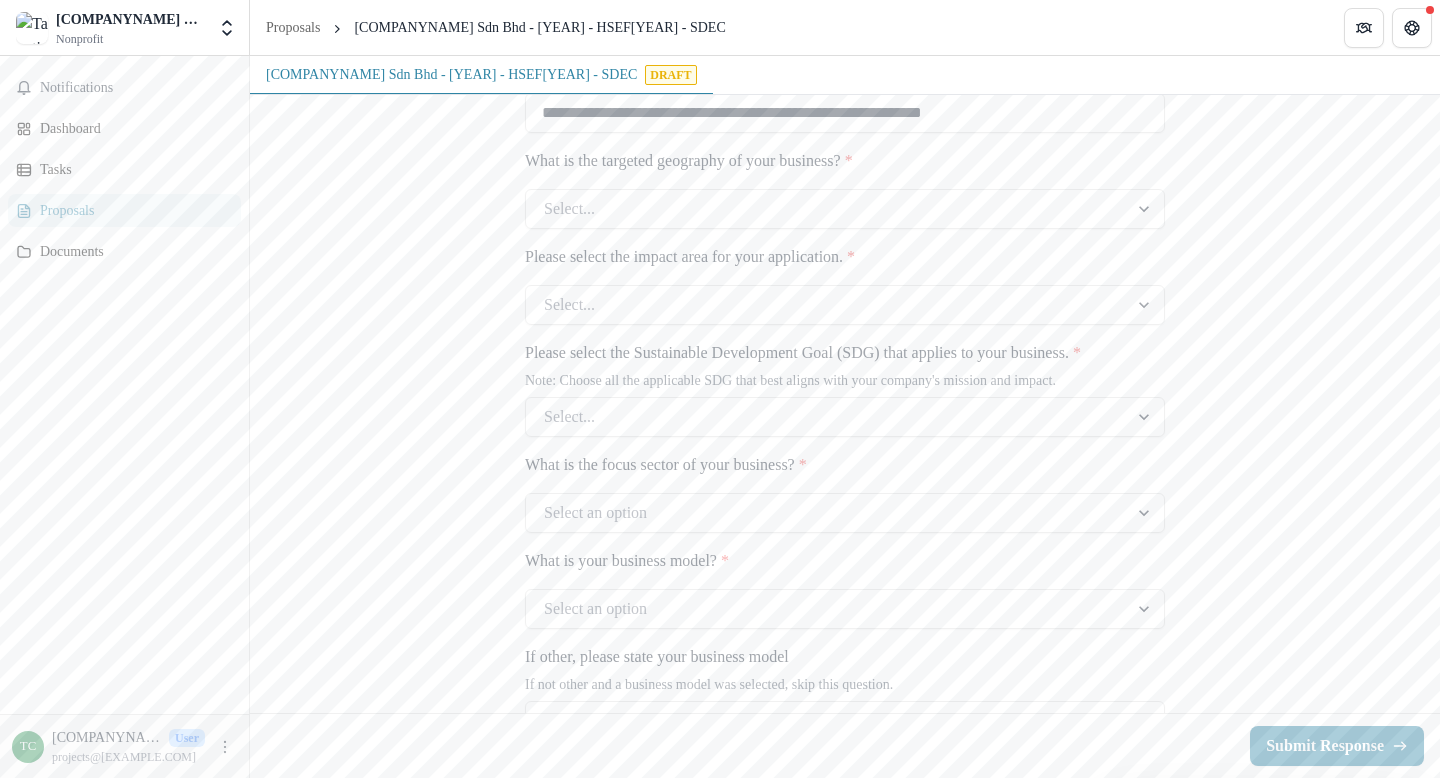 drag, startPoint x: 561, startPoint y: 253, endPoint x: 1185, endPoint y: 245, distance: 624.0513 